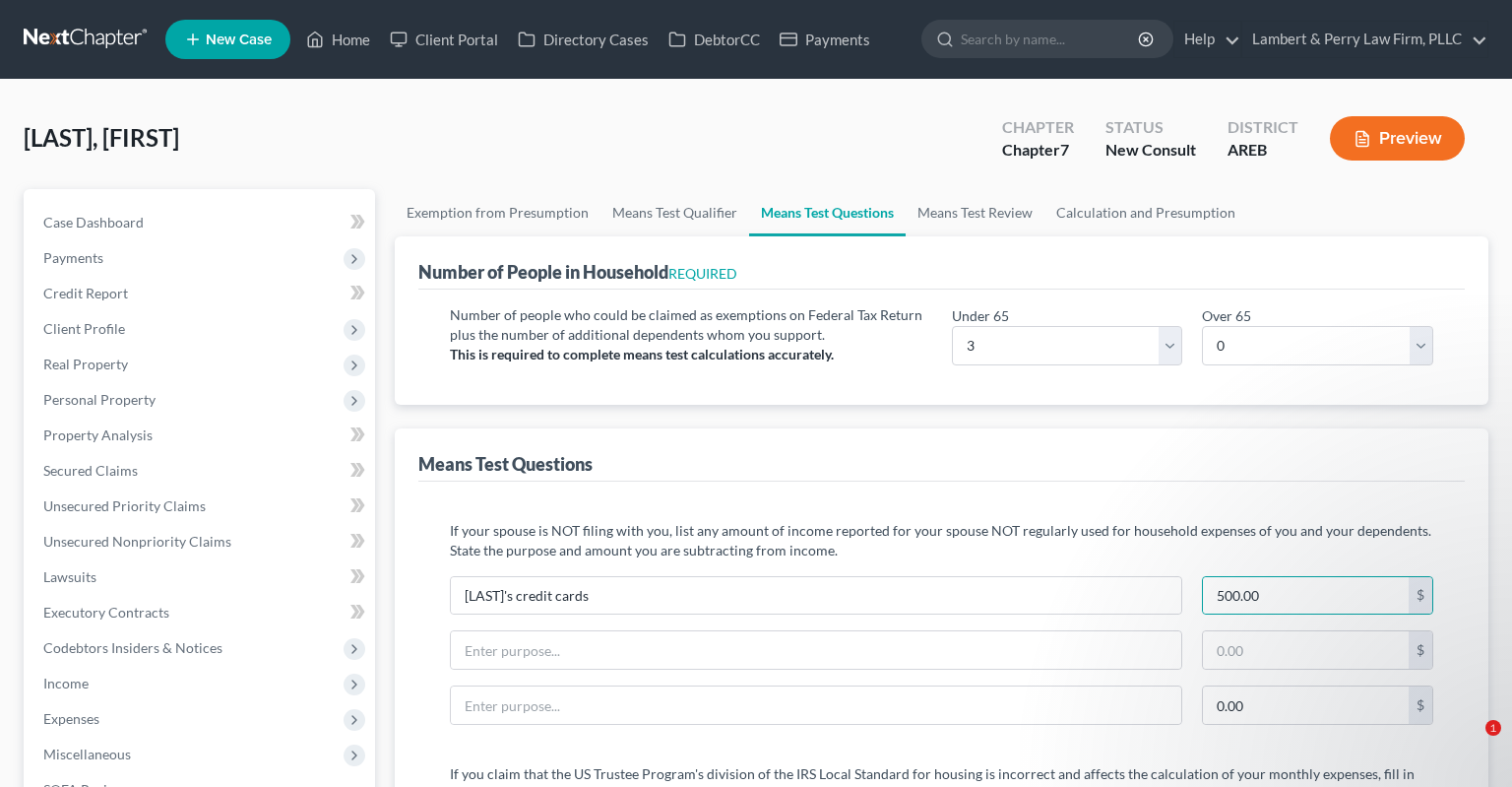 select on "3" 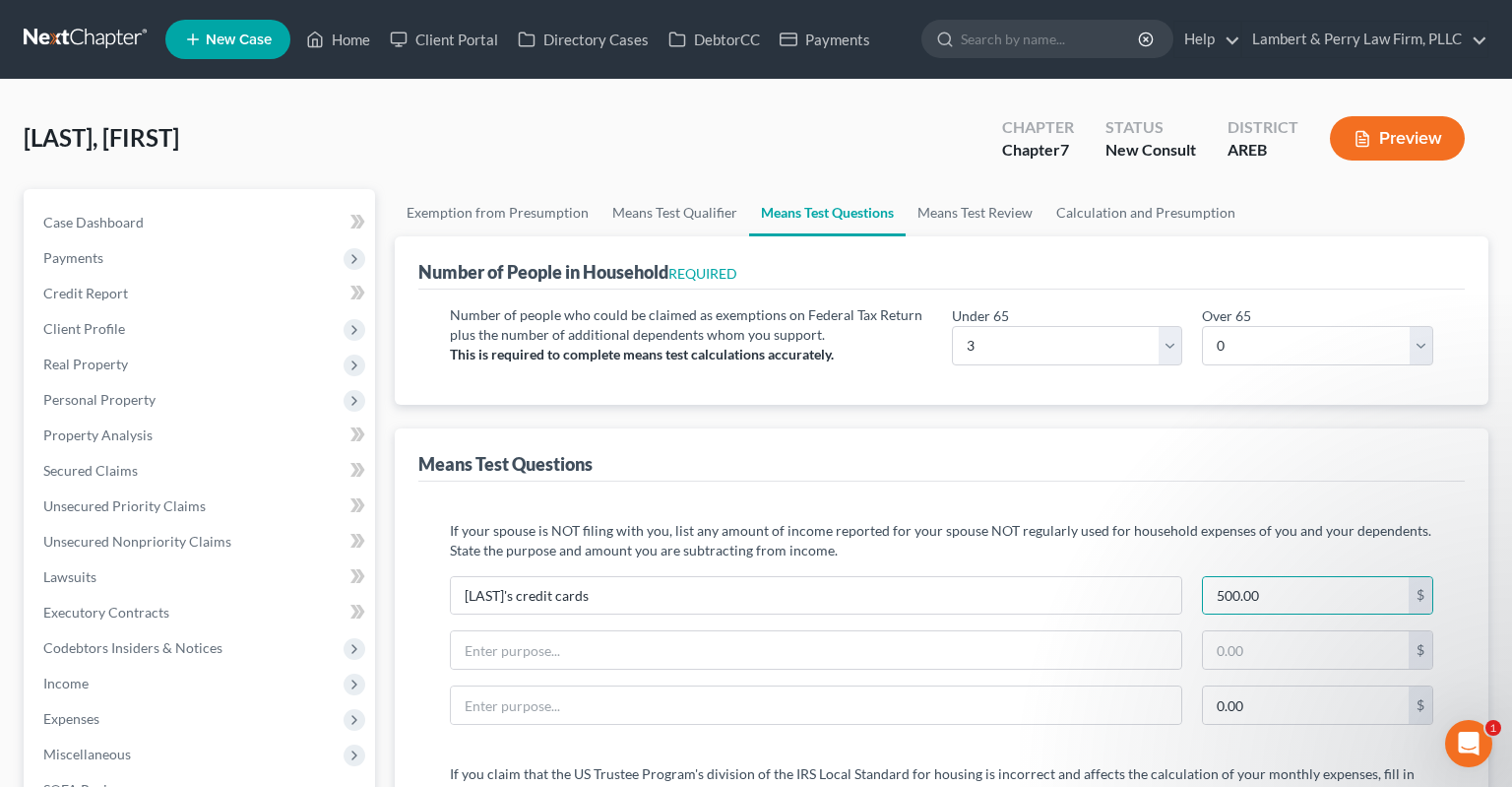scroll, scrollTop: 0, scrollLeft: 0, axis: both 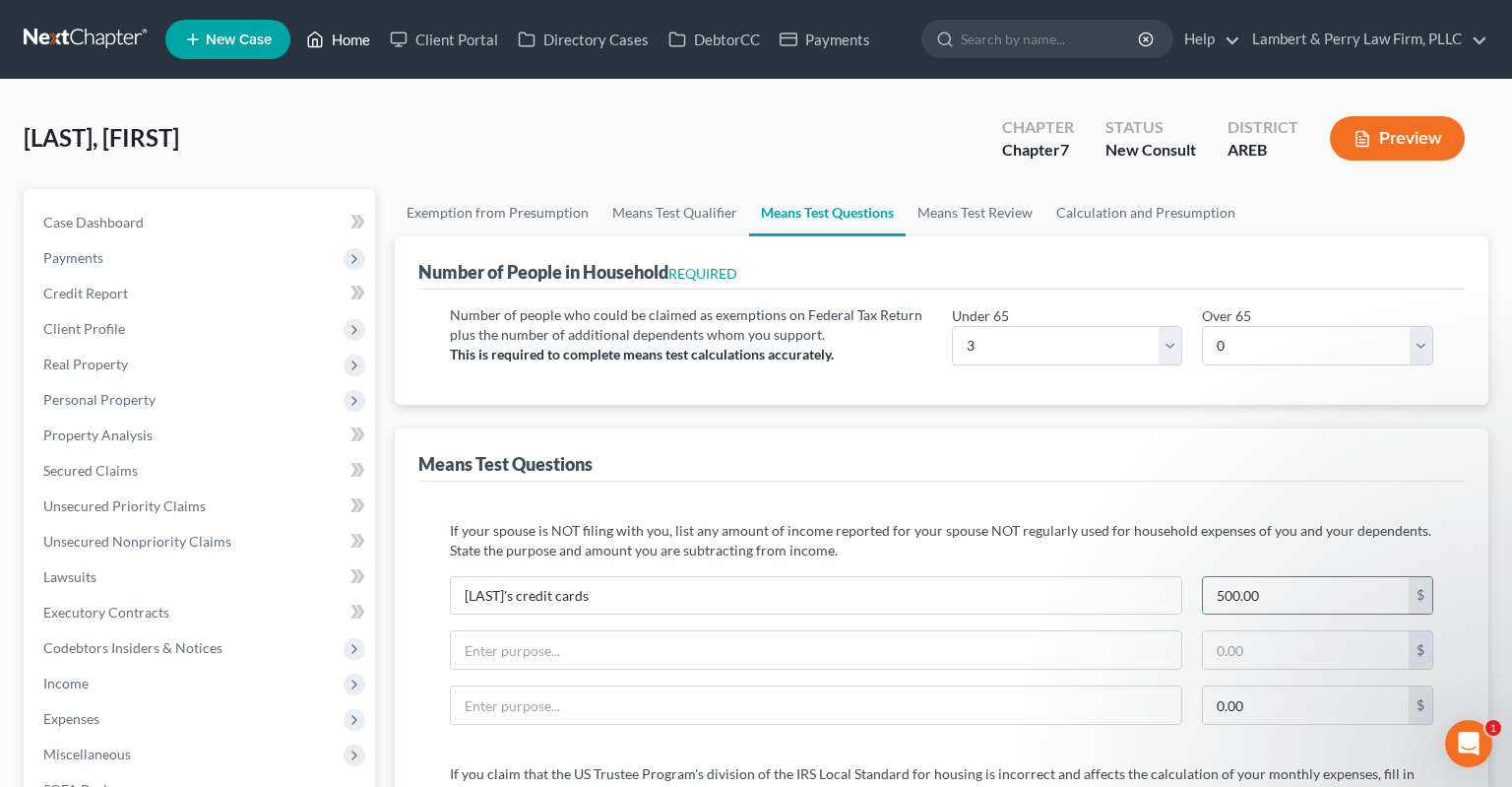 click on "Home" at bounding box center [338, 39] 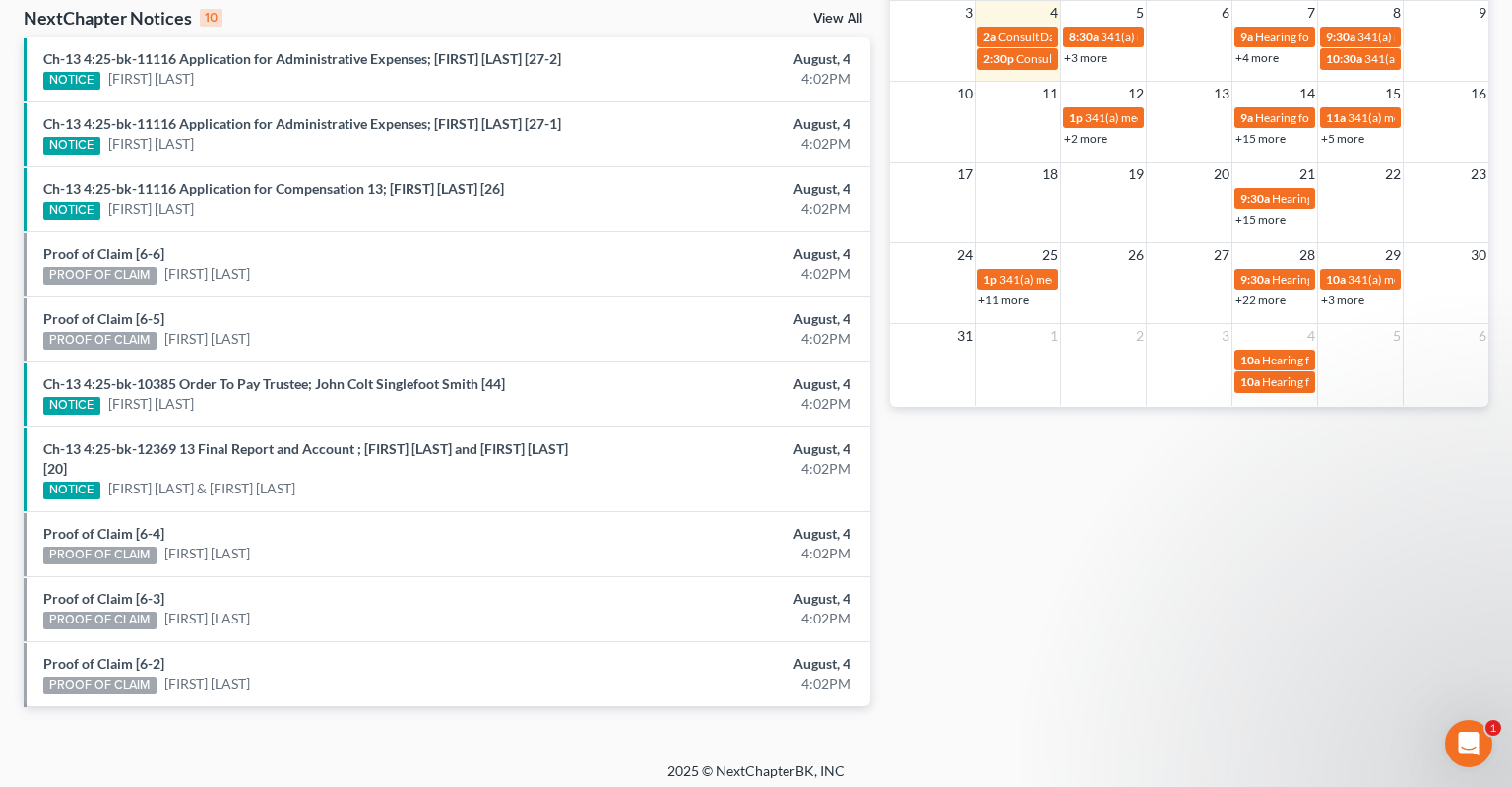 scroll, scrollTop: 0, scrollLeft: 0, axis: both 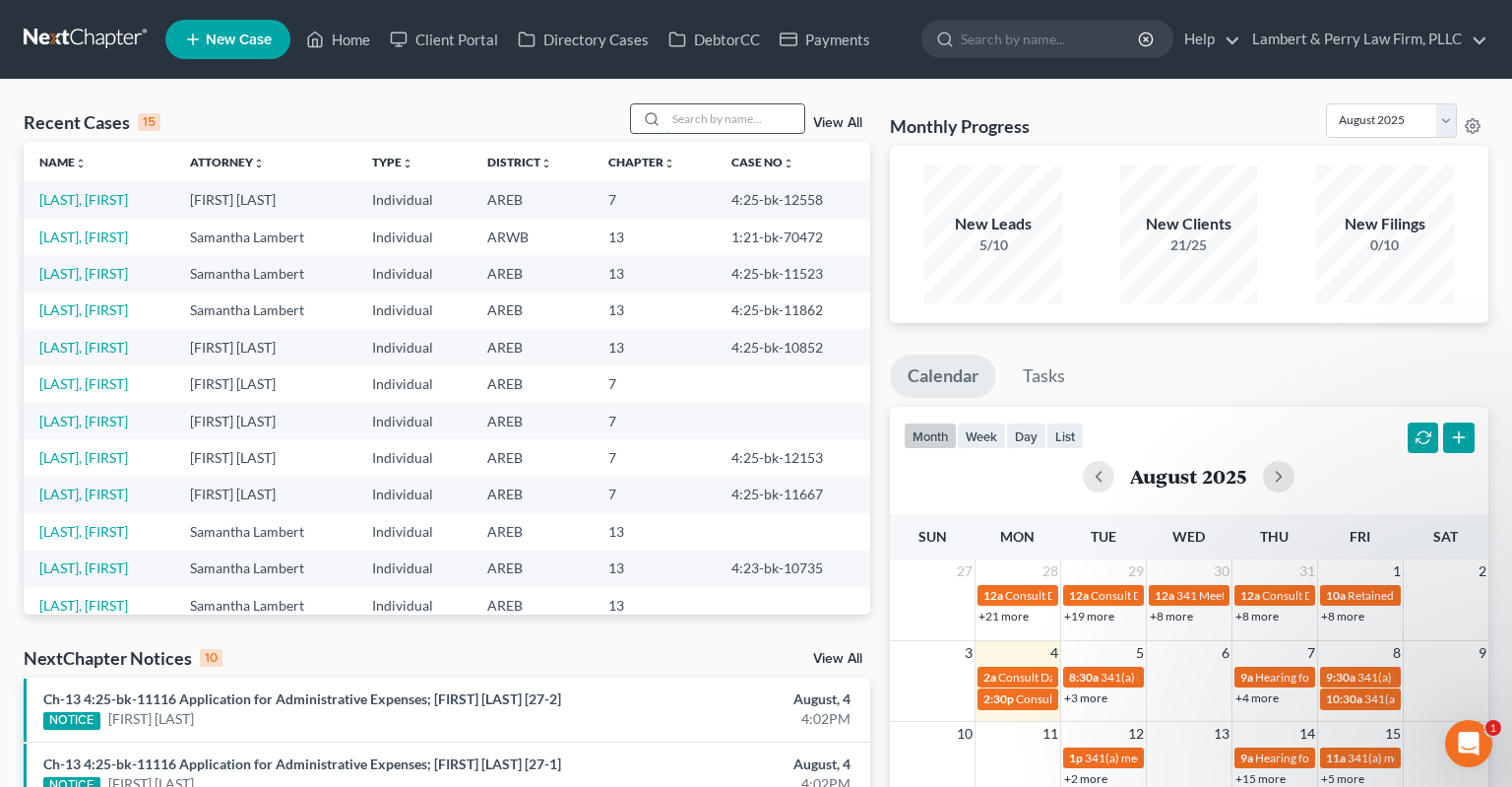 click at bounding box center (735, 118) 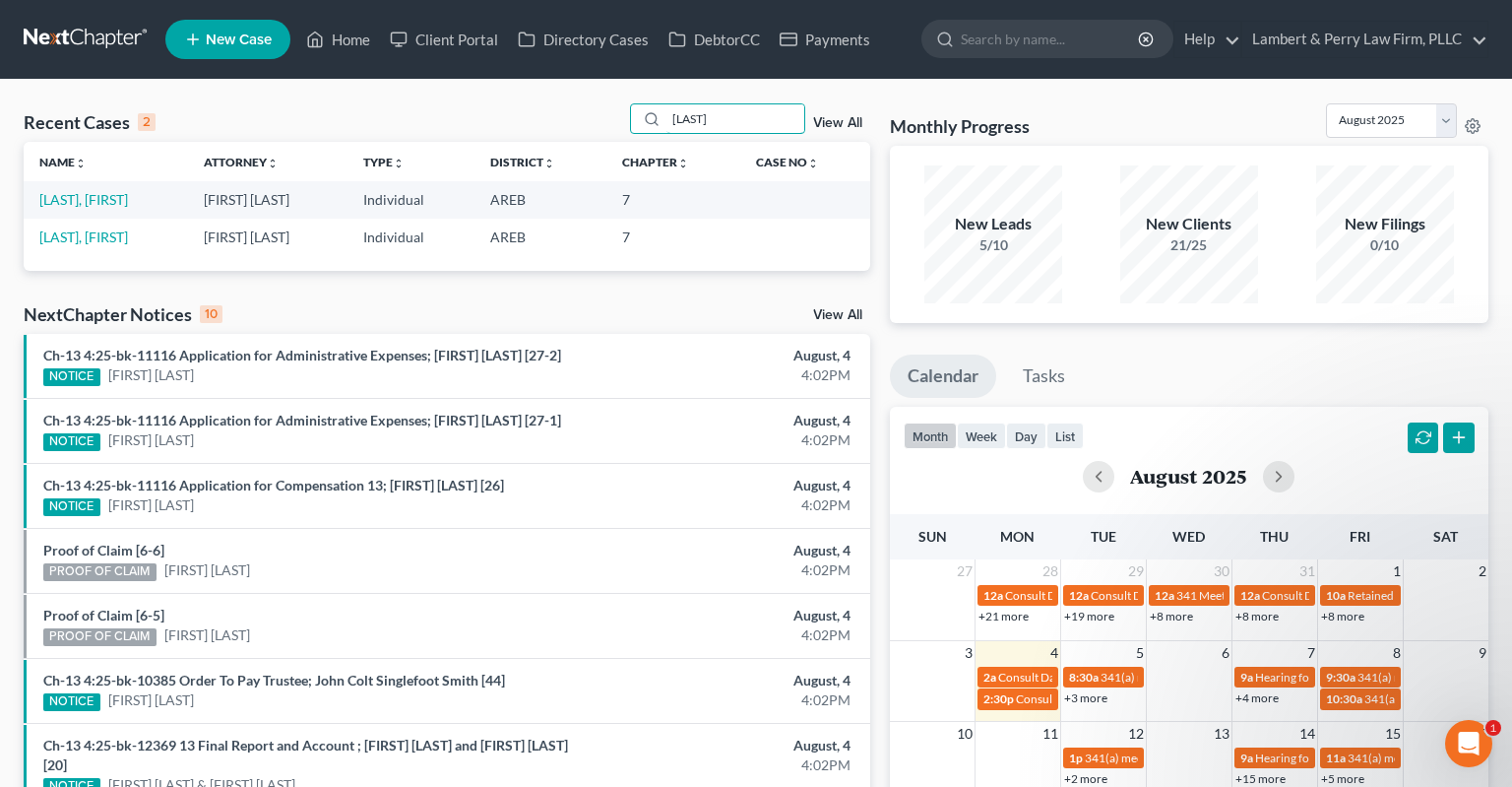 type on "[LAST]" 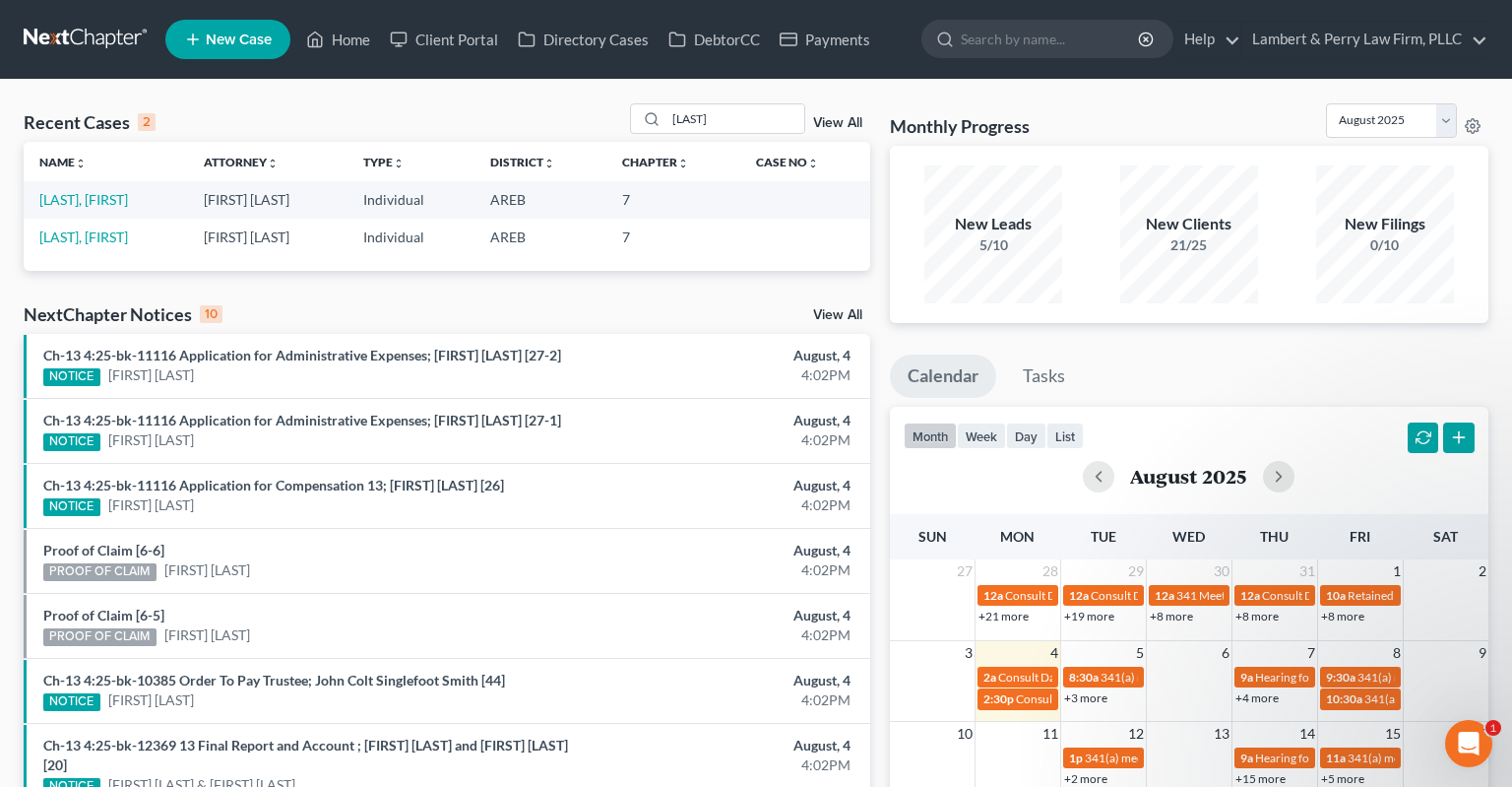 click on "[LAST], [FIRST]" at bounding box center [105, 199] 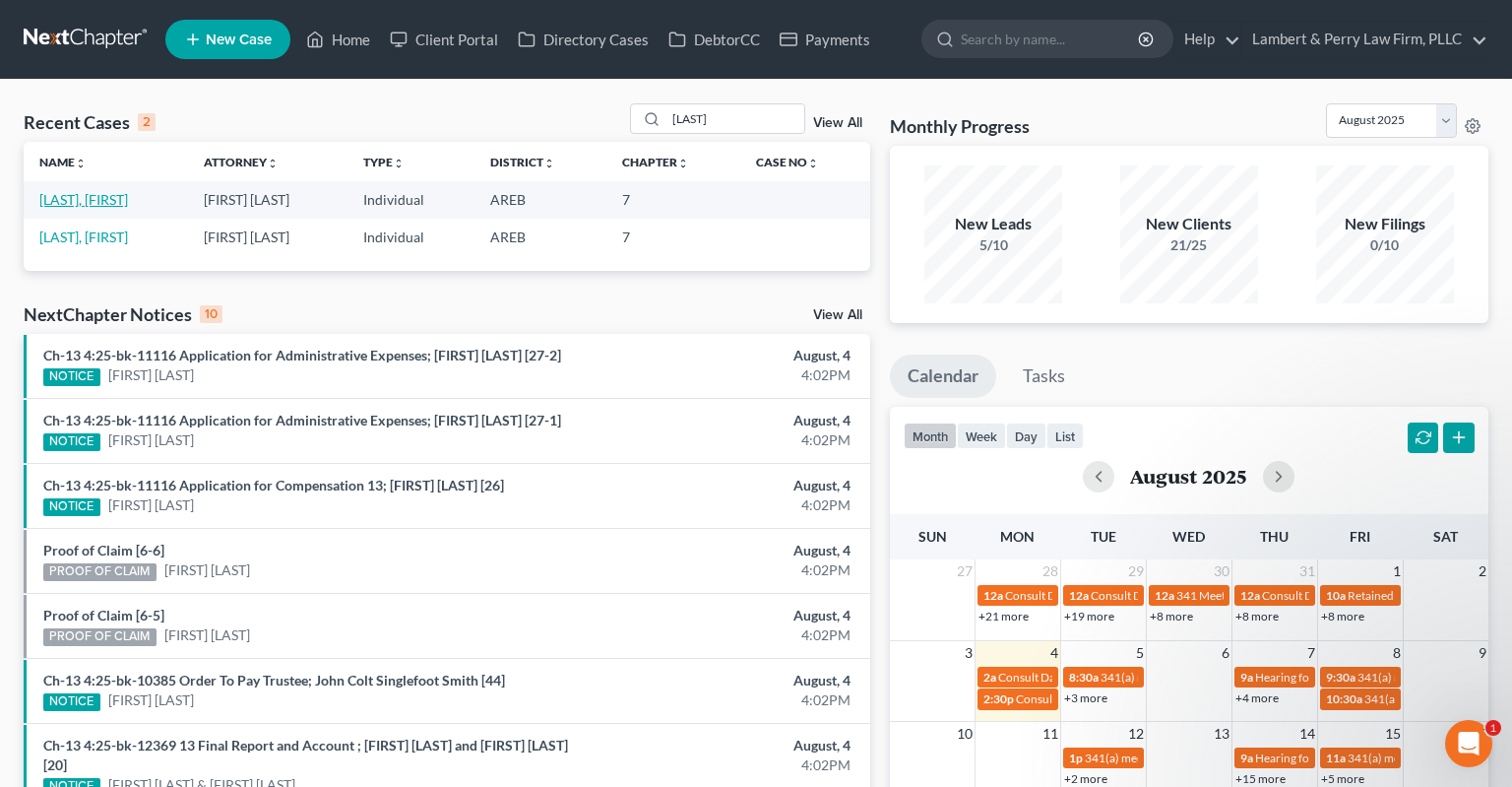 click on "[LAST], [FIRST]" at bounding box center [84, 199] 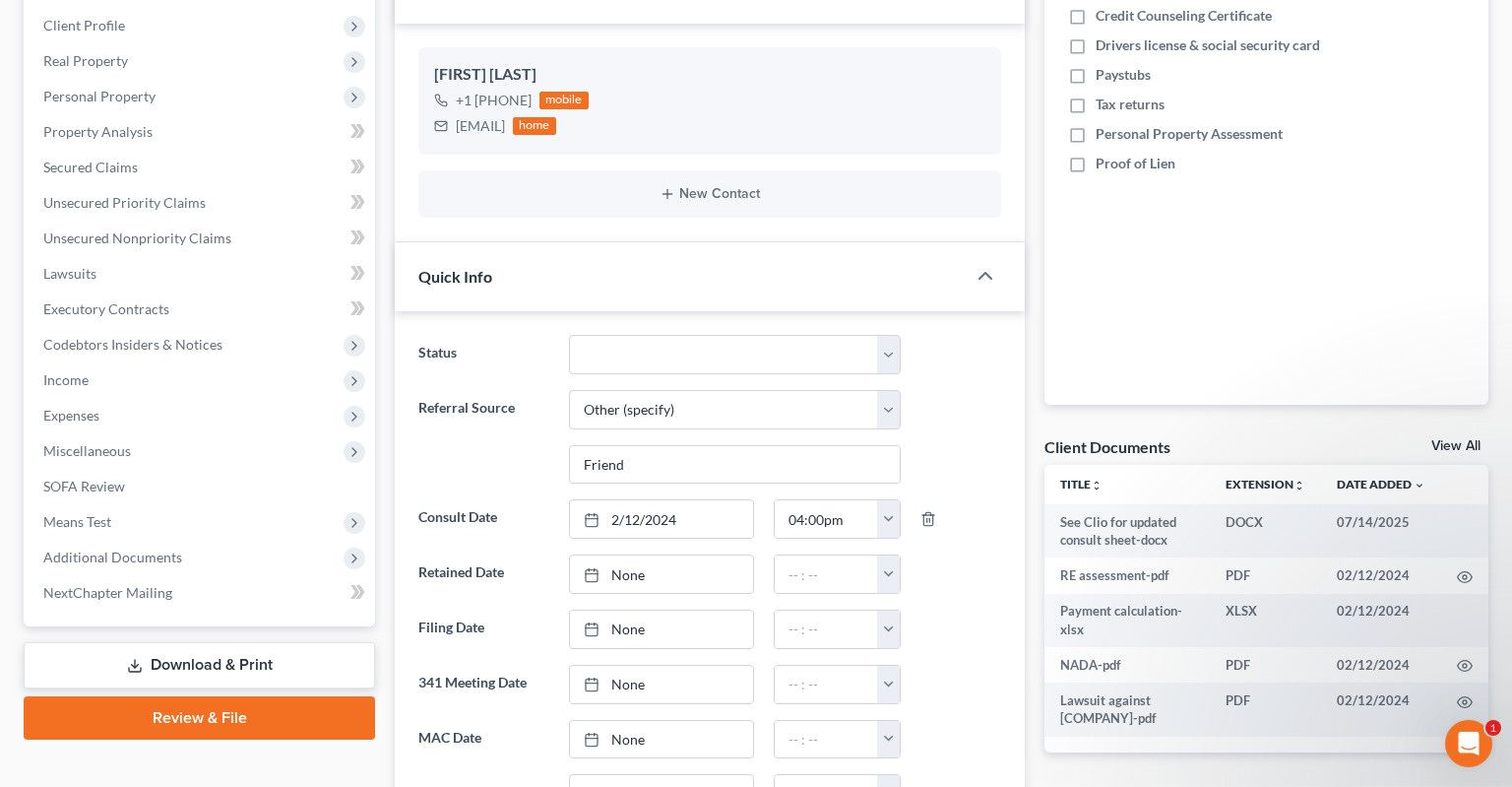 scroll, scrollTop: 416, scrollLeft: 0, axis: vertical 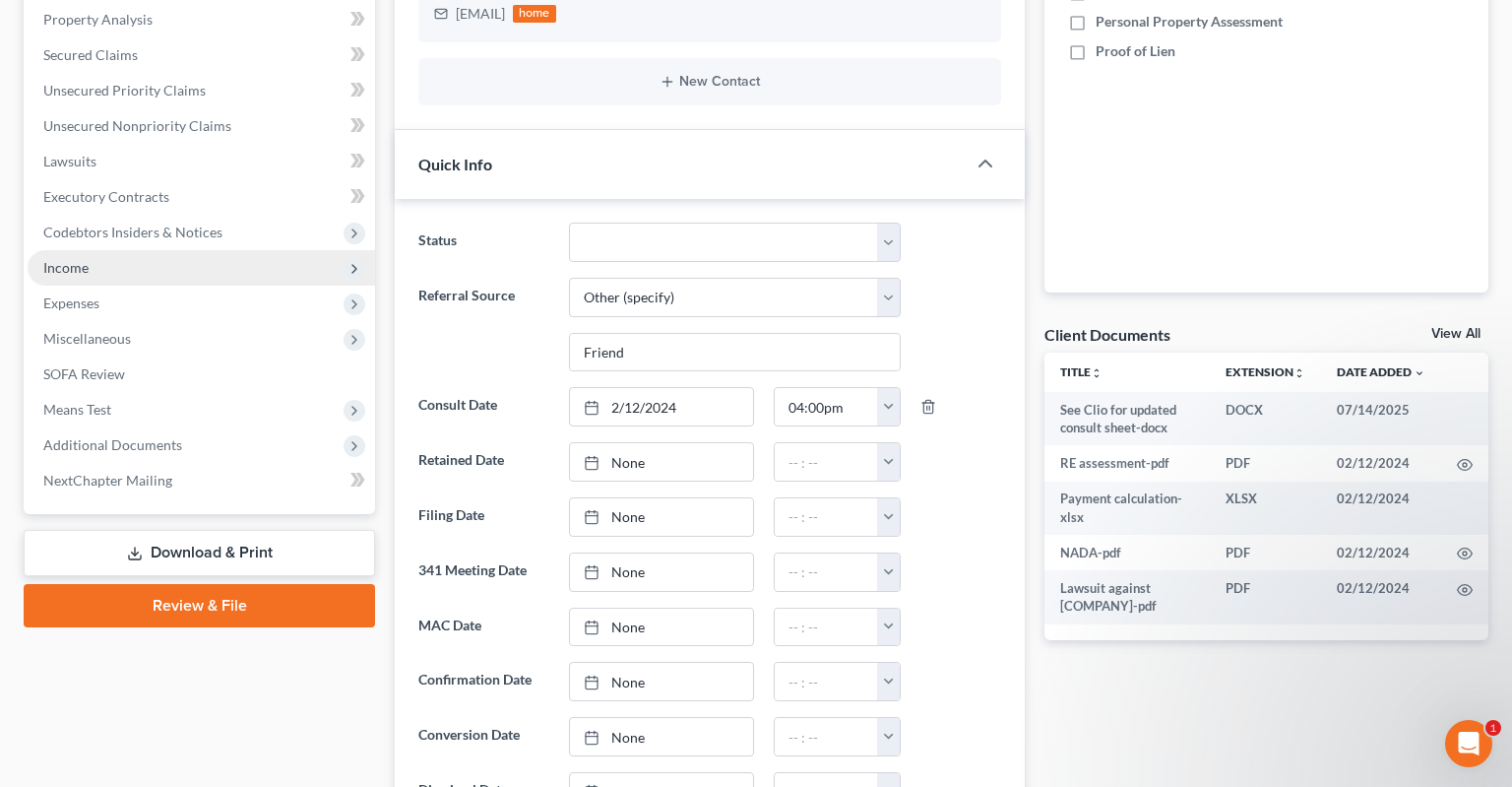 click on "Income" at bounding box center [201, 268] 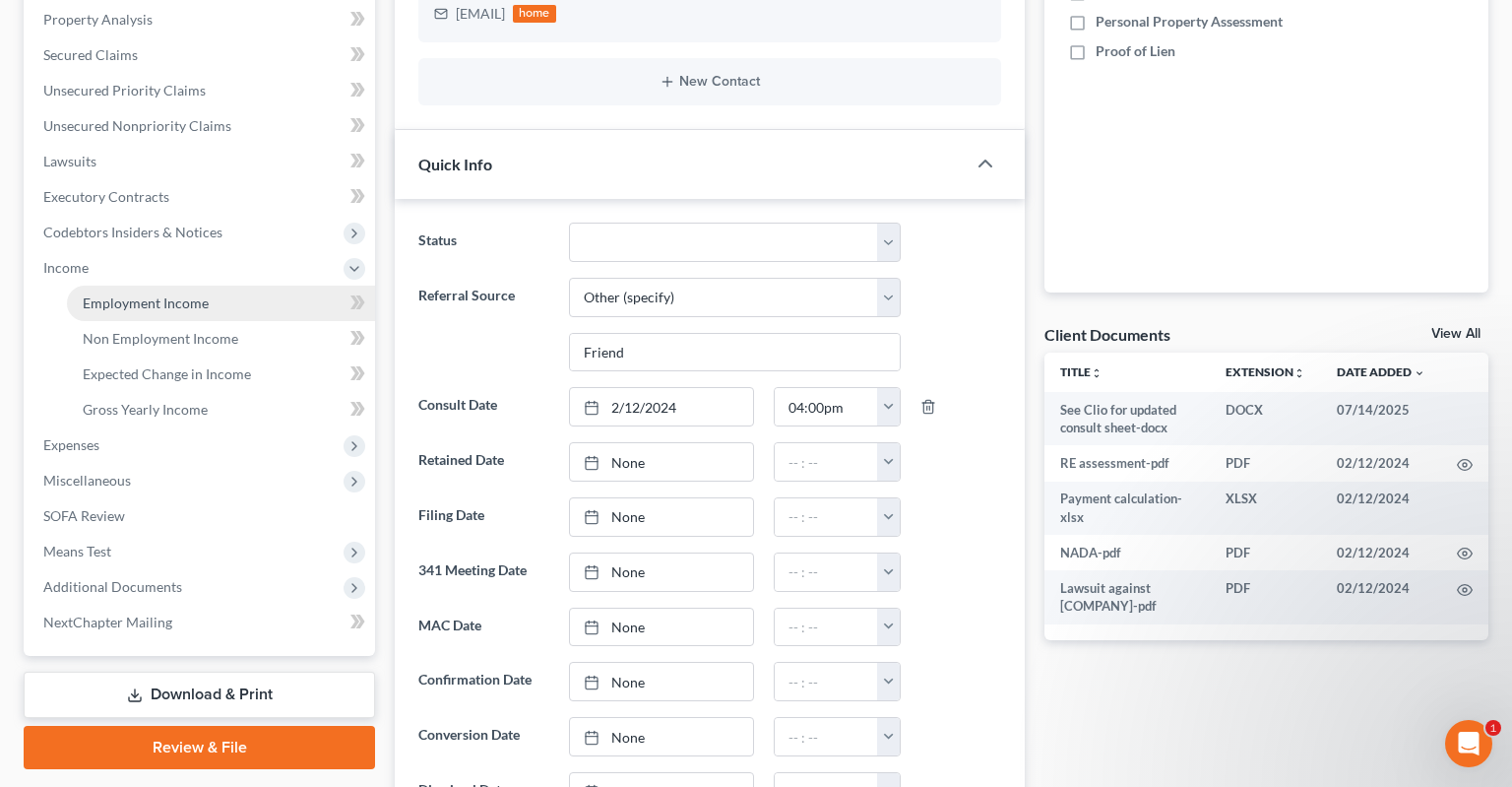 click on "Employment Income" at bounding box center [220, 303] 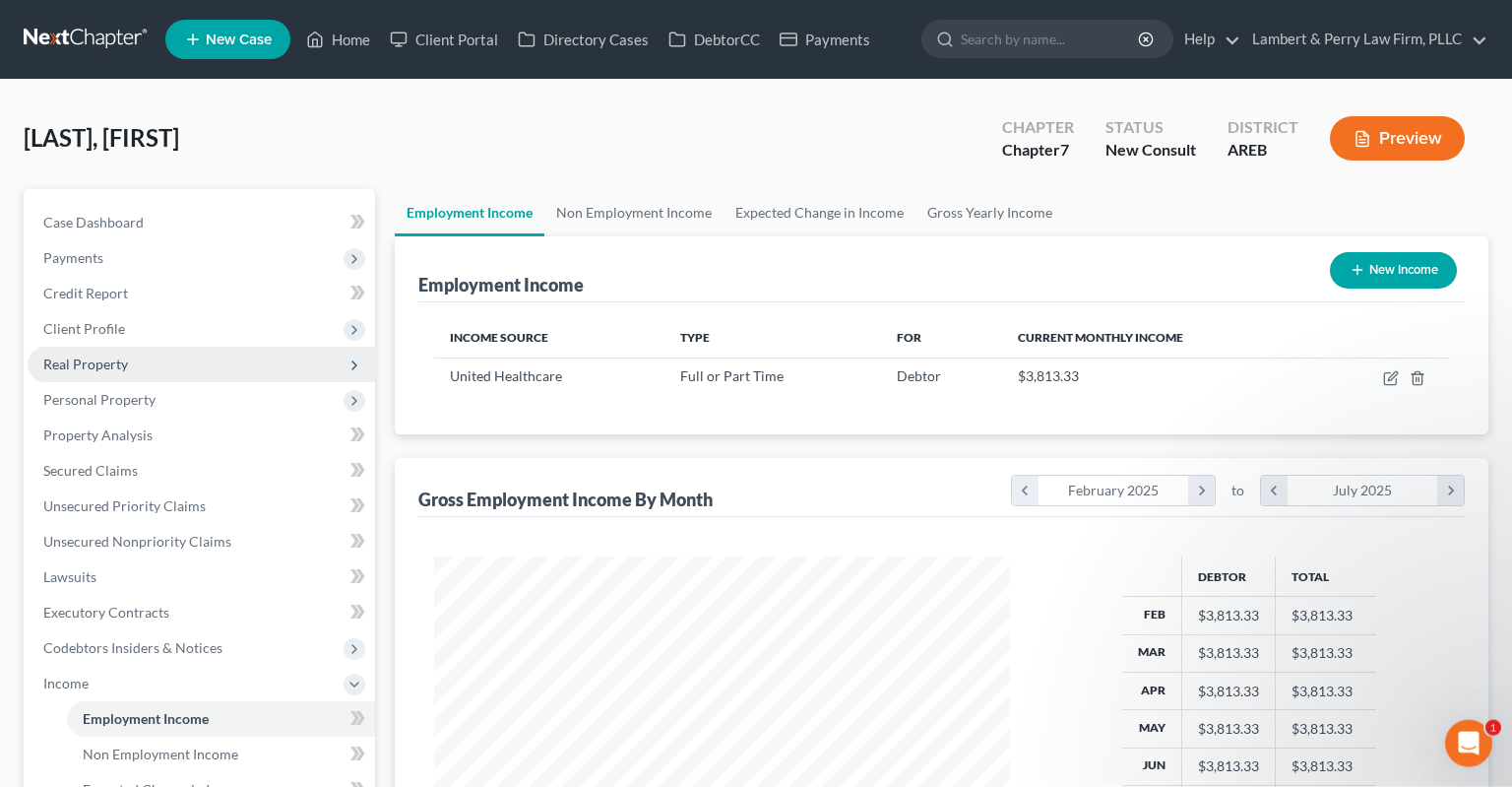 scroll, scrollTop: 0, scrollLeft: 0, axis: both 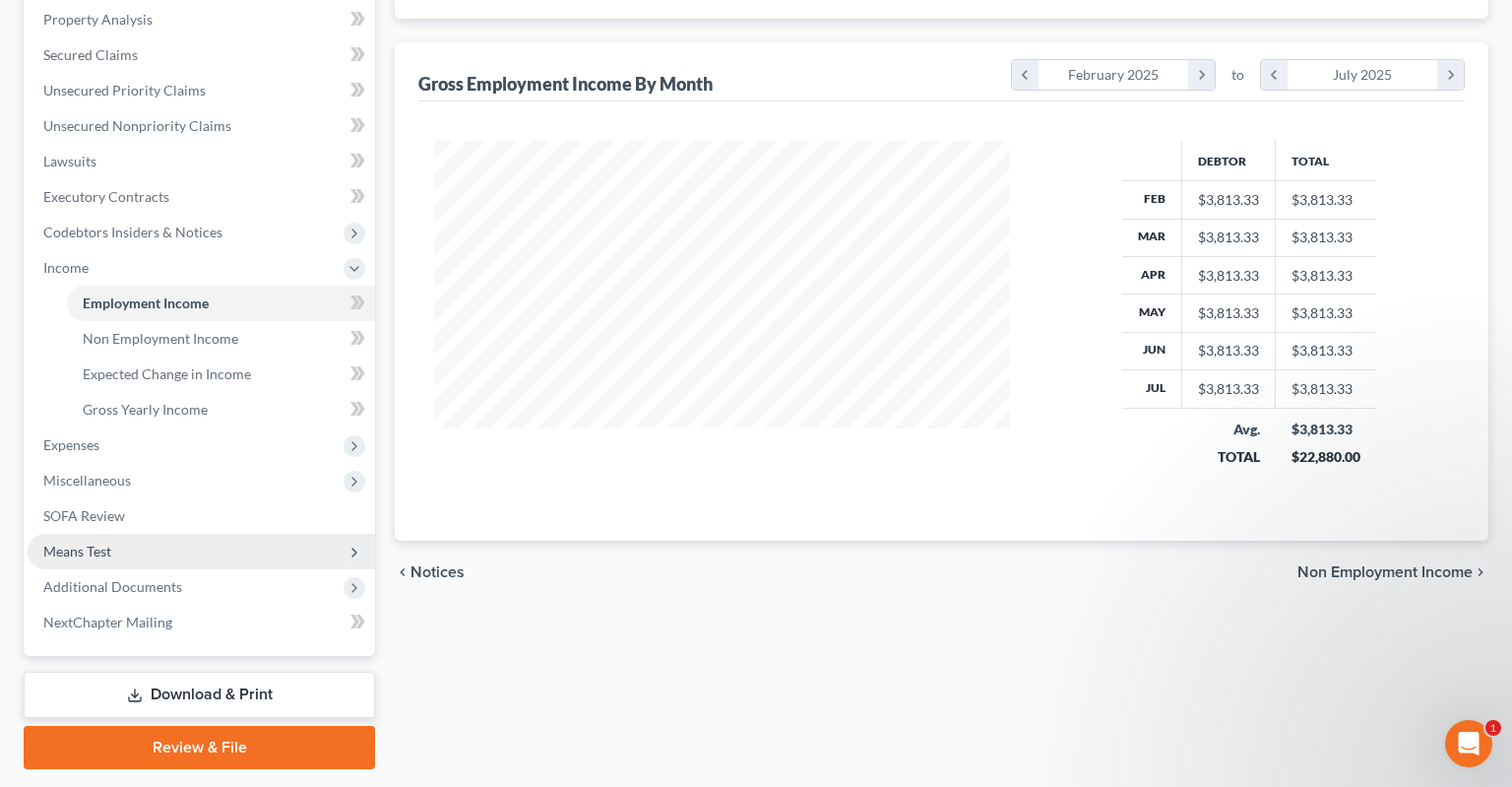 click on "Means Test" at bounding box center (201, 552) 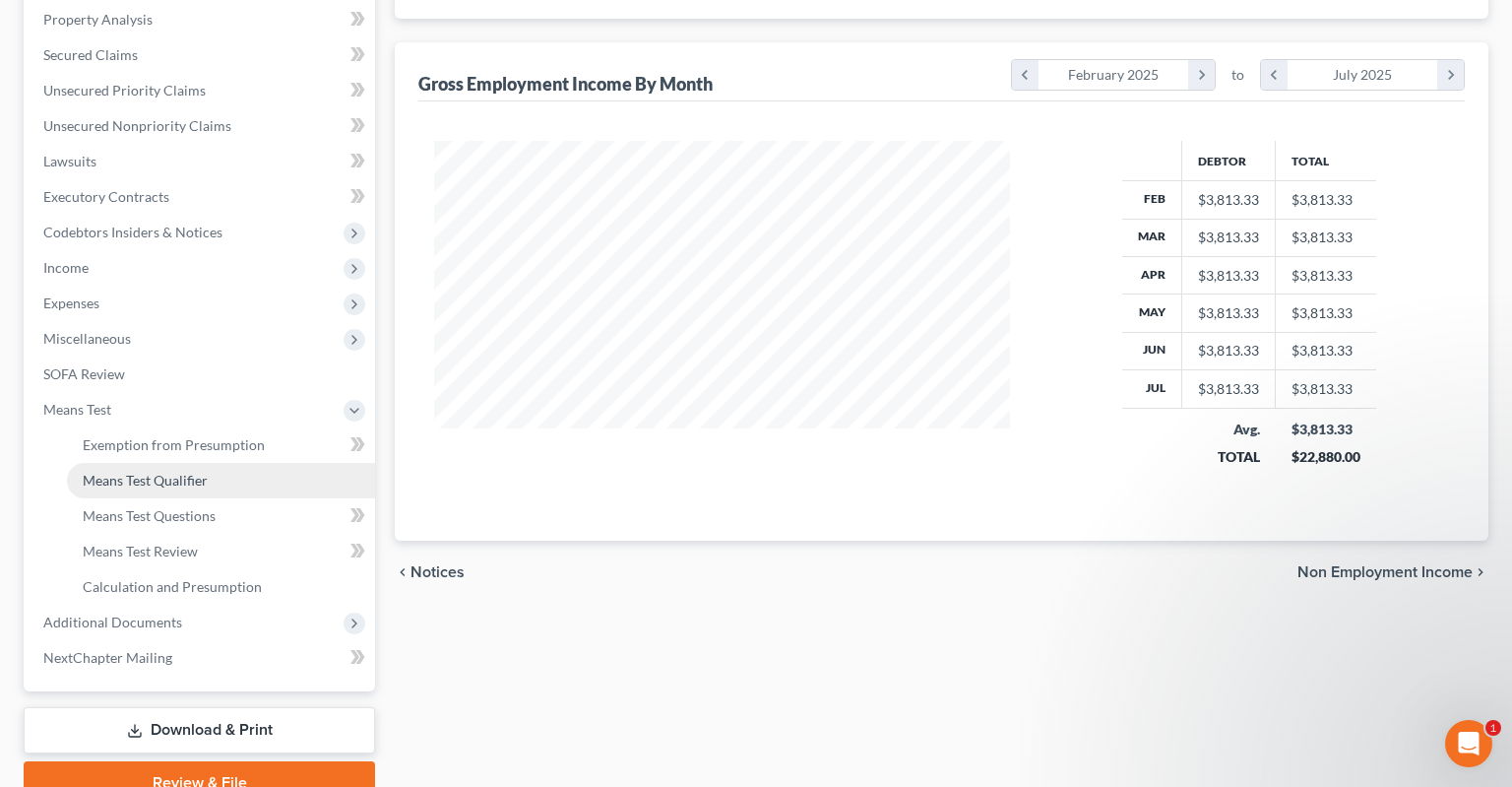 click on "Means Test Qualifier" at bounding box center (220, 481) 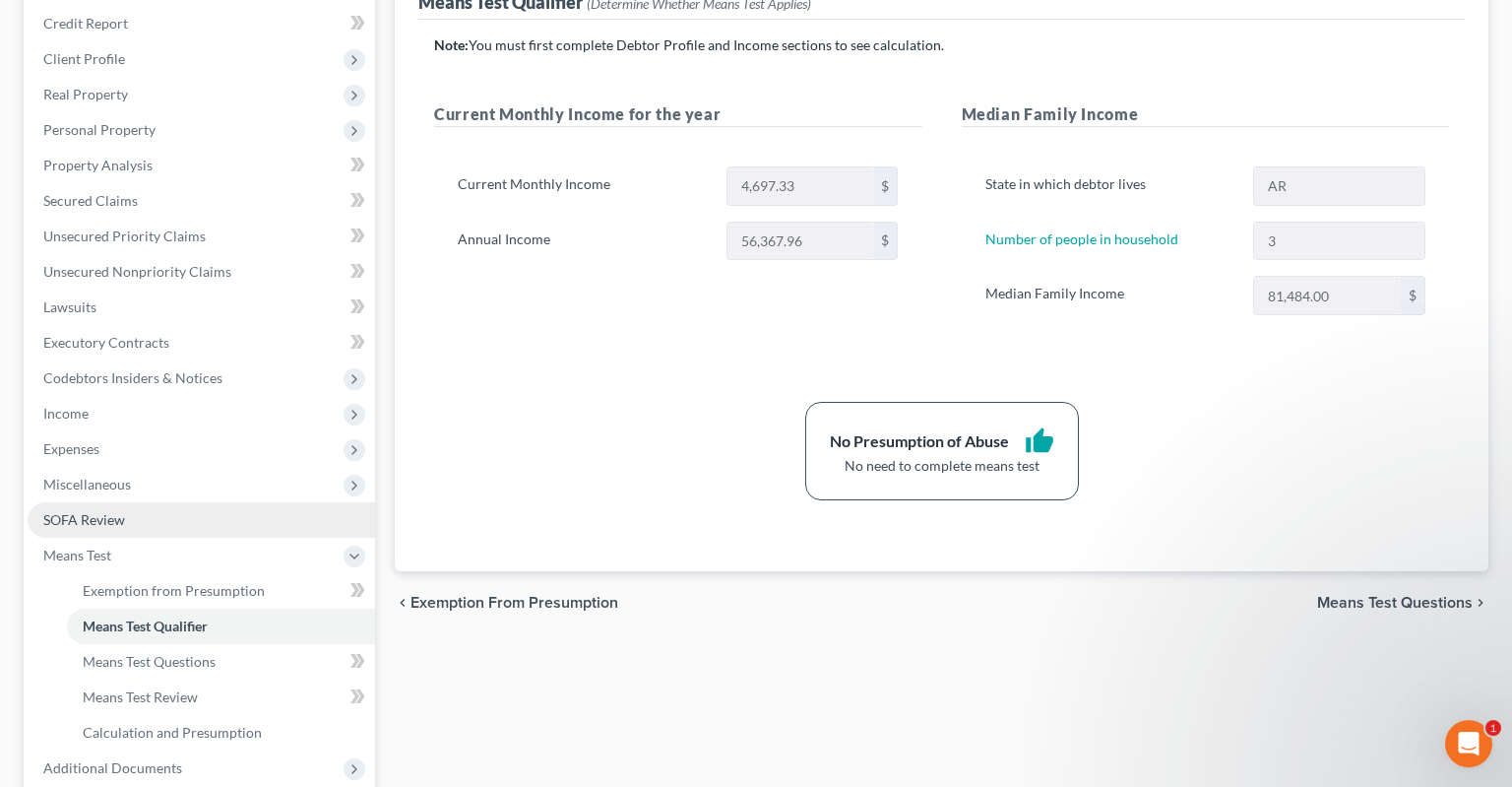 scroll, scrollTop: 311, scrollLeft: 0, axis: vertical 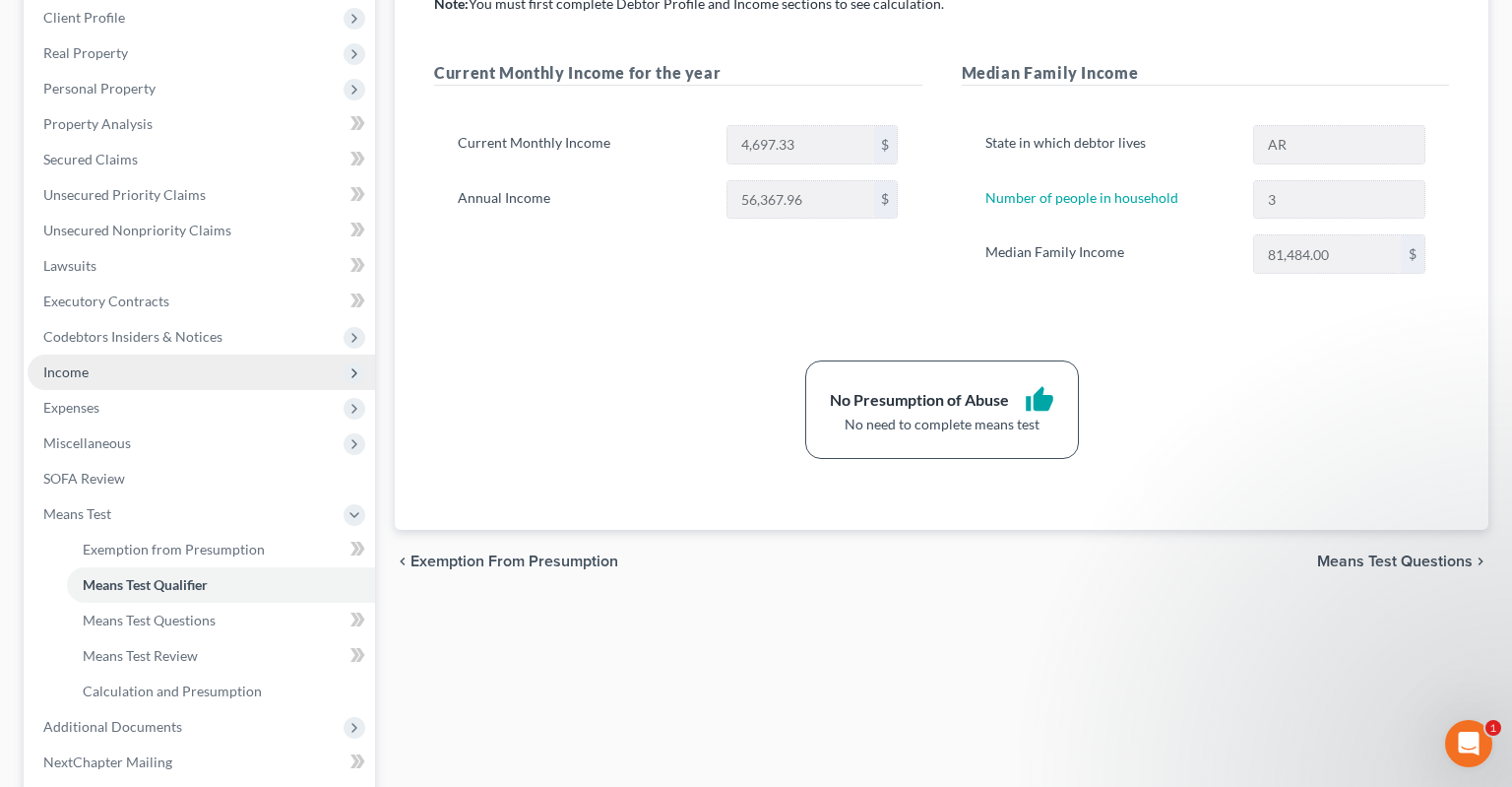 click on "Income" at bounding box center (201, 372) 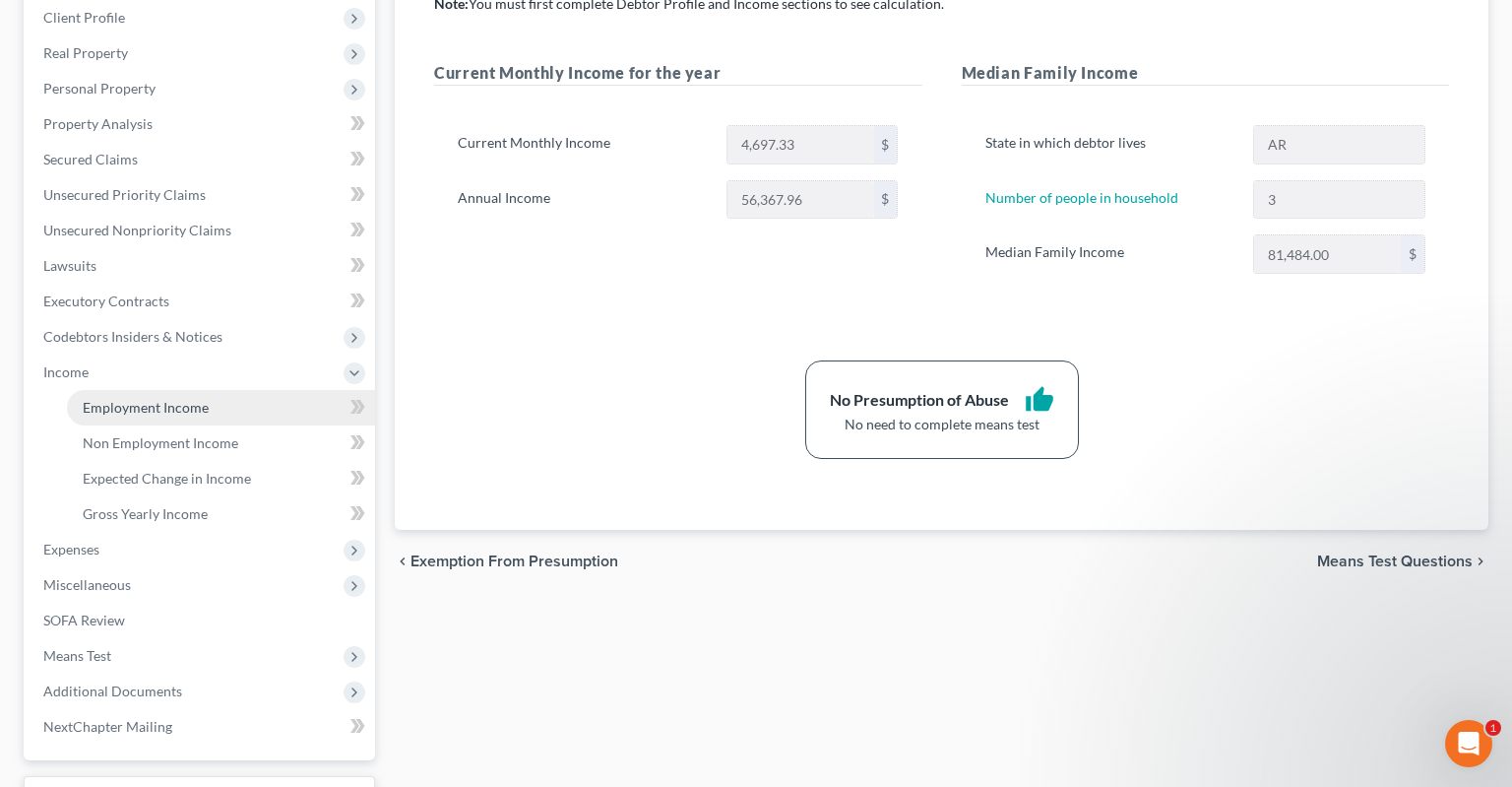 click on "Employment Income" at bounding box center (220, 408) 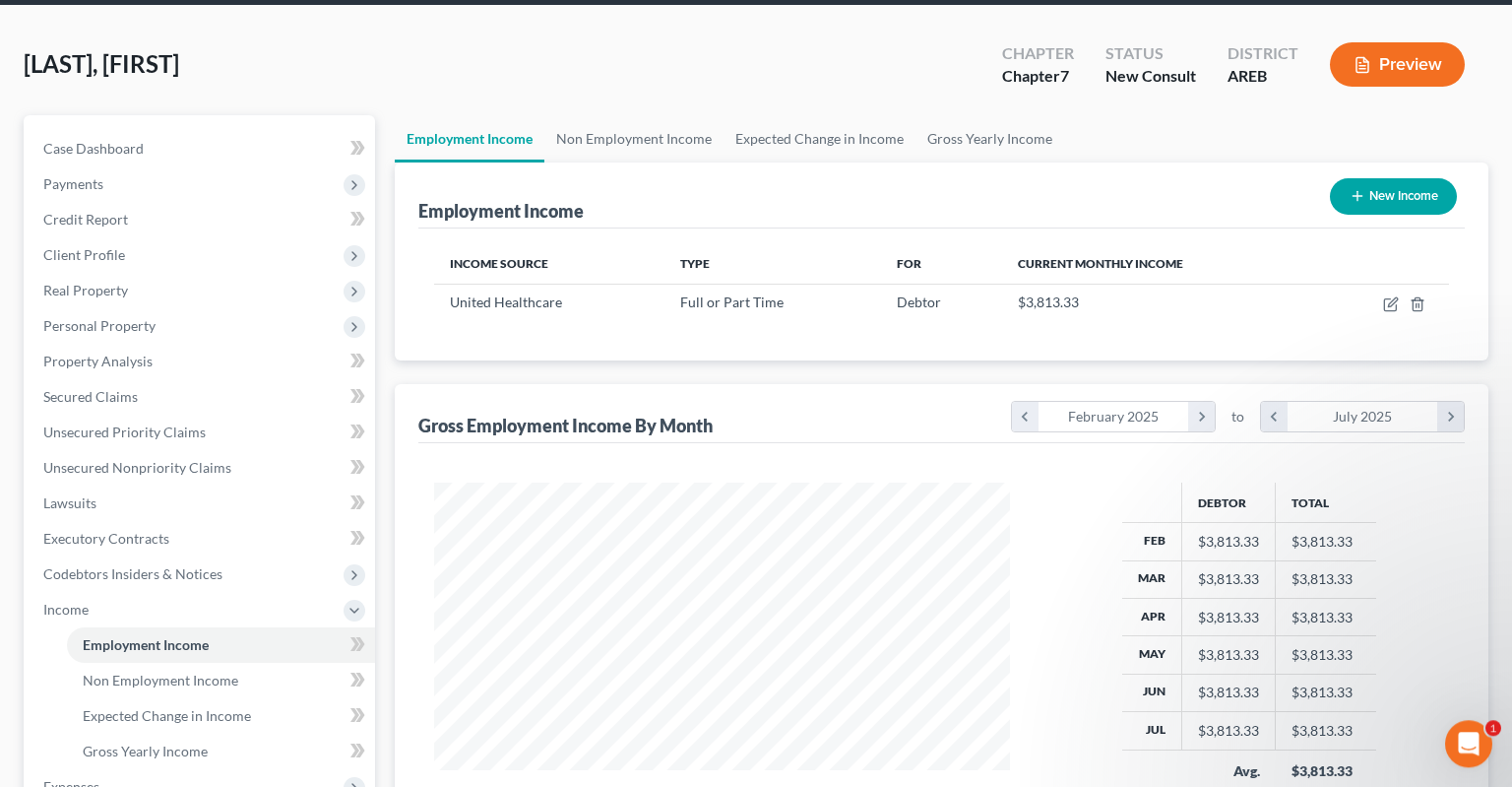 scroll, scrollTop: 17, scrollLeft: 0, axis: vertical 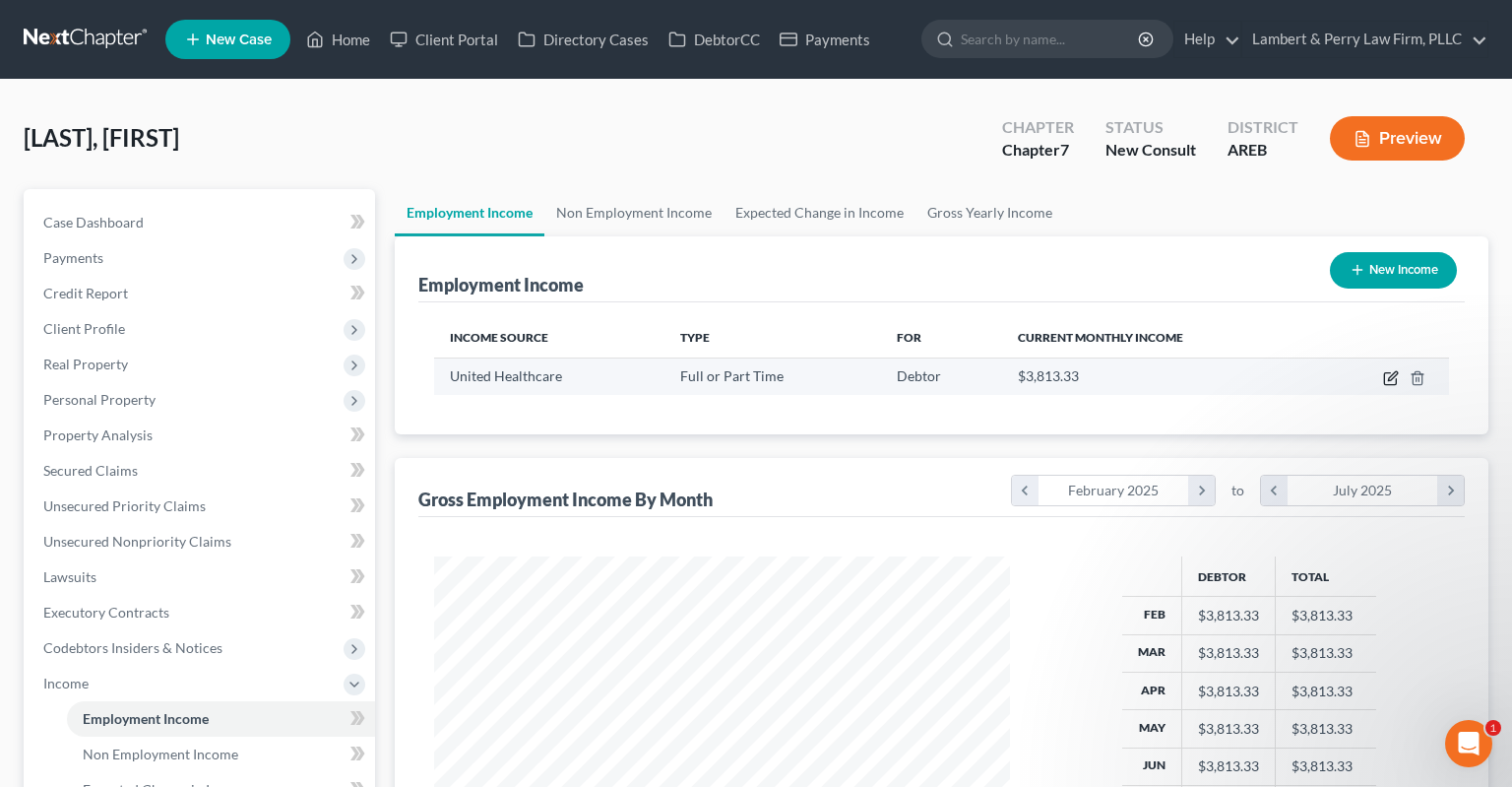 click 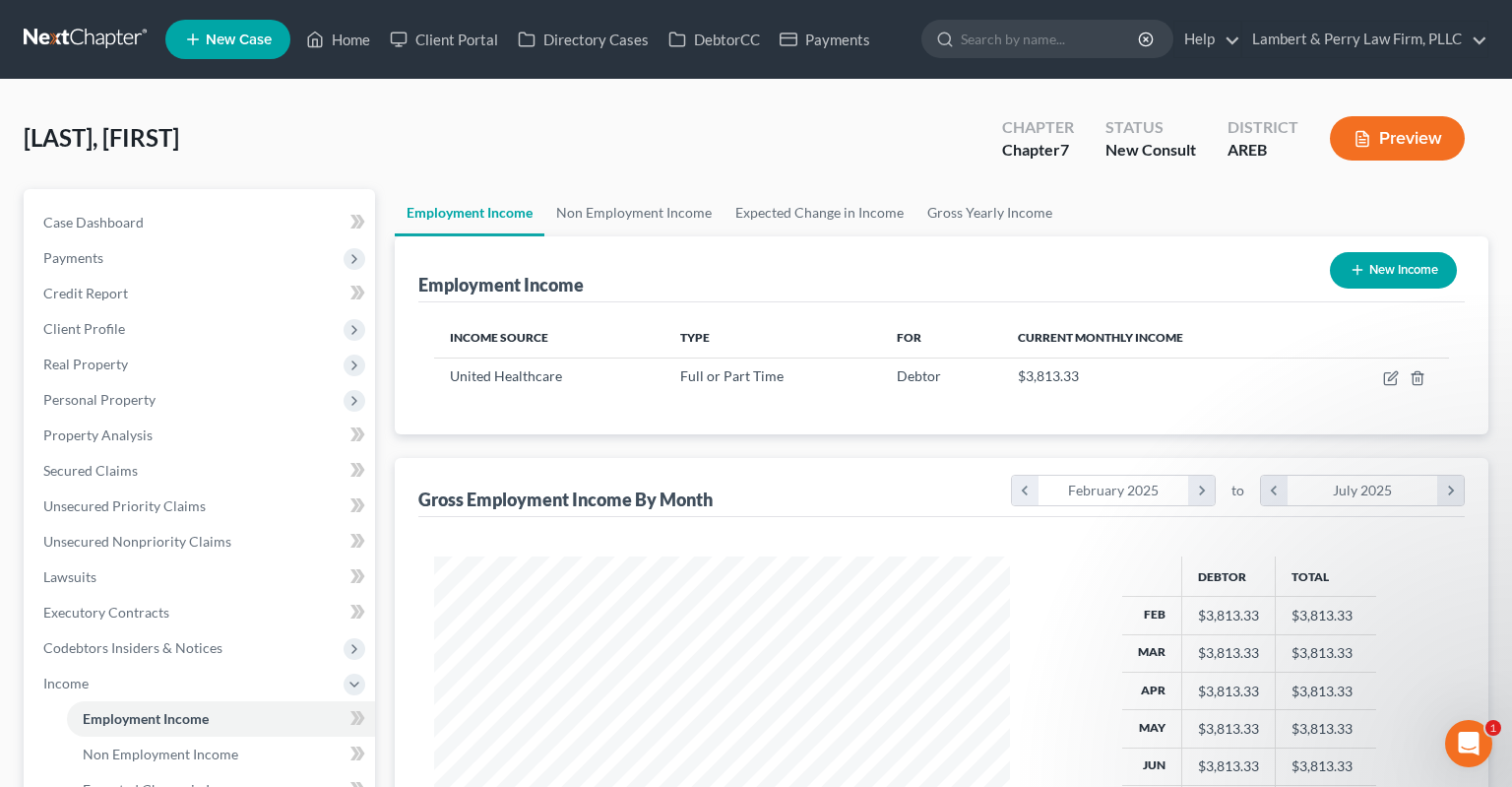 select on "0" 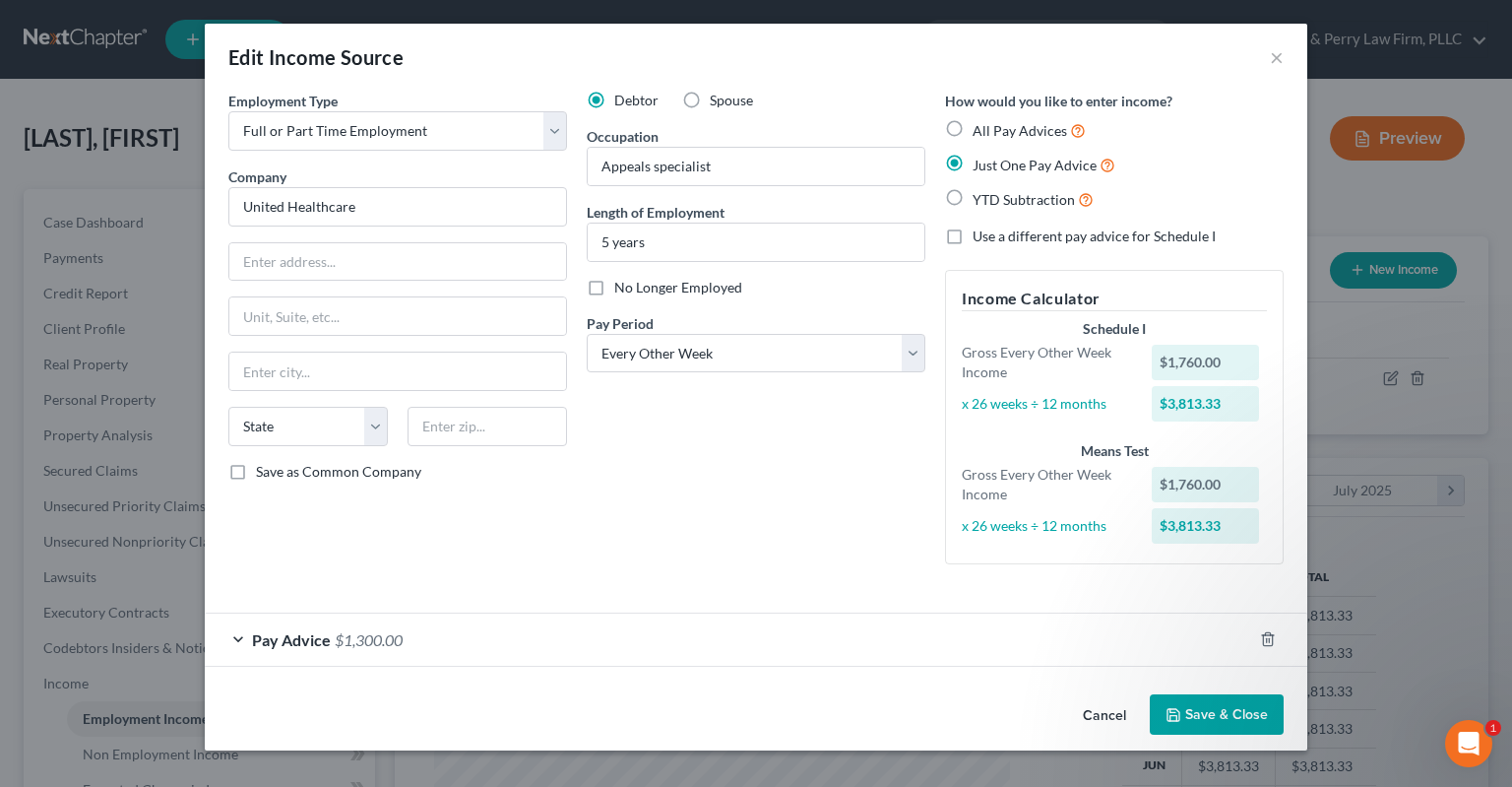 click on "Cancel" at bounding box center [1104, 716] 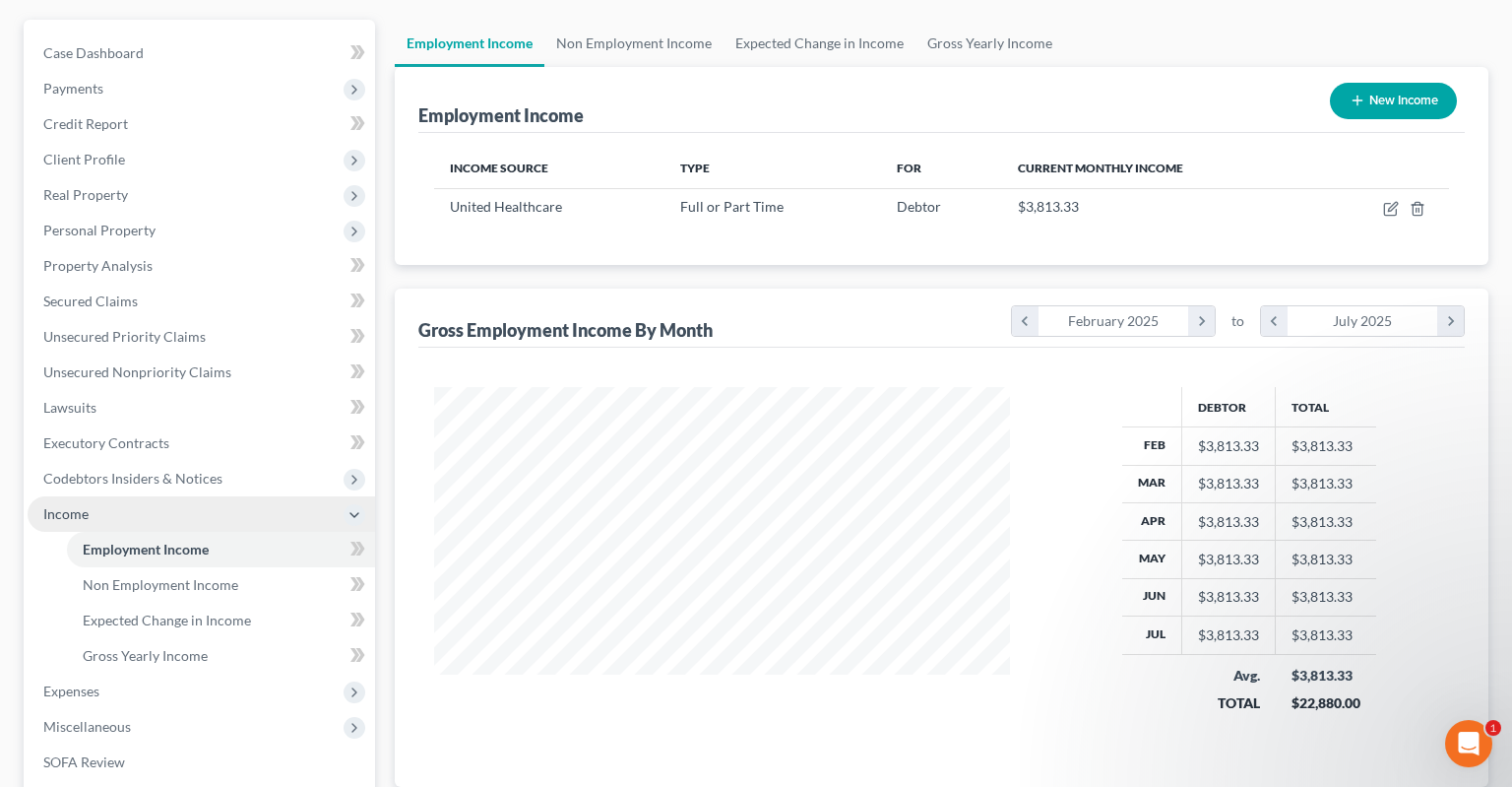 scroll, scrollTop: 208, scrollLeft: 0, axis: vertical 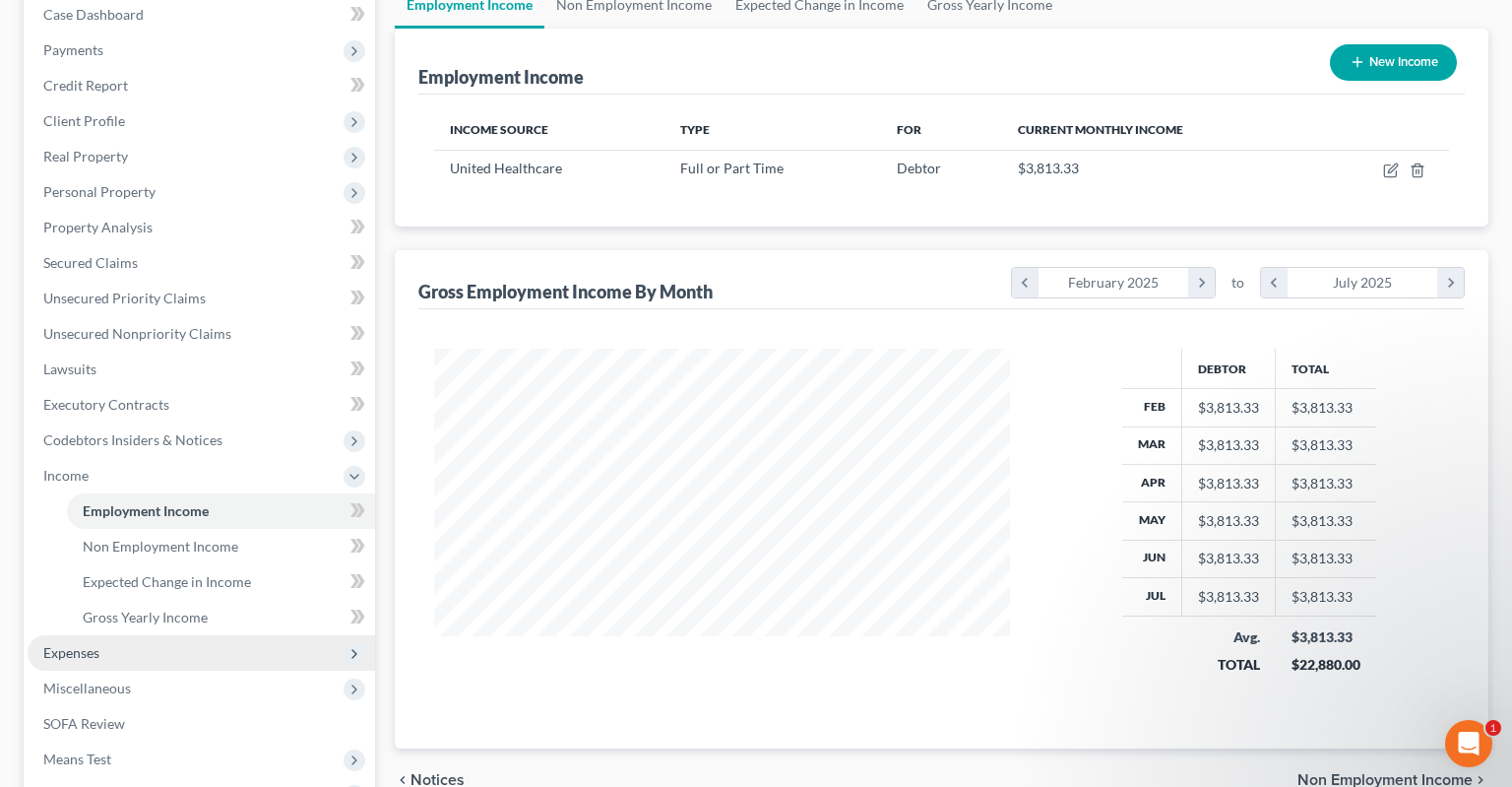 click on "Expenses" at bounding box center [201, 653] 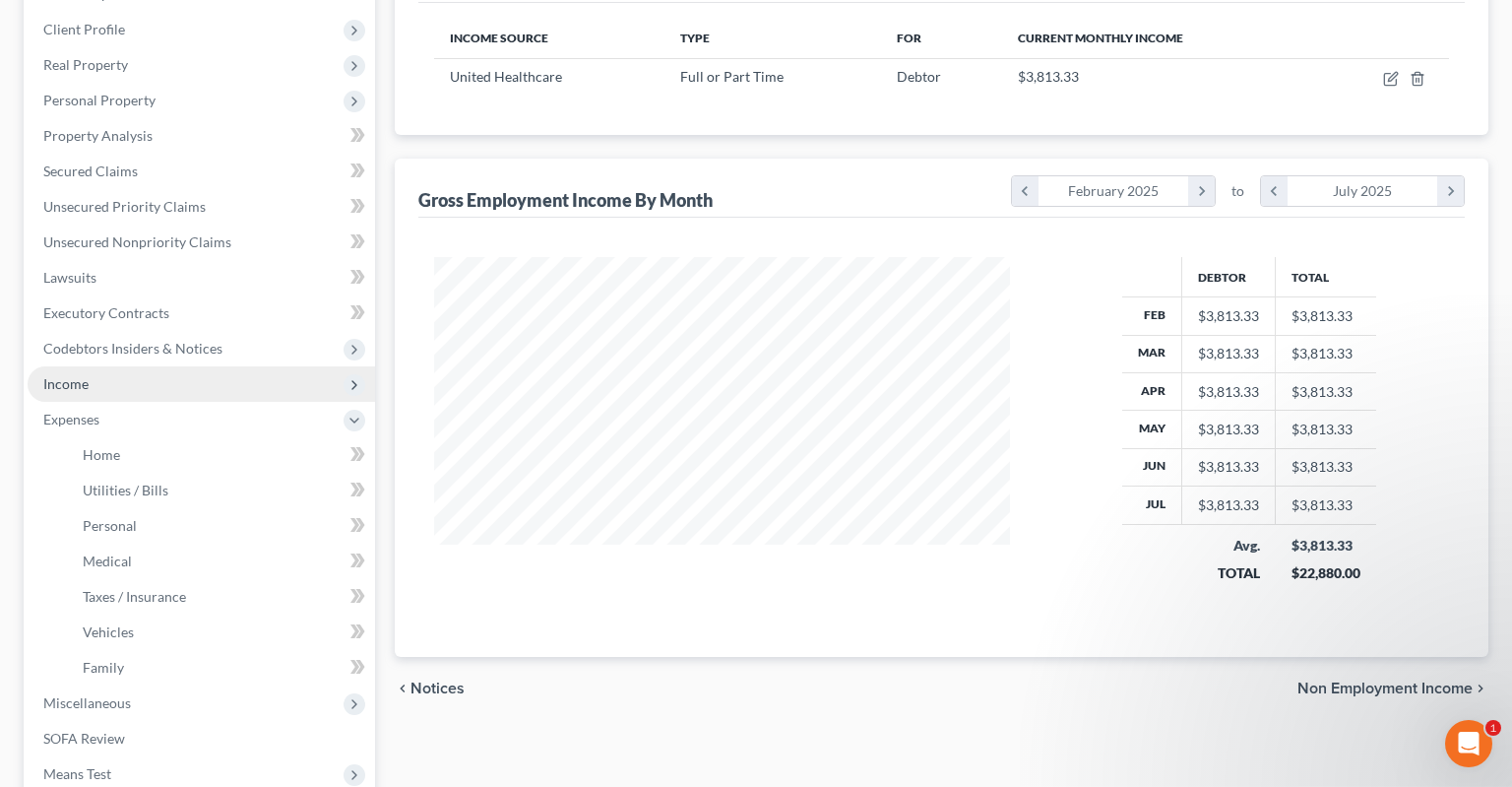 scroll, scrollTop: 416, scrollLeft: 0, axis: vertical 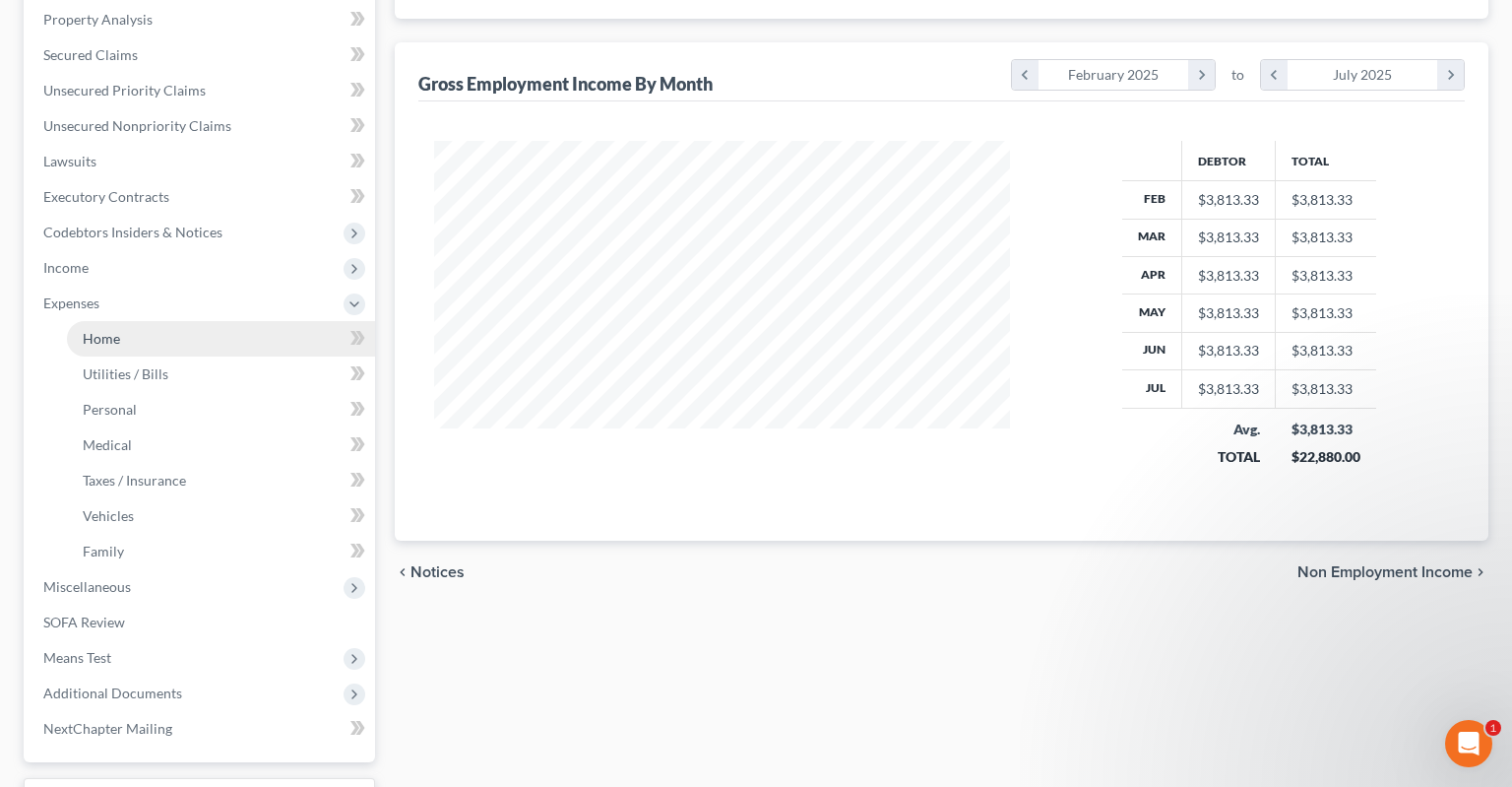 click on "Home" at bounding box center (220, 339) 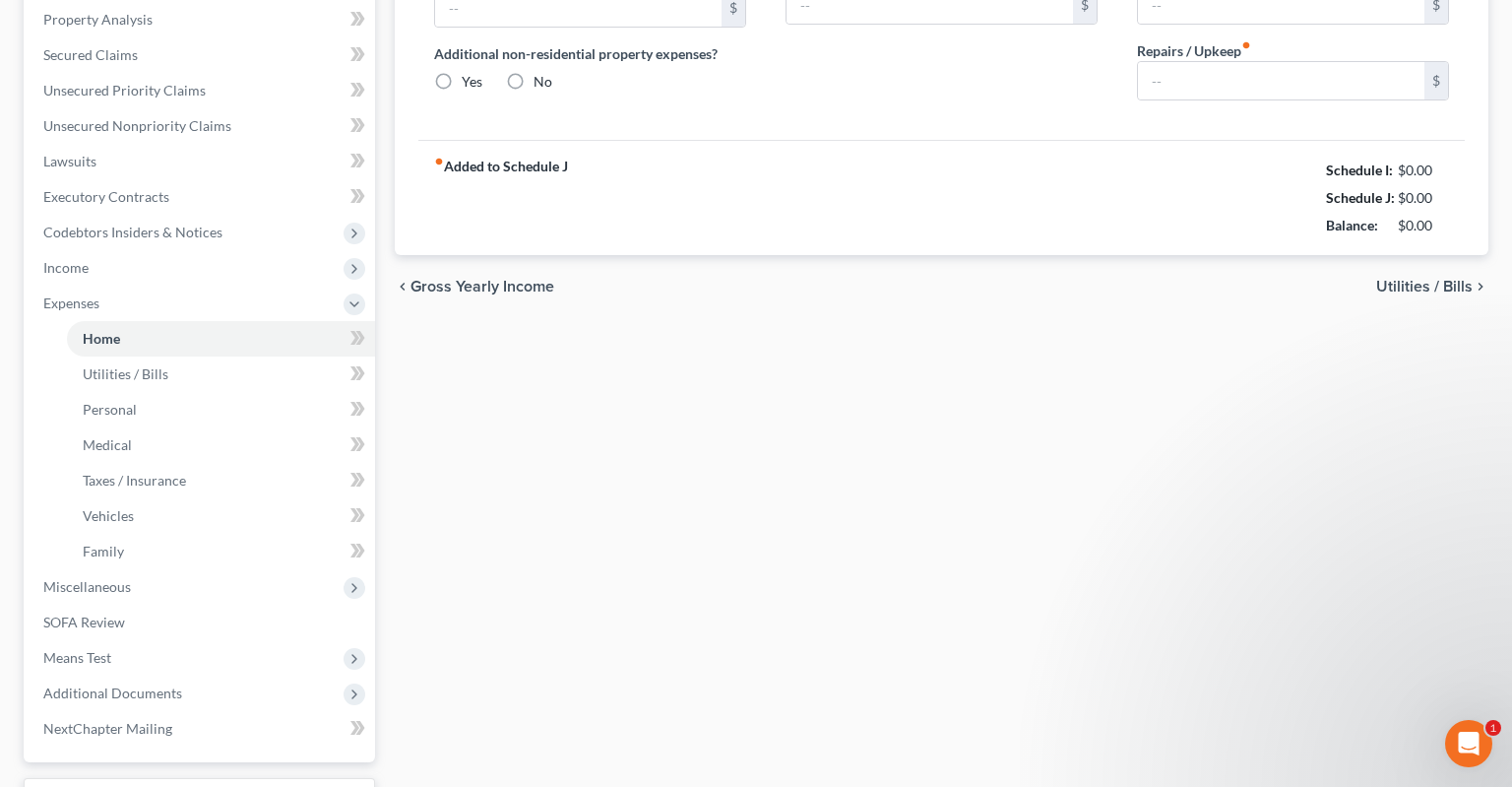 type on "1,248.00" 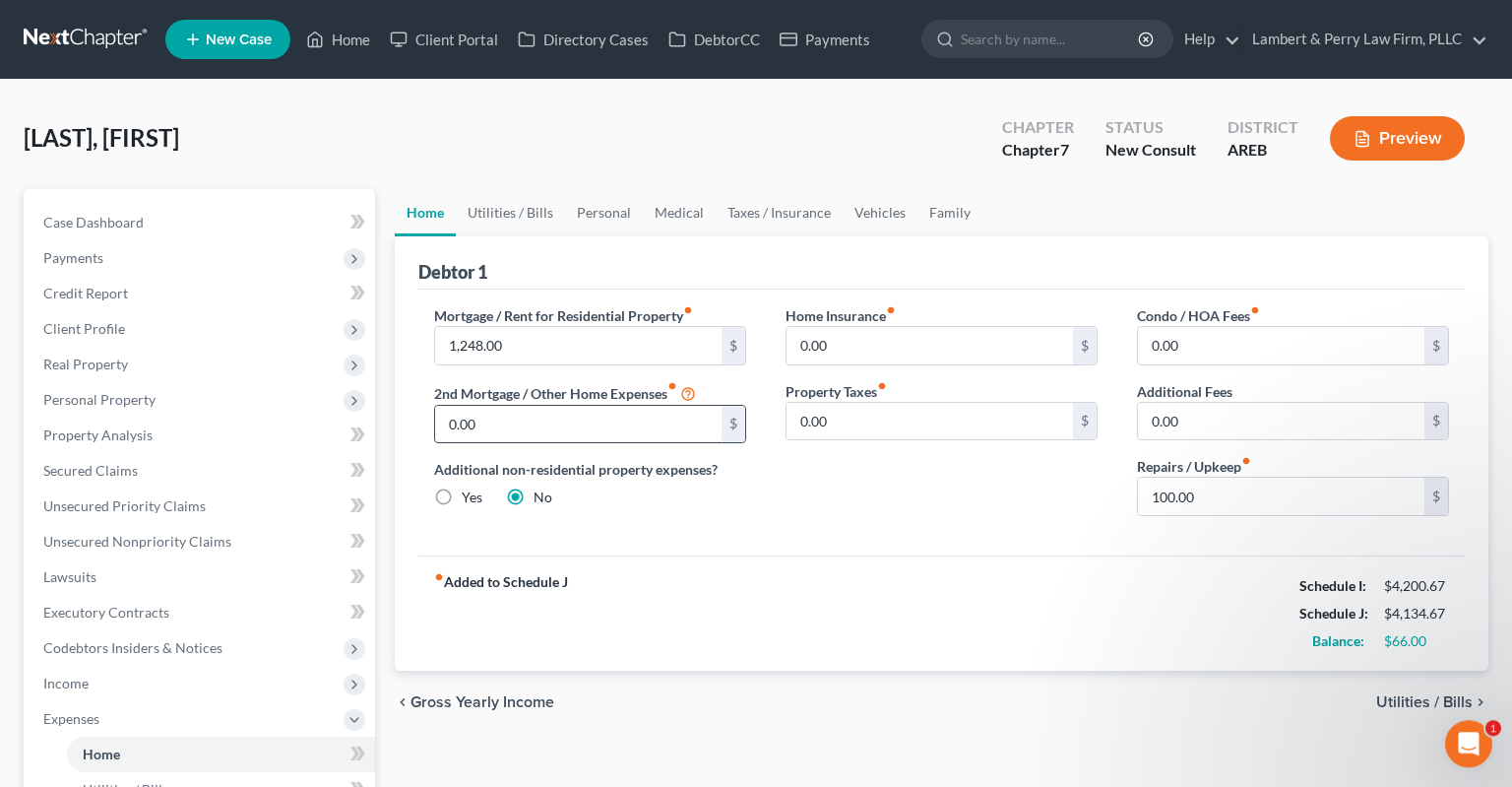 scroll, scrollTop: 0, scrollLeft: 0, axis: both 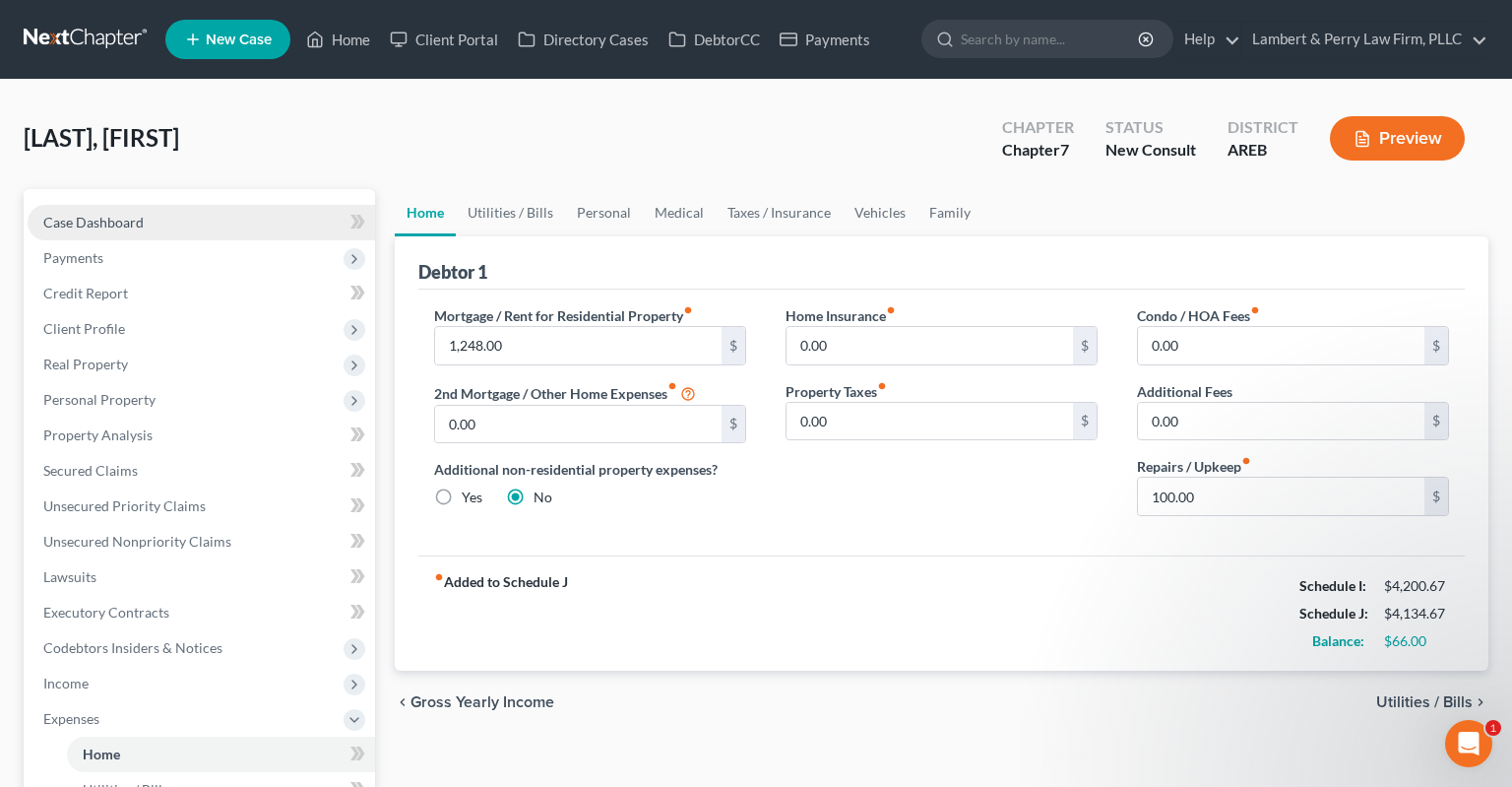 click on "Case Dashboard" at bounding box center (94, 222) 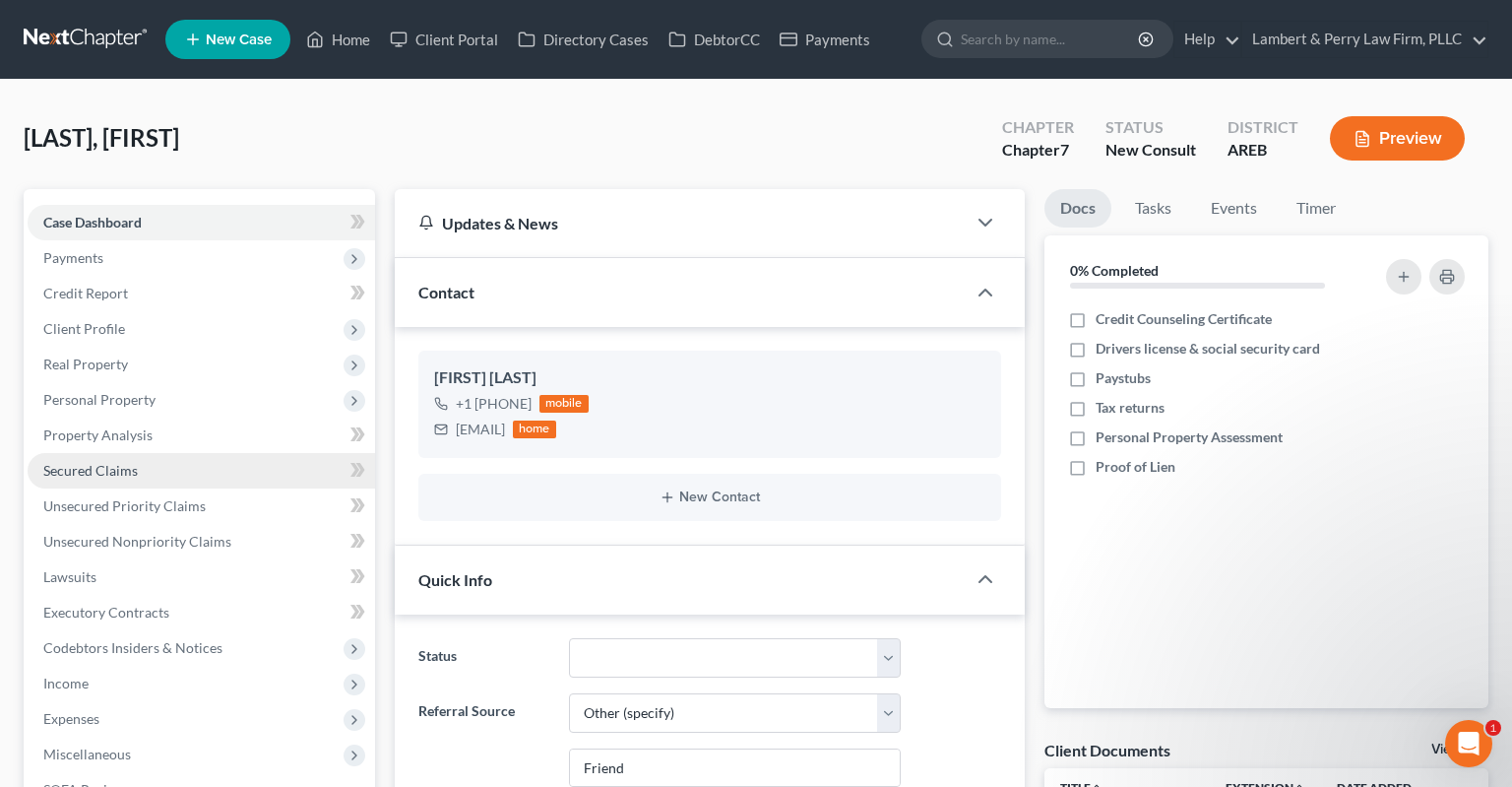click on "Secured Claims" at bounding box center [201, 471] 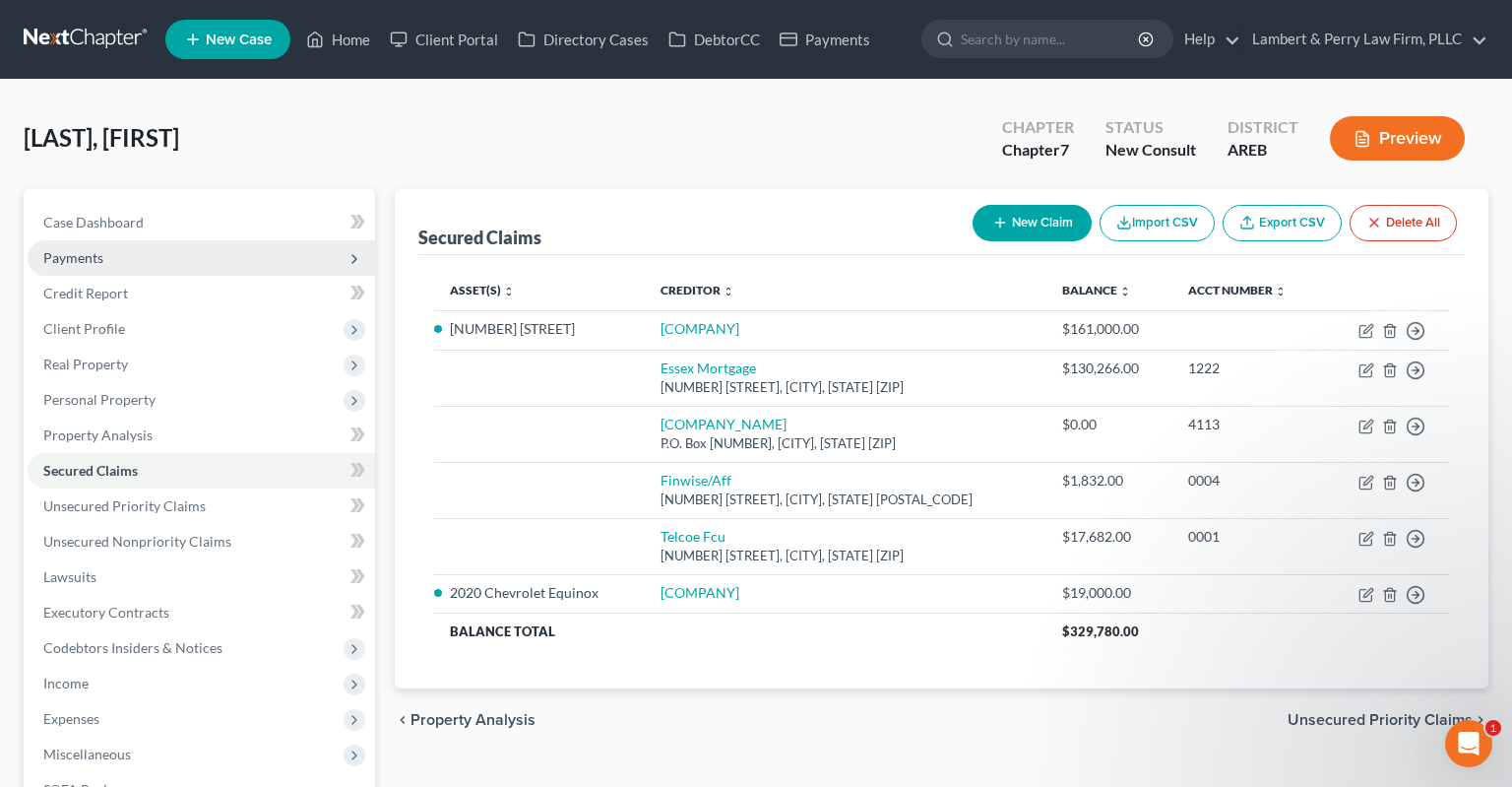 click on "Payments" at bounding box center [201, 258] 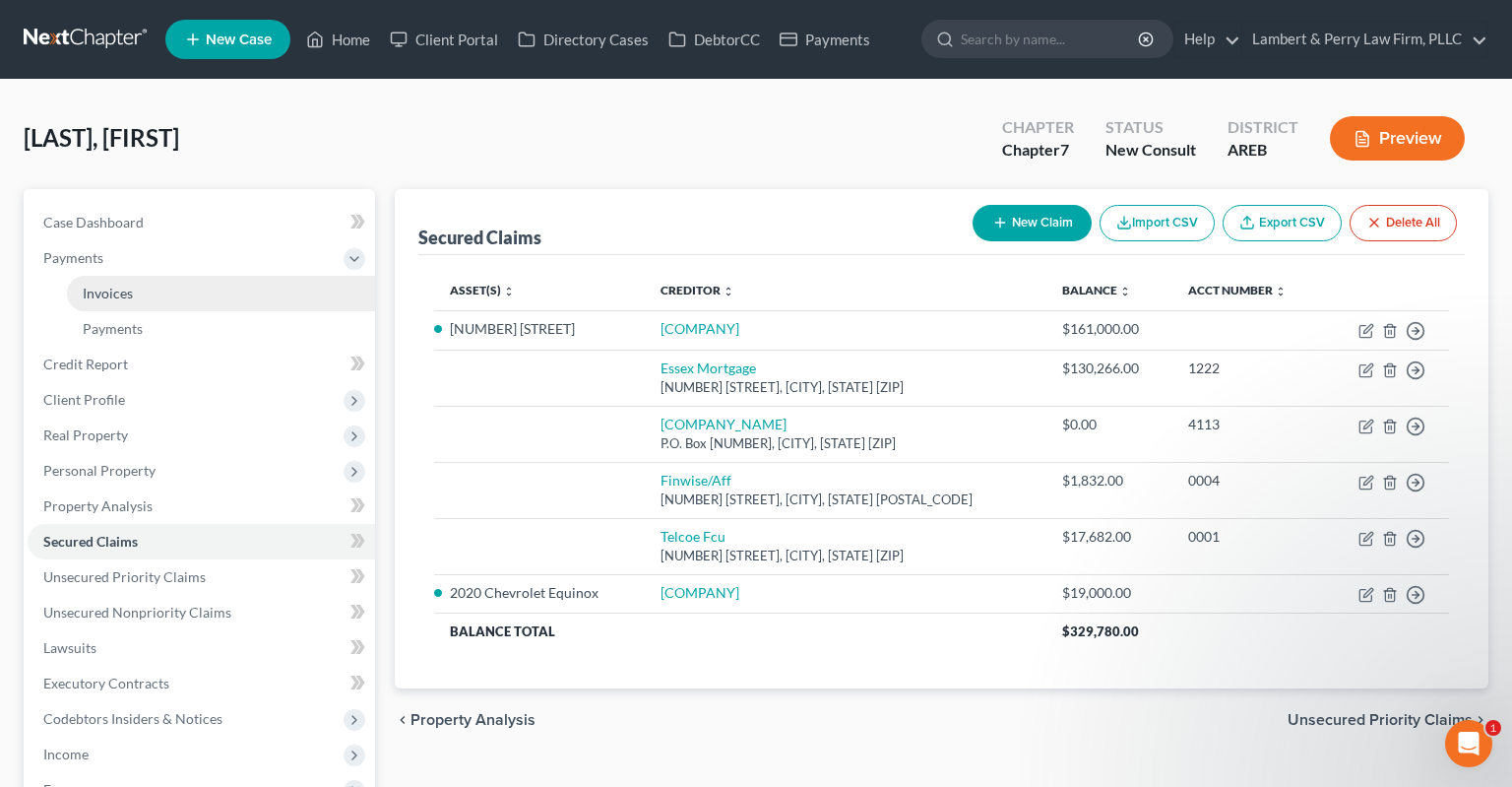 click on "Invoices" at bounding box center (220, 294) 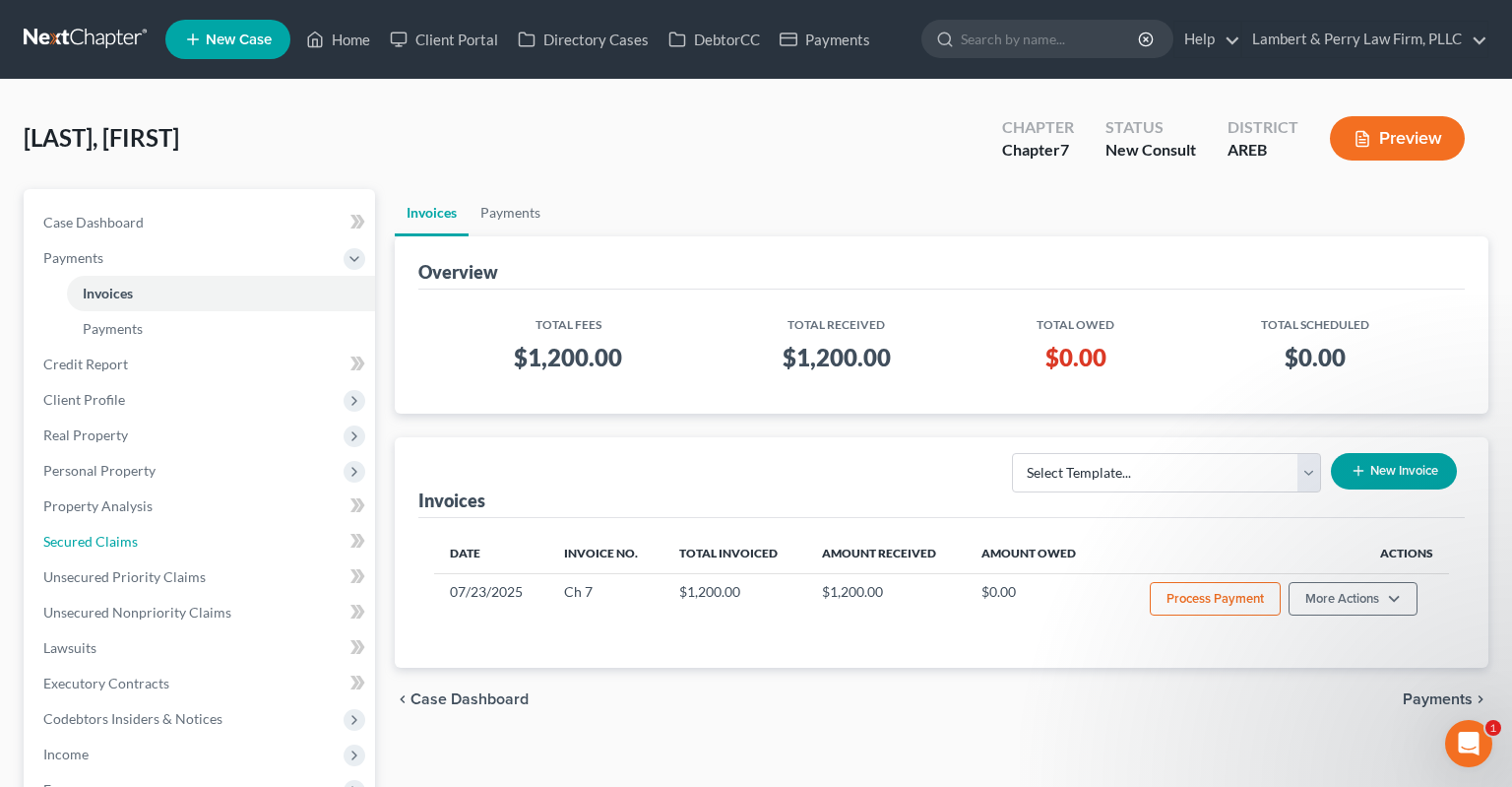 click on "Secured Claims" at bounding box center (201, 542) 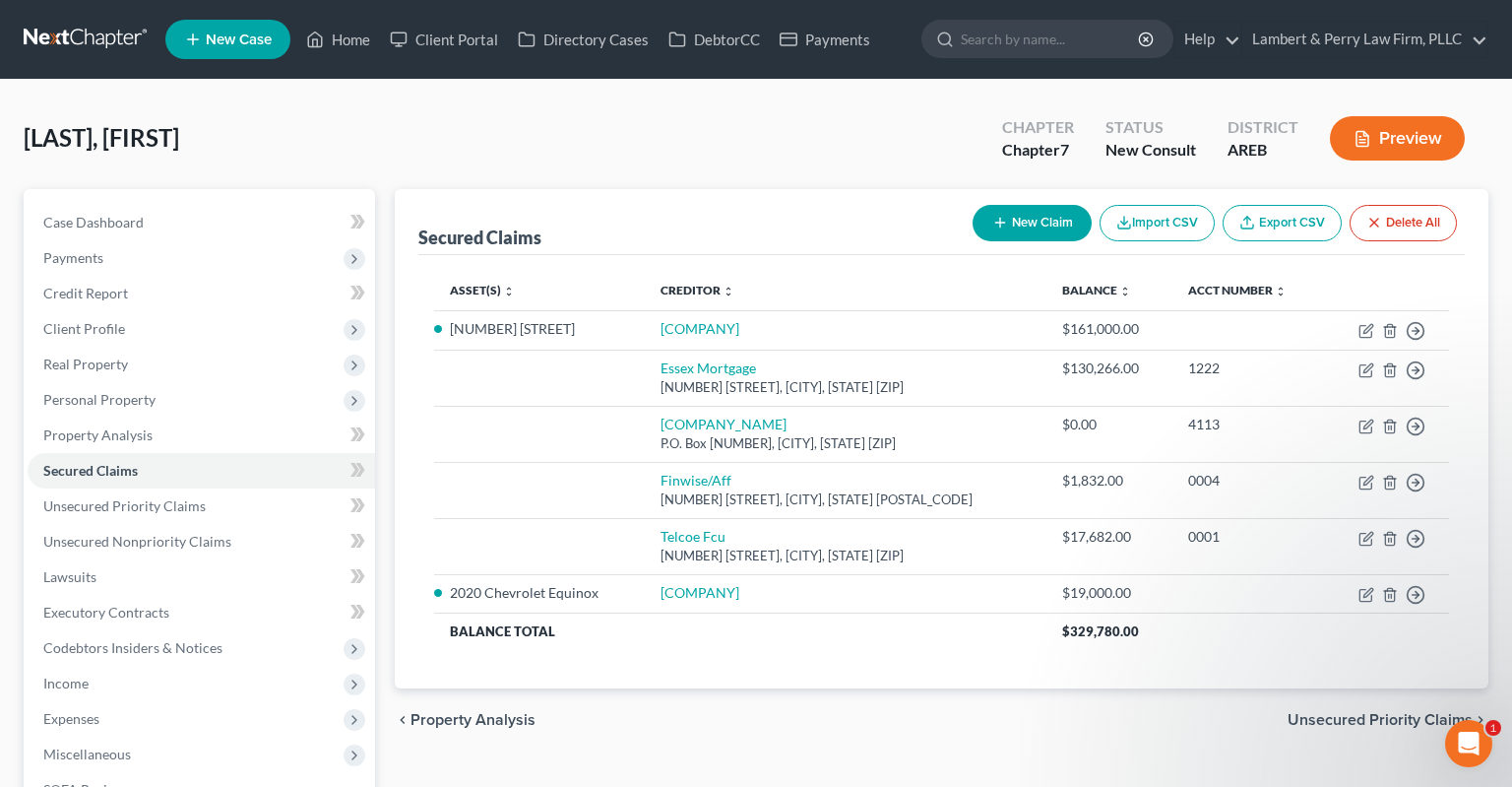 click on "chevron_left
Property Analysis
Unsecured Priority Claims
chevron_right" at bounding box center [941, 720] 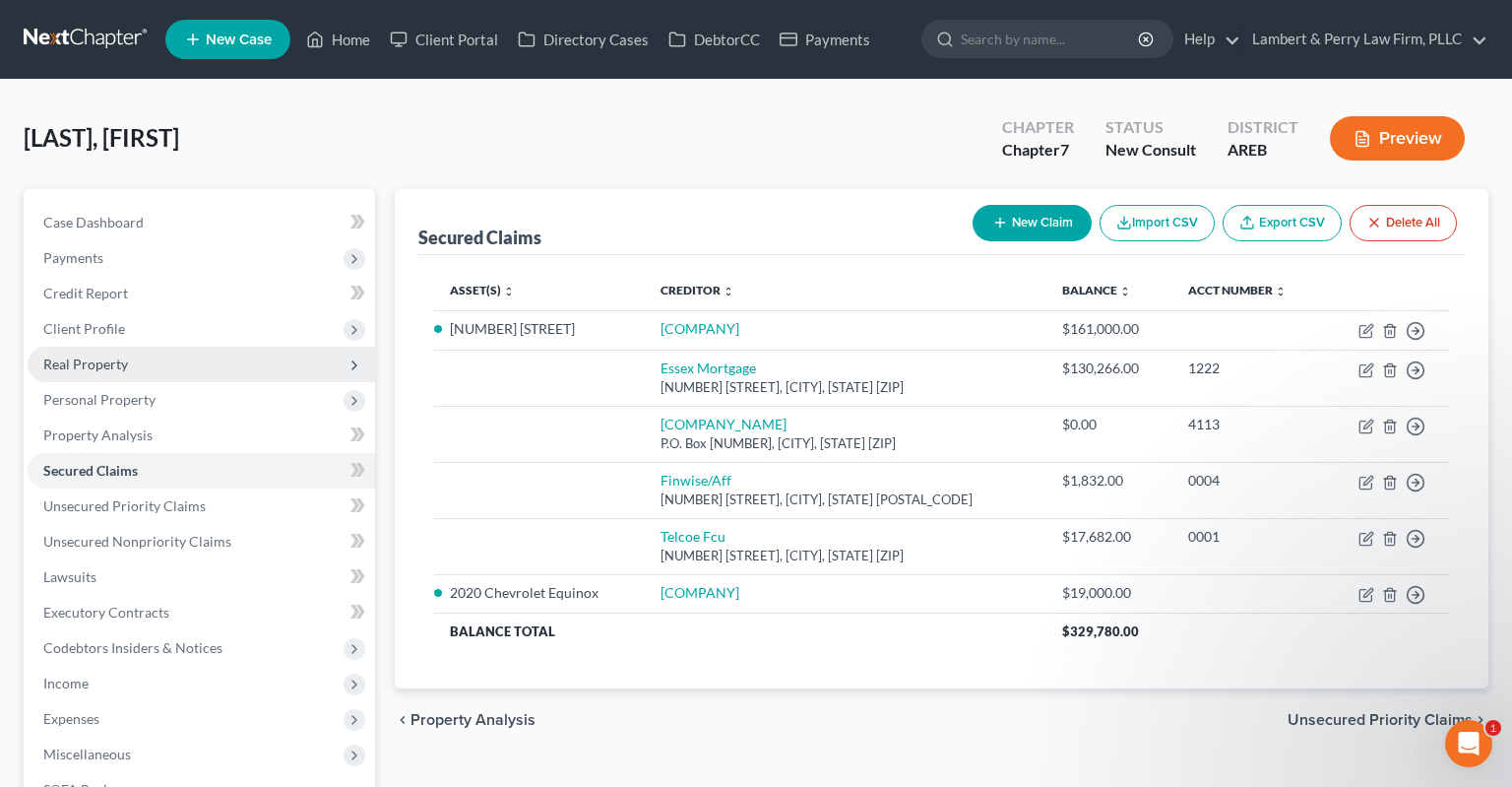 click on "Real Property" at bounding box center [201, 364] 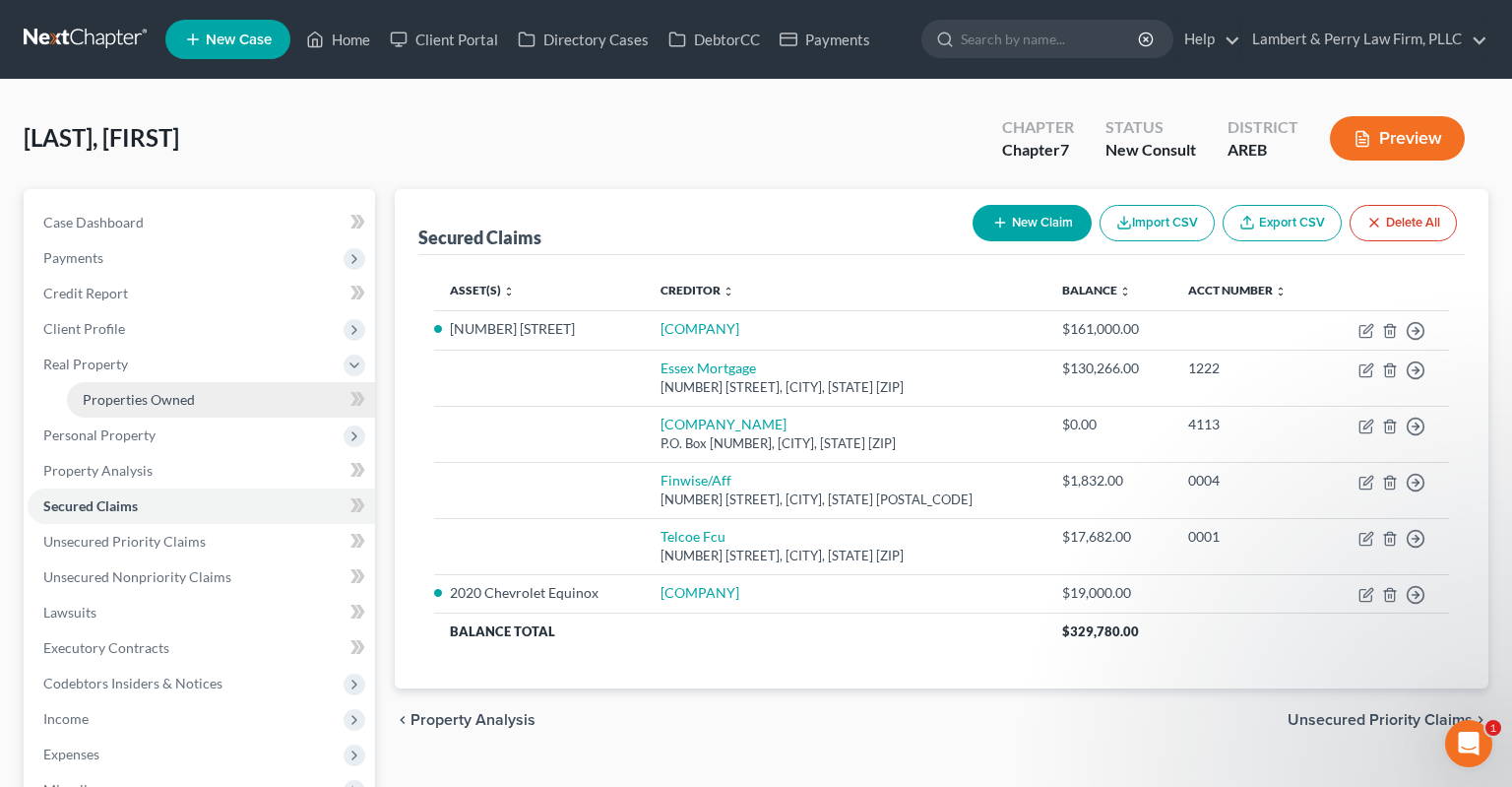 click on "Properties Owned" at bounding box center (220, 400) 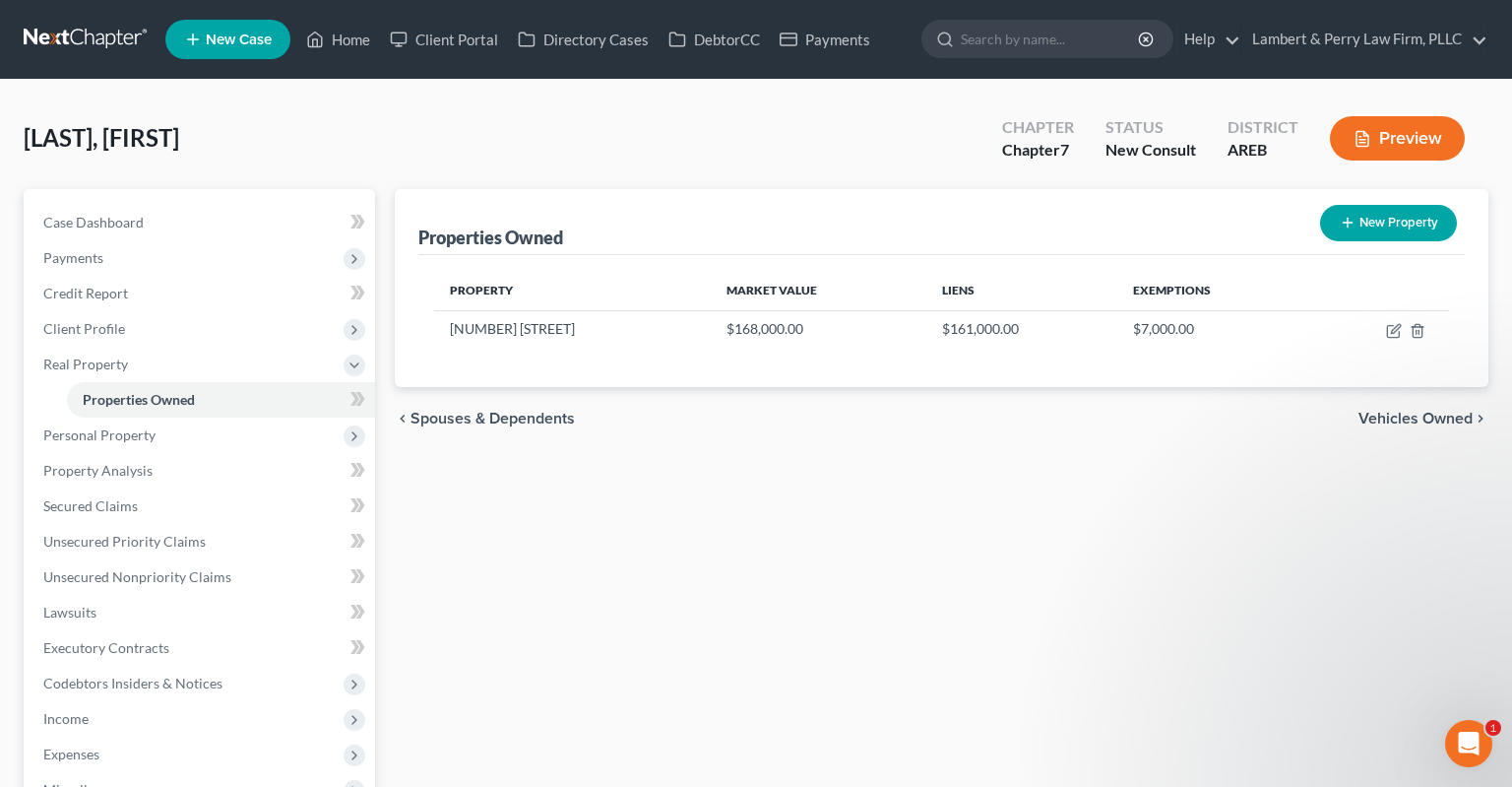 click on "Properties Owned New Property
Property Market Value Liens Exemptions [NUMBER] [STREET] $[AMOUNT] $[AMOUNT] $[AMOUNT]
chevron_left
Spouses & Dependents
Vehicles Owned
chevron_right" at bounding box center [941, 633] 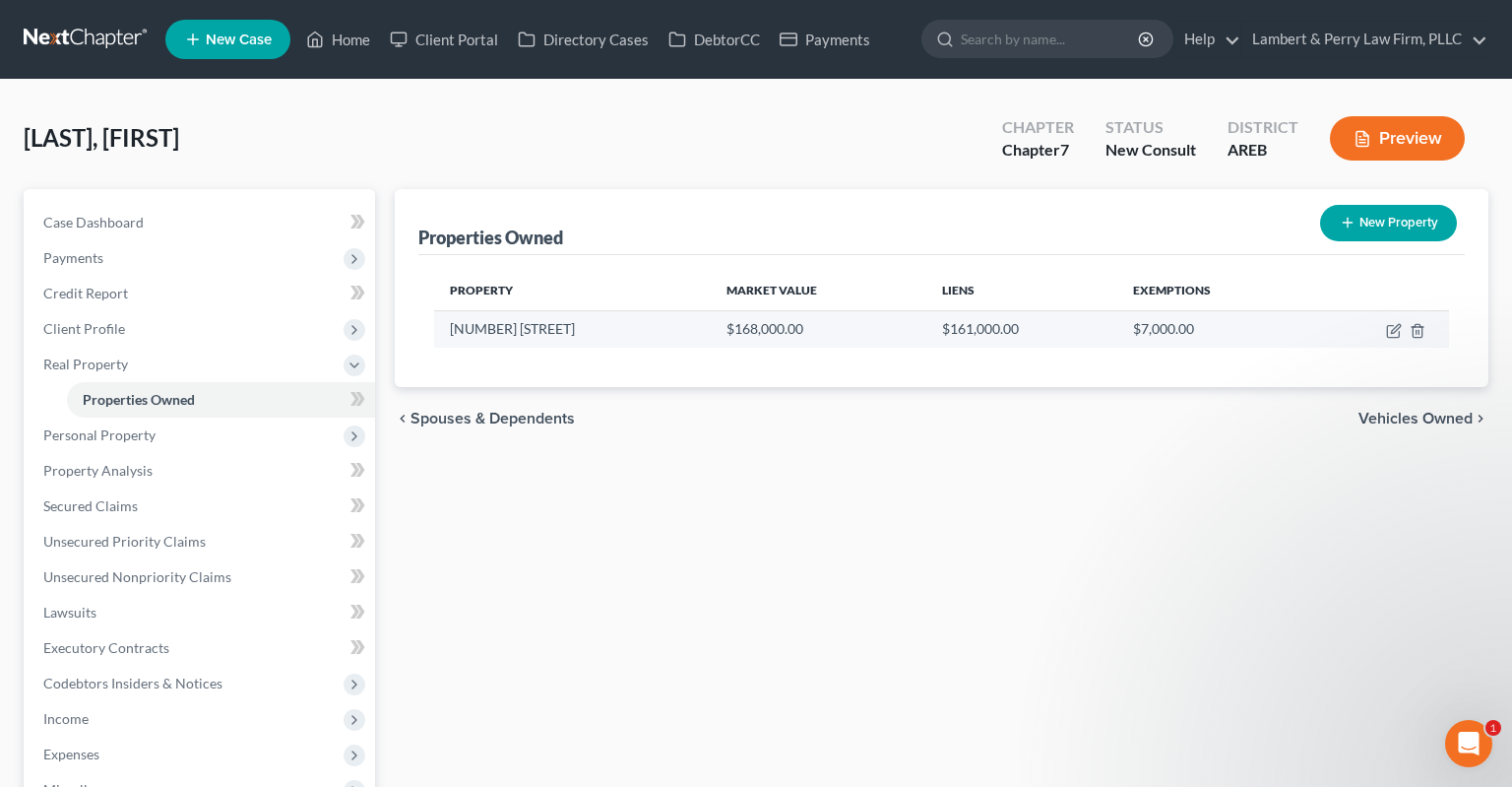 click on "$168,000.00" at bounding box center (818, 329) 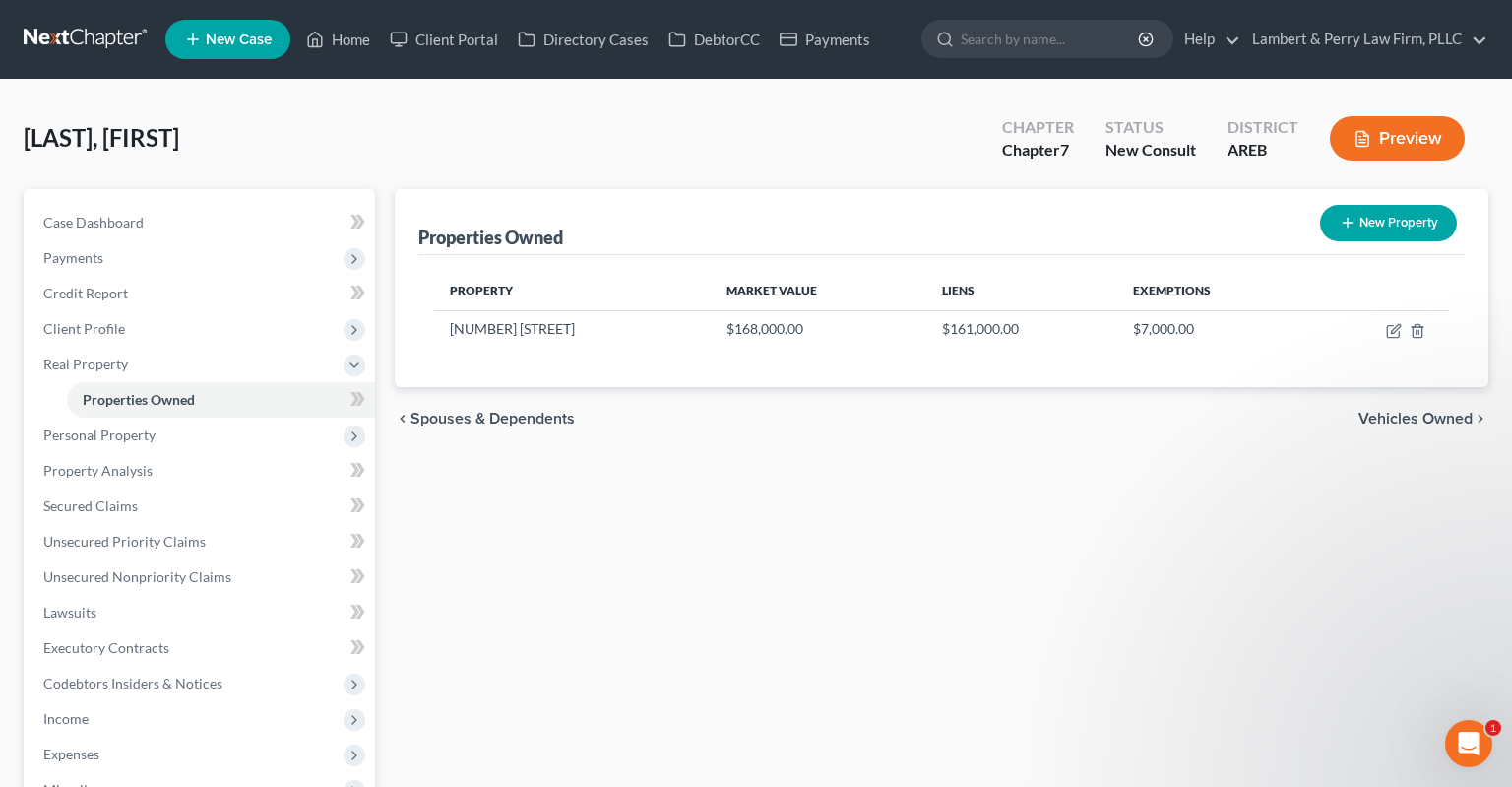 click on "$161,000.00" at bounding box center [1022, 329] 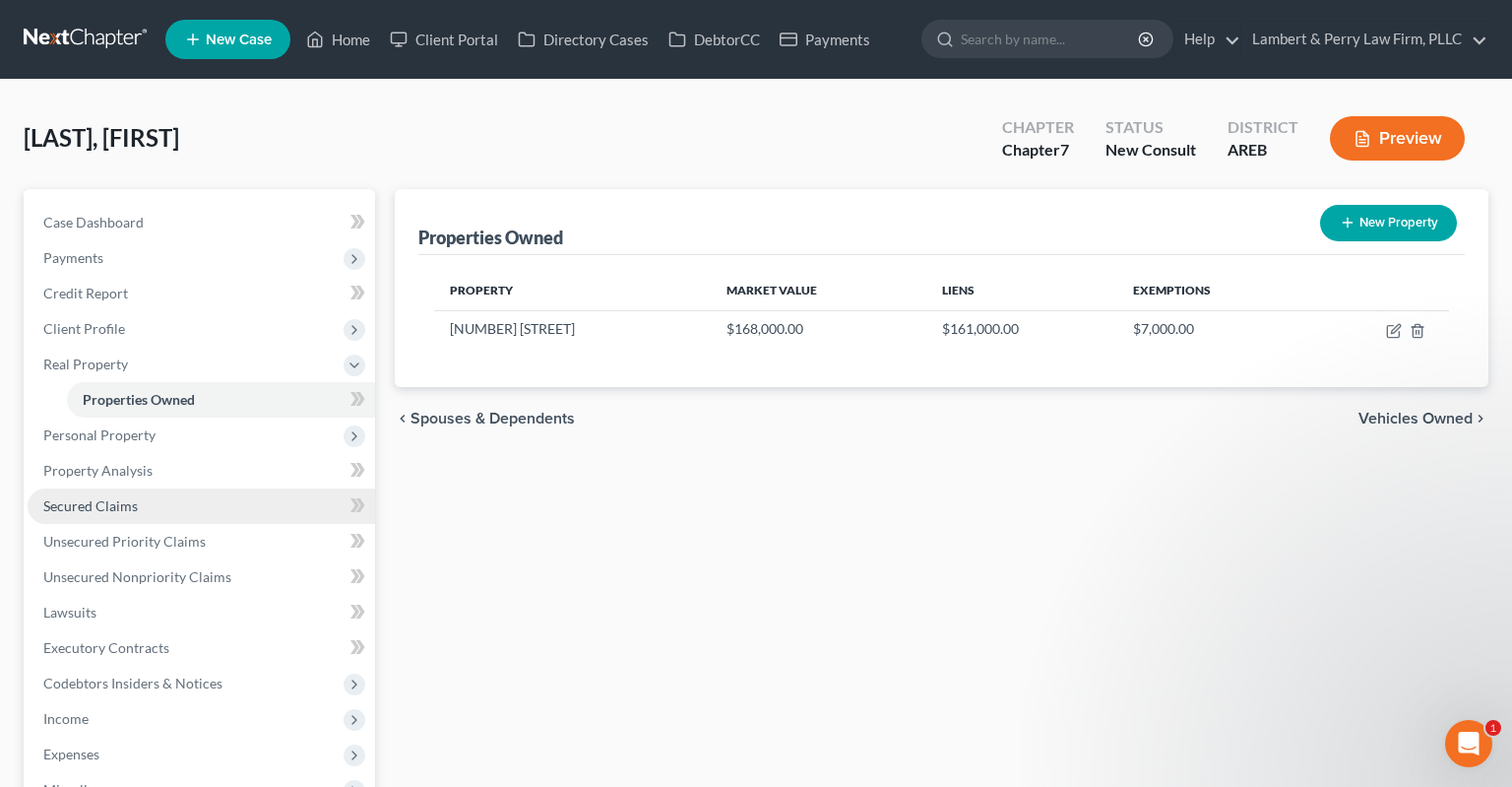 click on "Secured Claims" at bounding box center [201, 506] 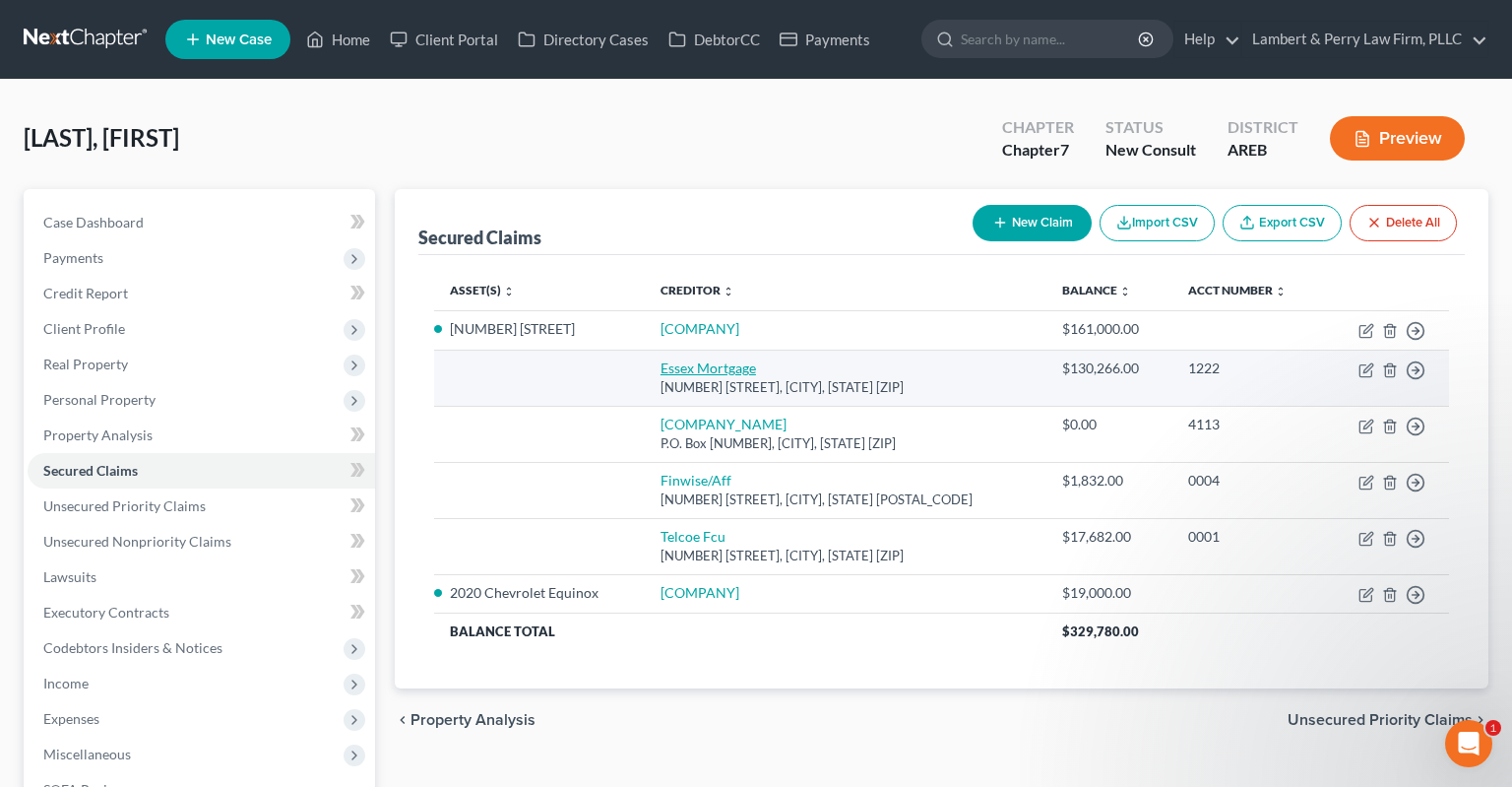 click on "Essex Mortgage" at bounding box center [708, 367] 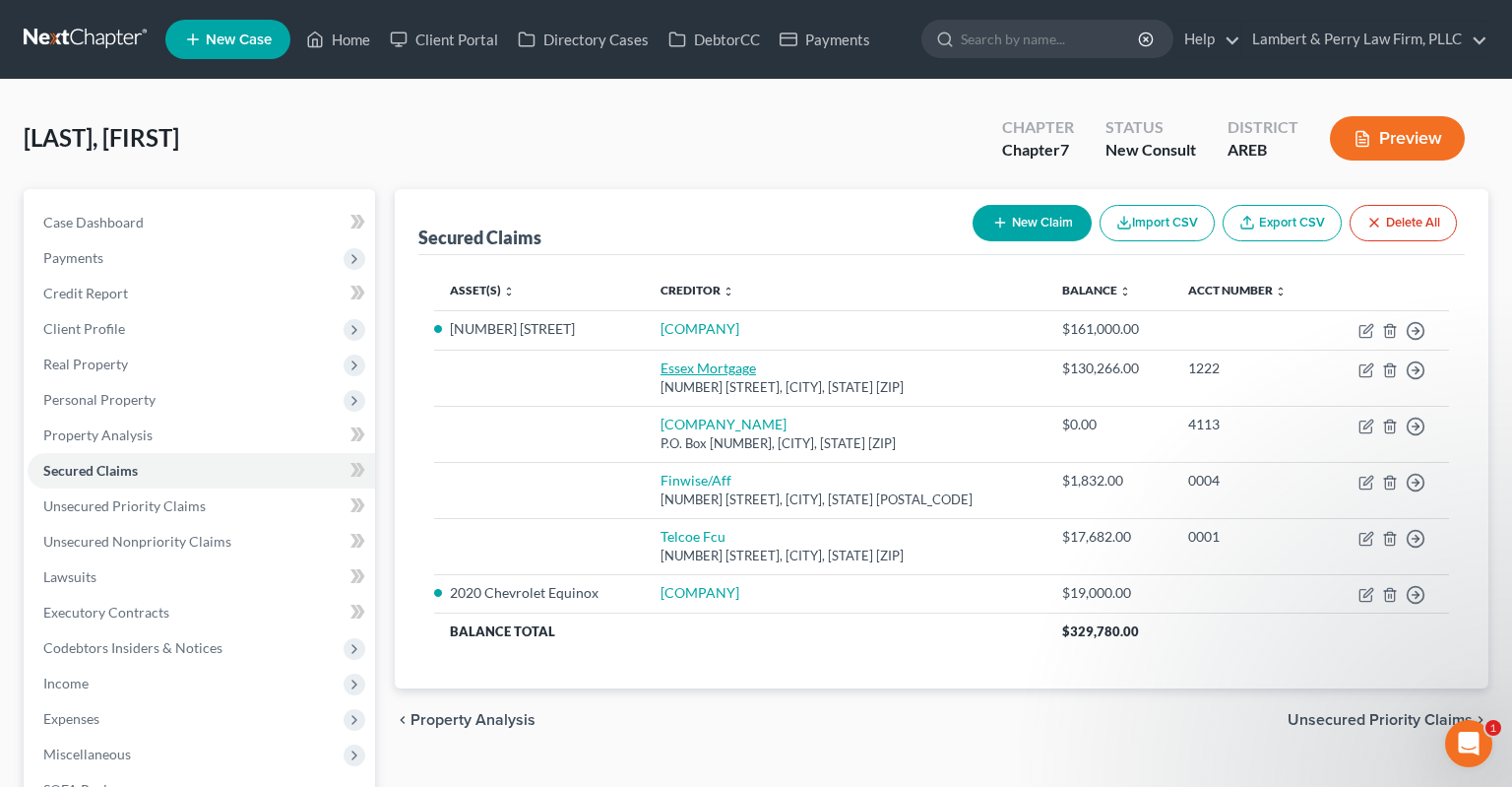select on "4" 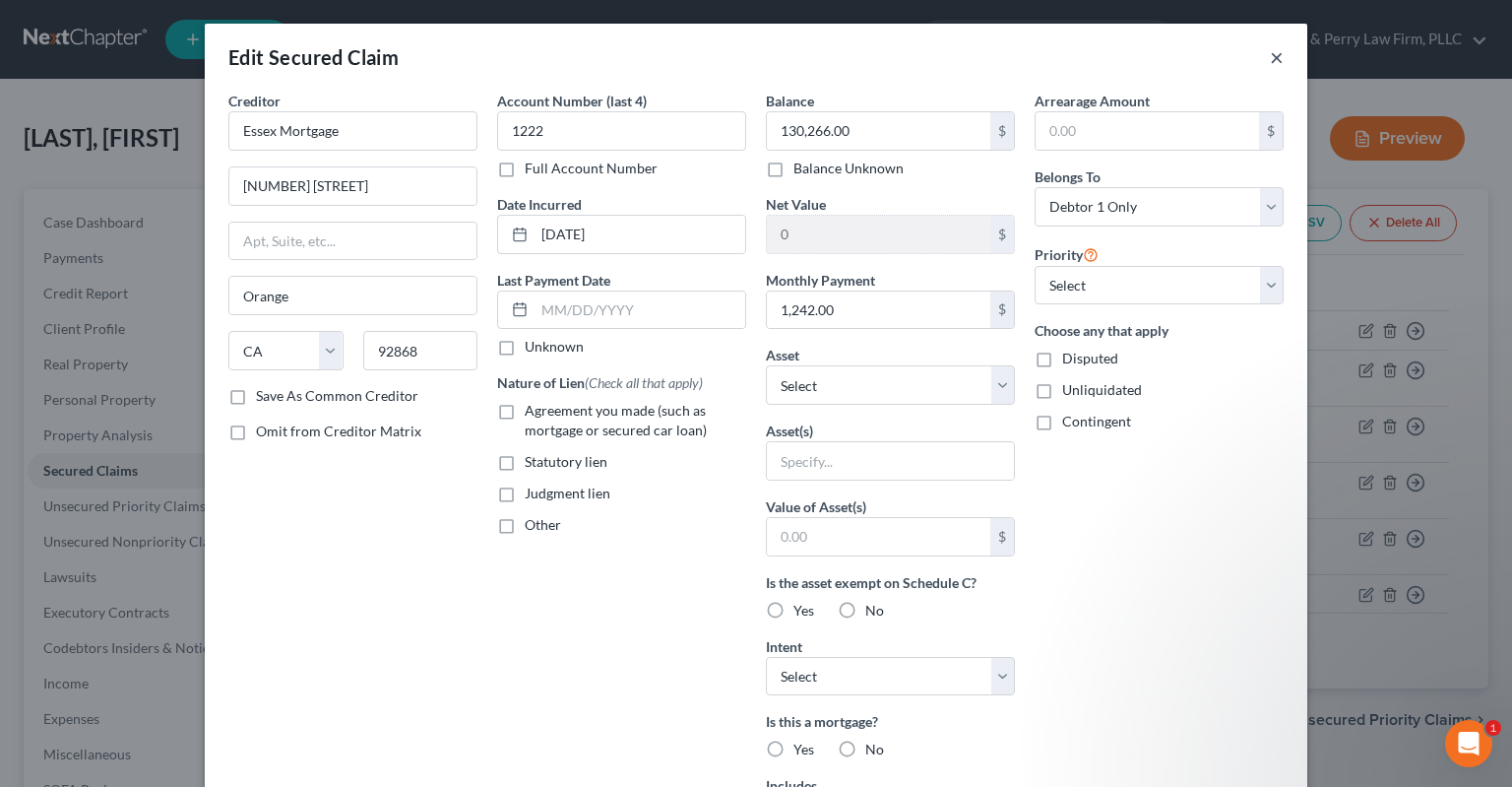 click on "×" at bounding box center (1277, 57) 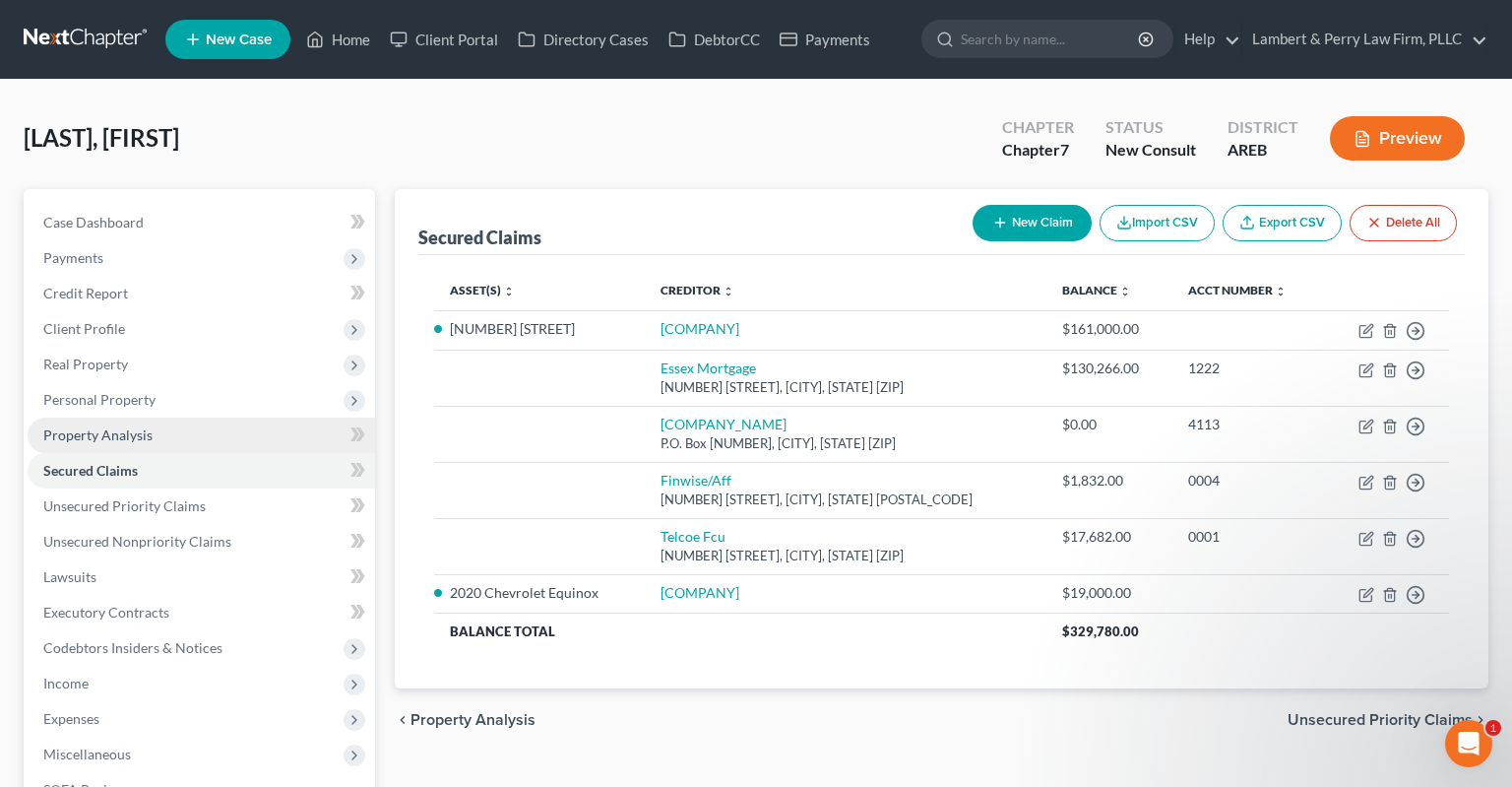 click on "Property Analysis" at bounding box center (97, 434) 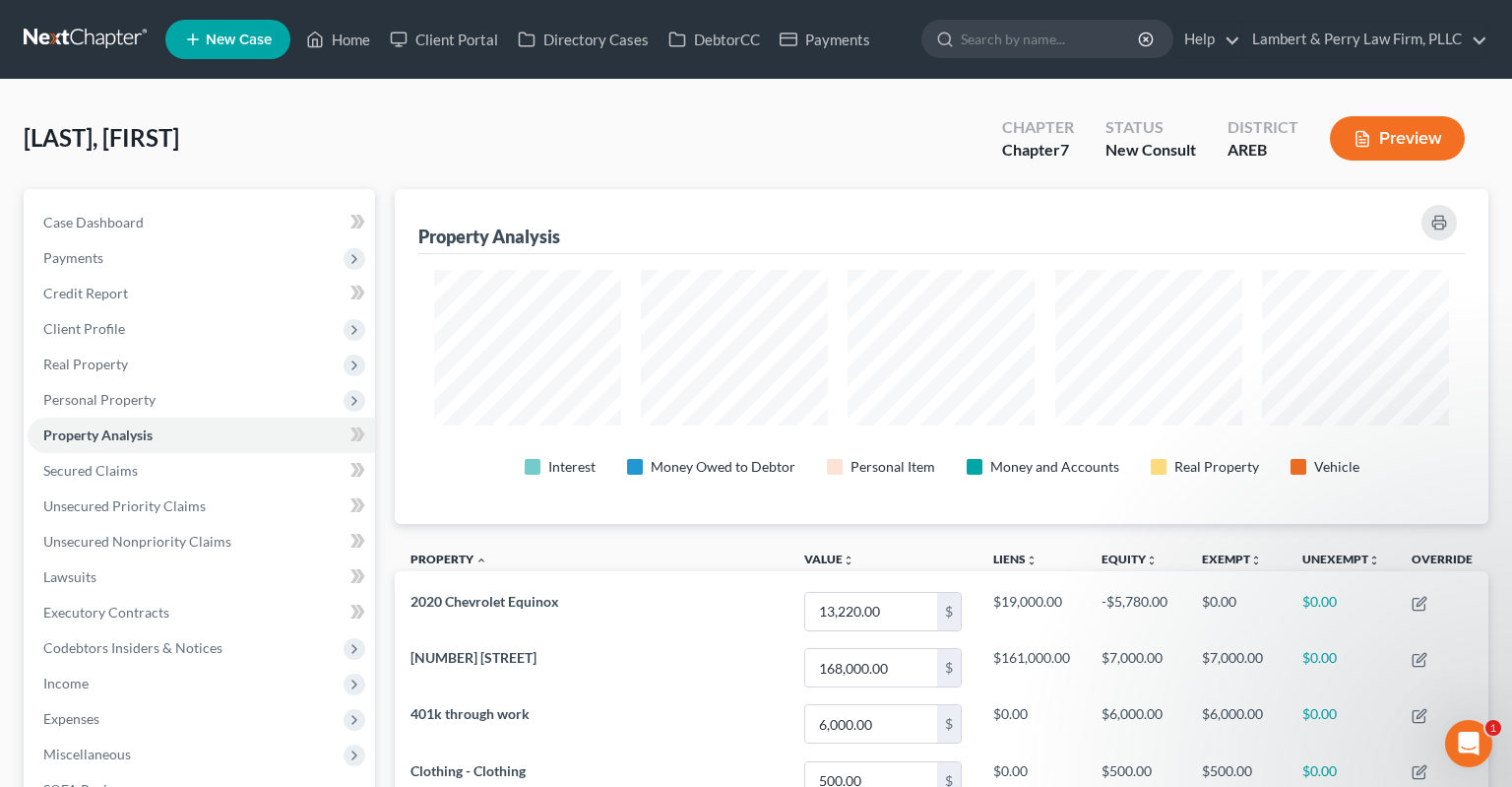 scroll, scrollTop: 984646, scrollLeft: 983280, axis: both 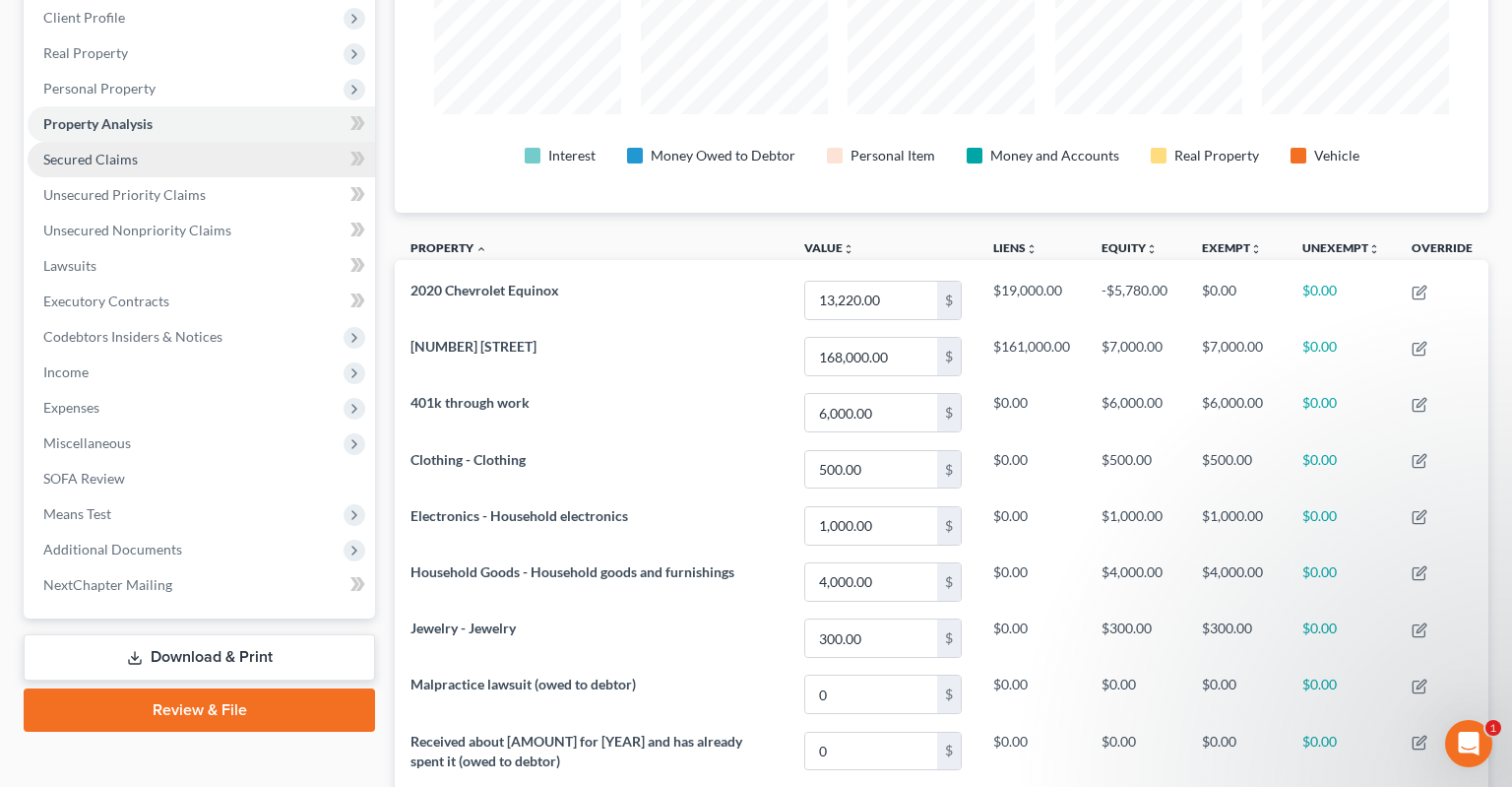 click on "Secured Claims" at bounding box center [201, 160] 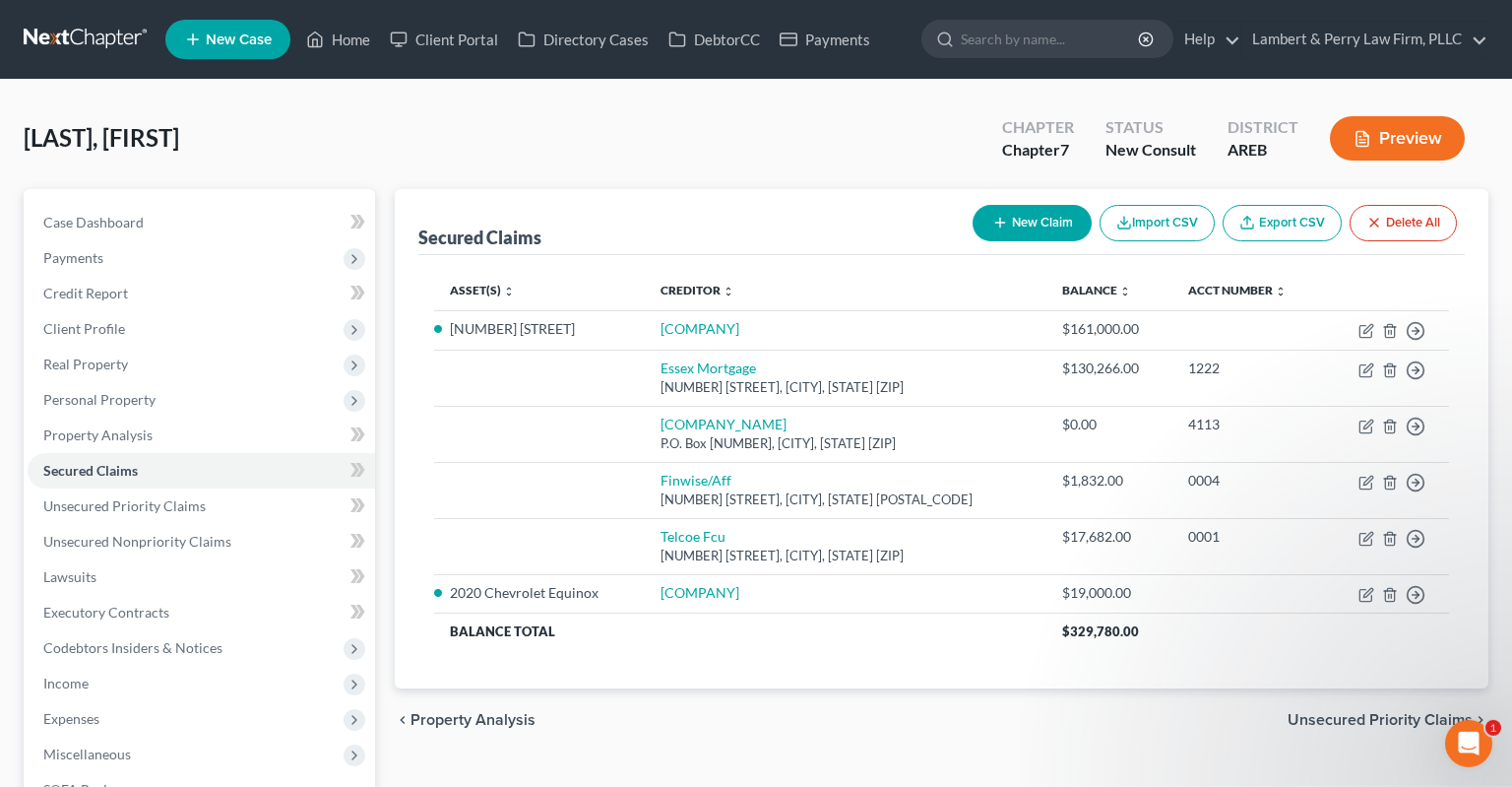 scroll, scrollTop: 0, scrollLeft: 0, axis: both 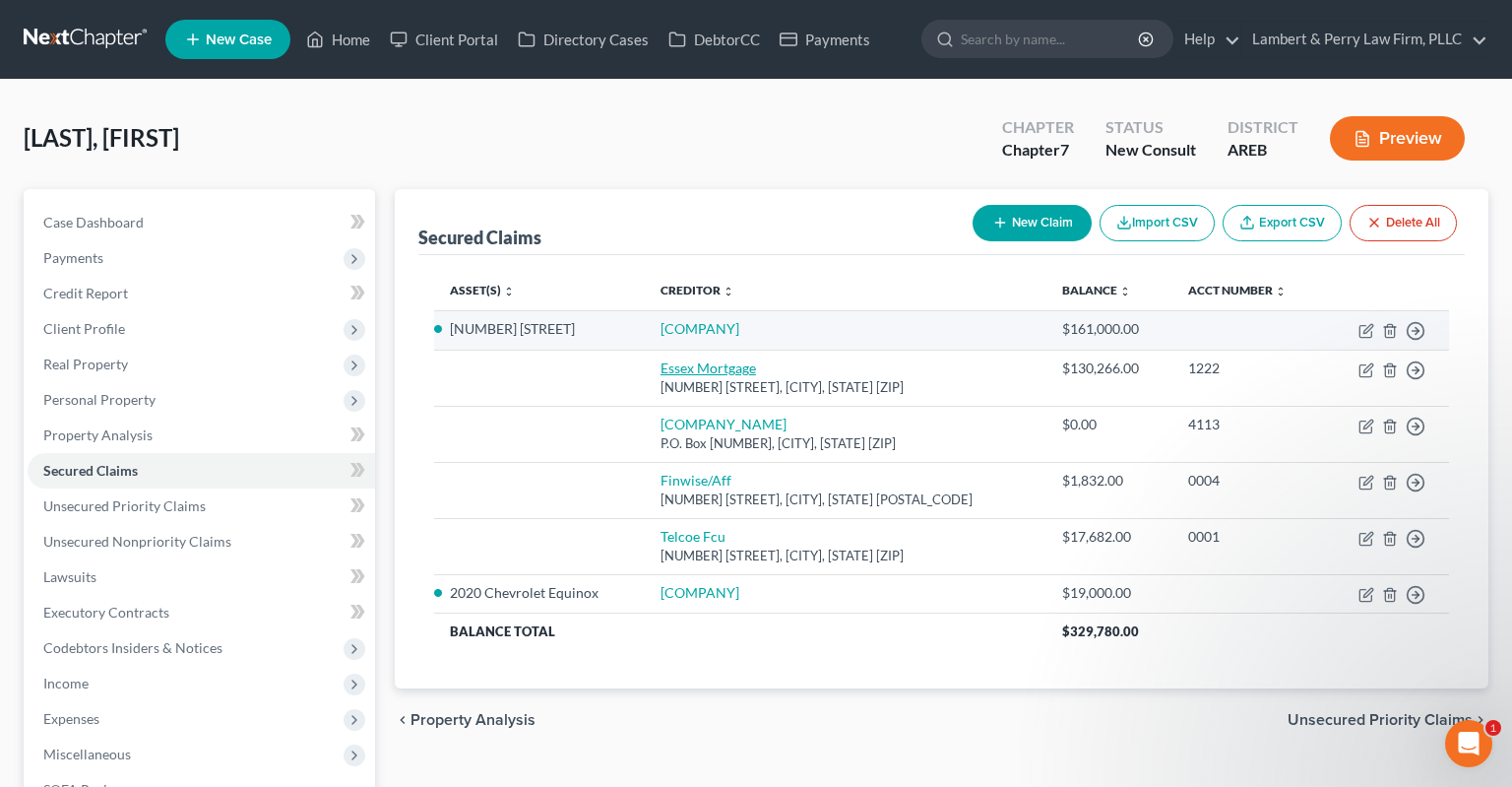 drag, startPoint x: 730, startPoint y: 366, endPoint x: 769, endPoint y: 346, distance: 43.829214 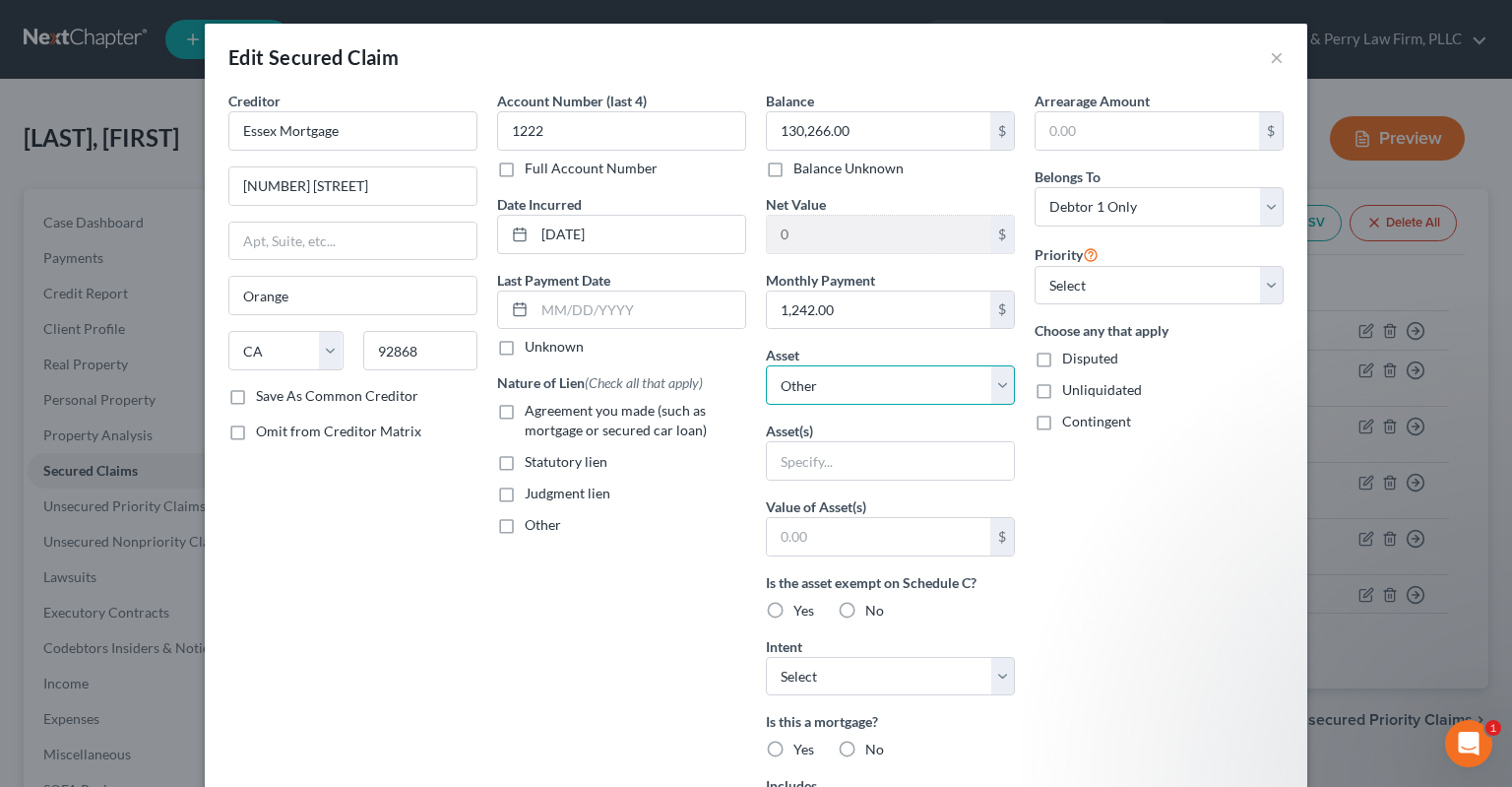 select on "7" 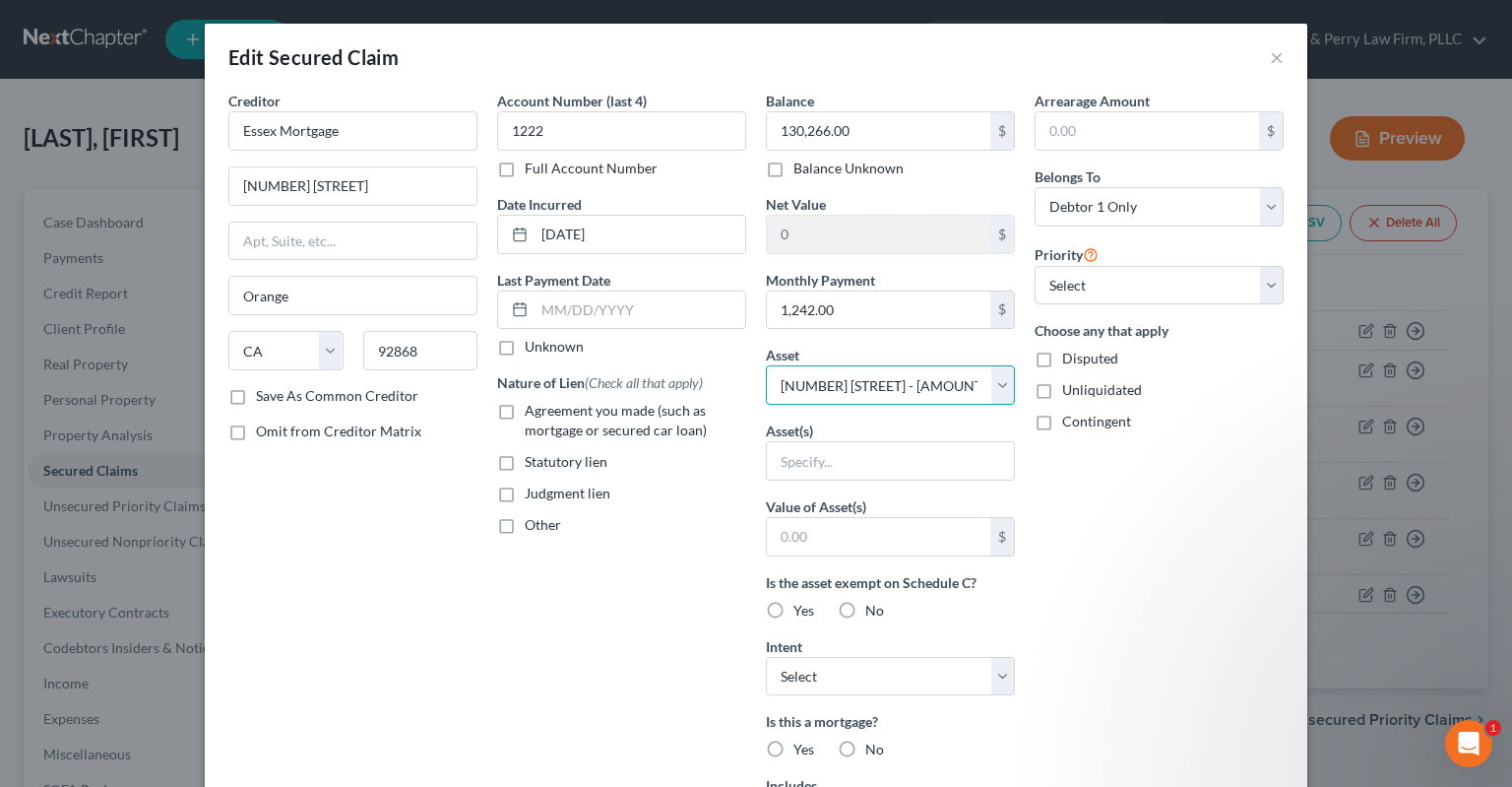 click on "[NUMBER] [STREET] - [AMOUNT]" at bounding box center [0, 0] 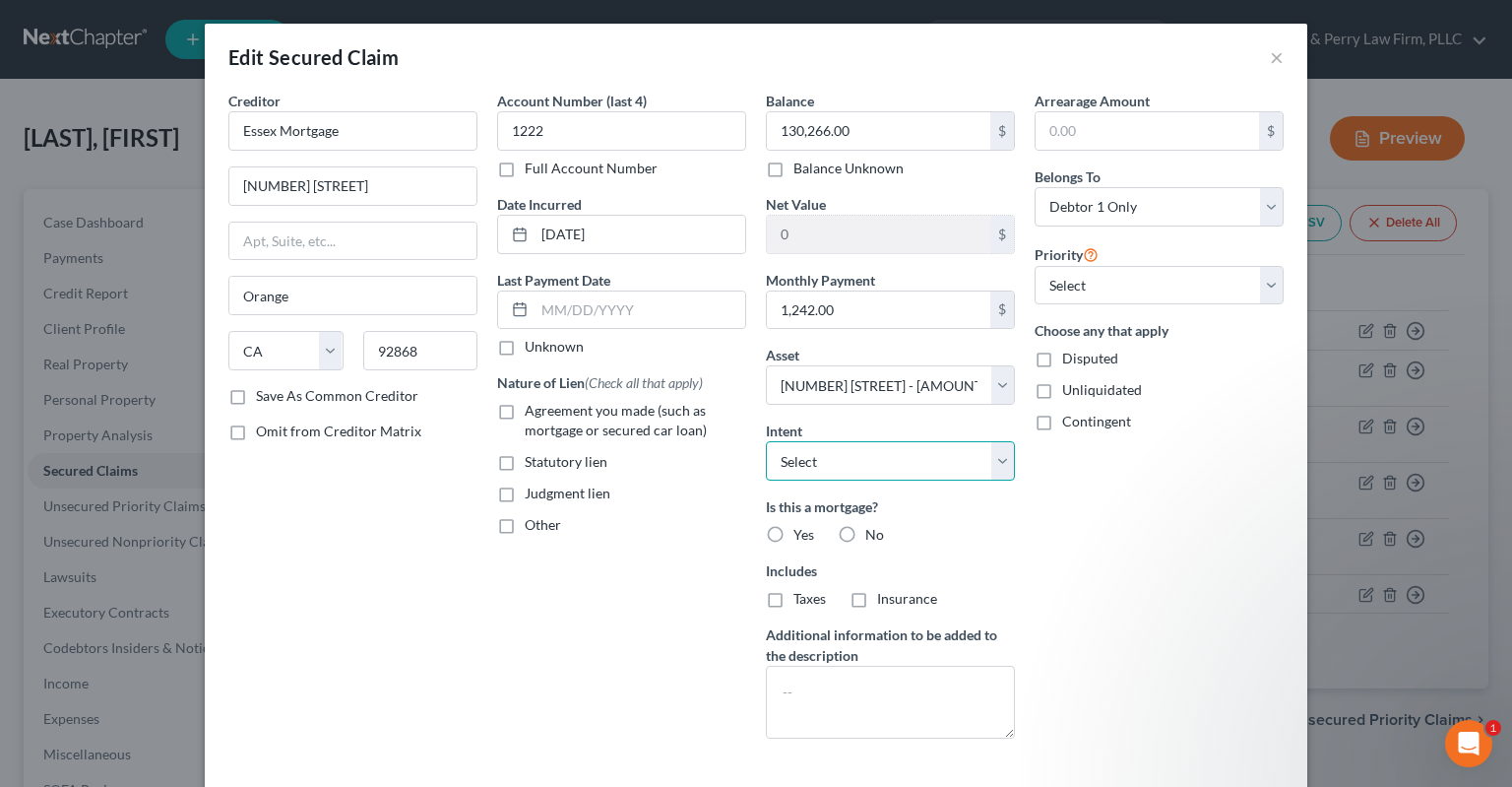 click on "Select Surrender Redeem Reaffirm Avoid Other" at bounding box center (890, 461) 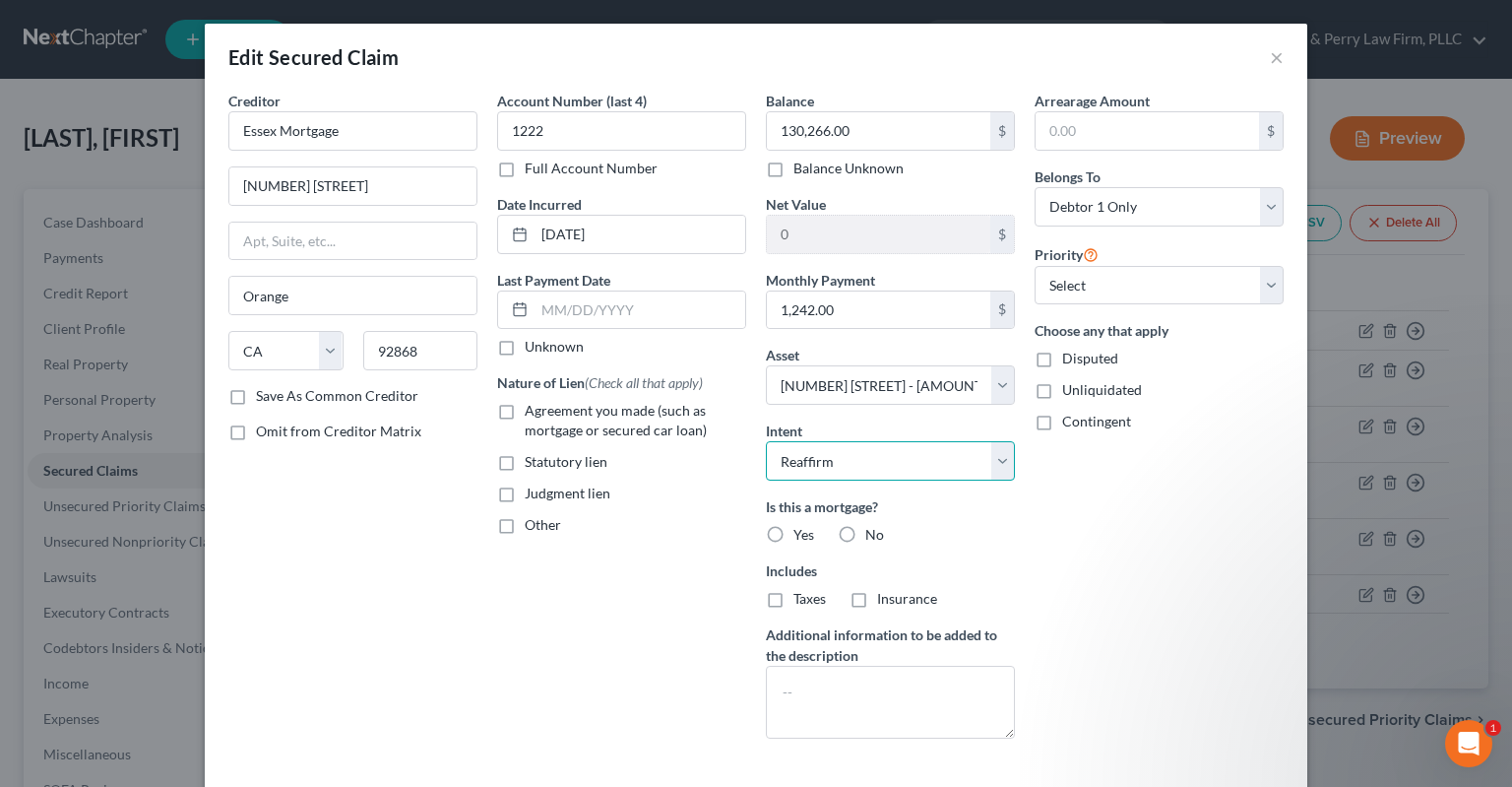 click on "Reaffirm" at bounding box center [0, 0] 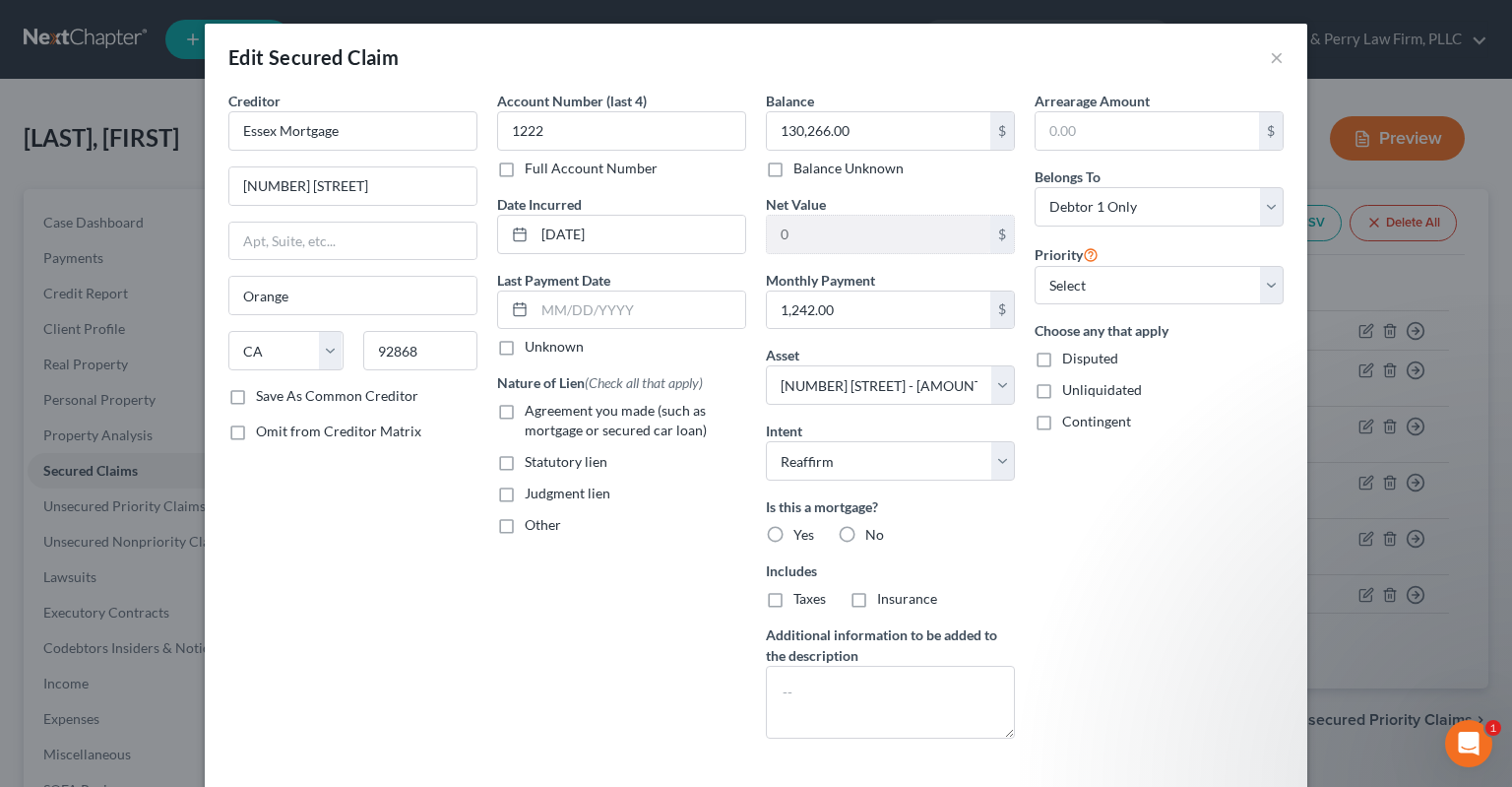 click on "Arrearage Amount $
Belongs To
*
Select Debtor 1 Only Debtor 2 Only Debtor 1 And Debtor 2 Only At Least One Of The Debtors And Another Community Property Priority  Select 1st 2nd 3rd 4th 5th 6th 7th 8th 9th 10th 11th 12th 13th 14th 15th 16th 17th 18th 19th 20th 21th 22th 23th 24th 25th 26th 27th 28th 29th 30th Choose any that apply Disputed Unliquidated Contingent" at bounding box center [1159, 423] 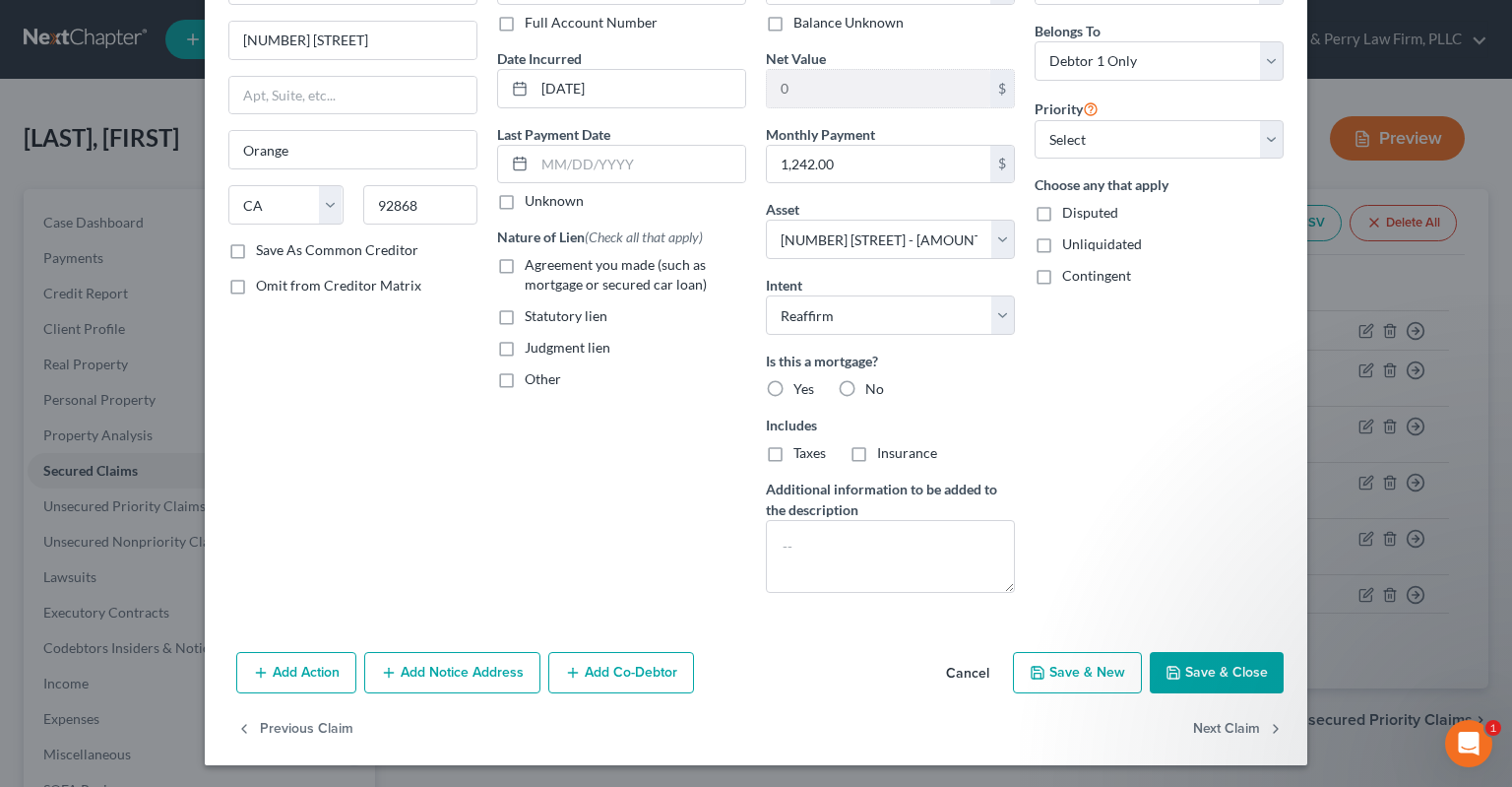 click on "Save & Close" at bounding box center (1217, 673) 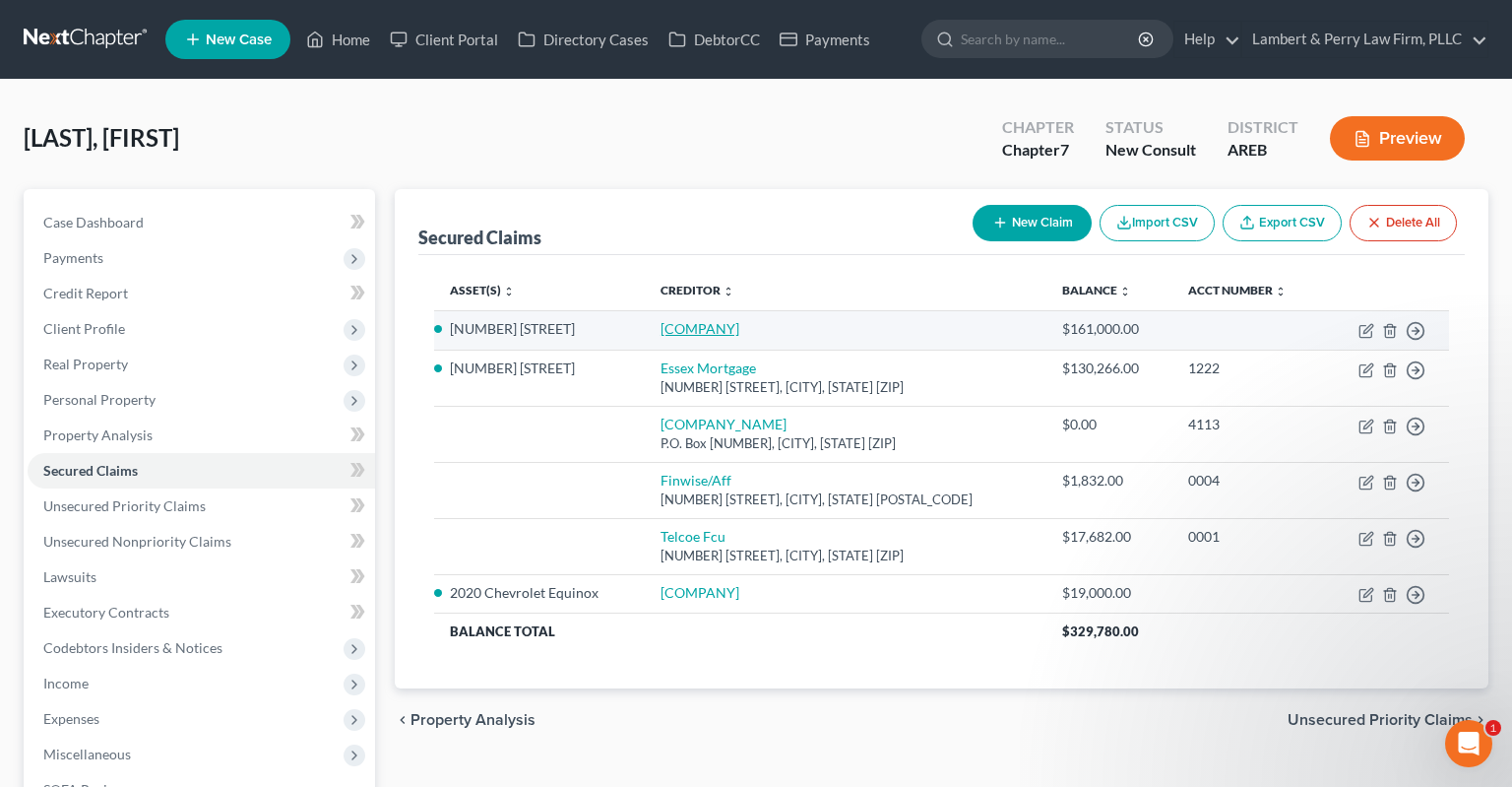 click on "[COMPANY]" at bounding box center [700, 328] 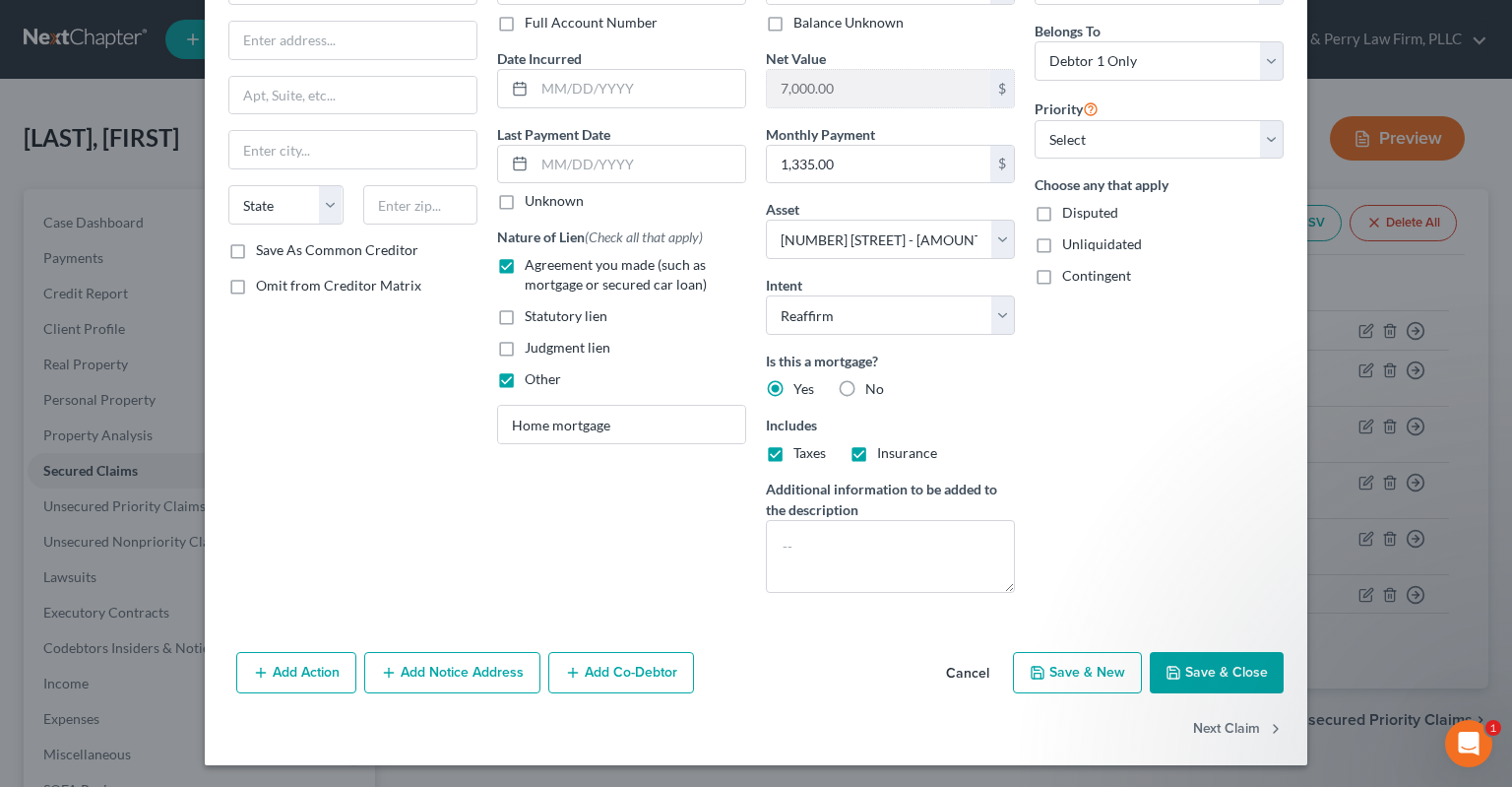 scroll, scrollTop: 0, scrollLeft: 0, axis: both 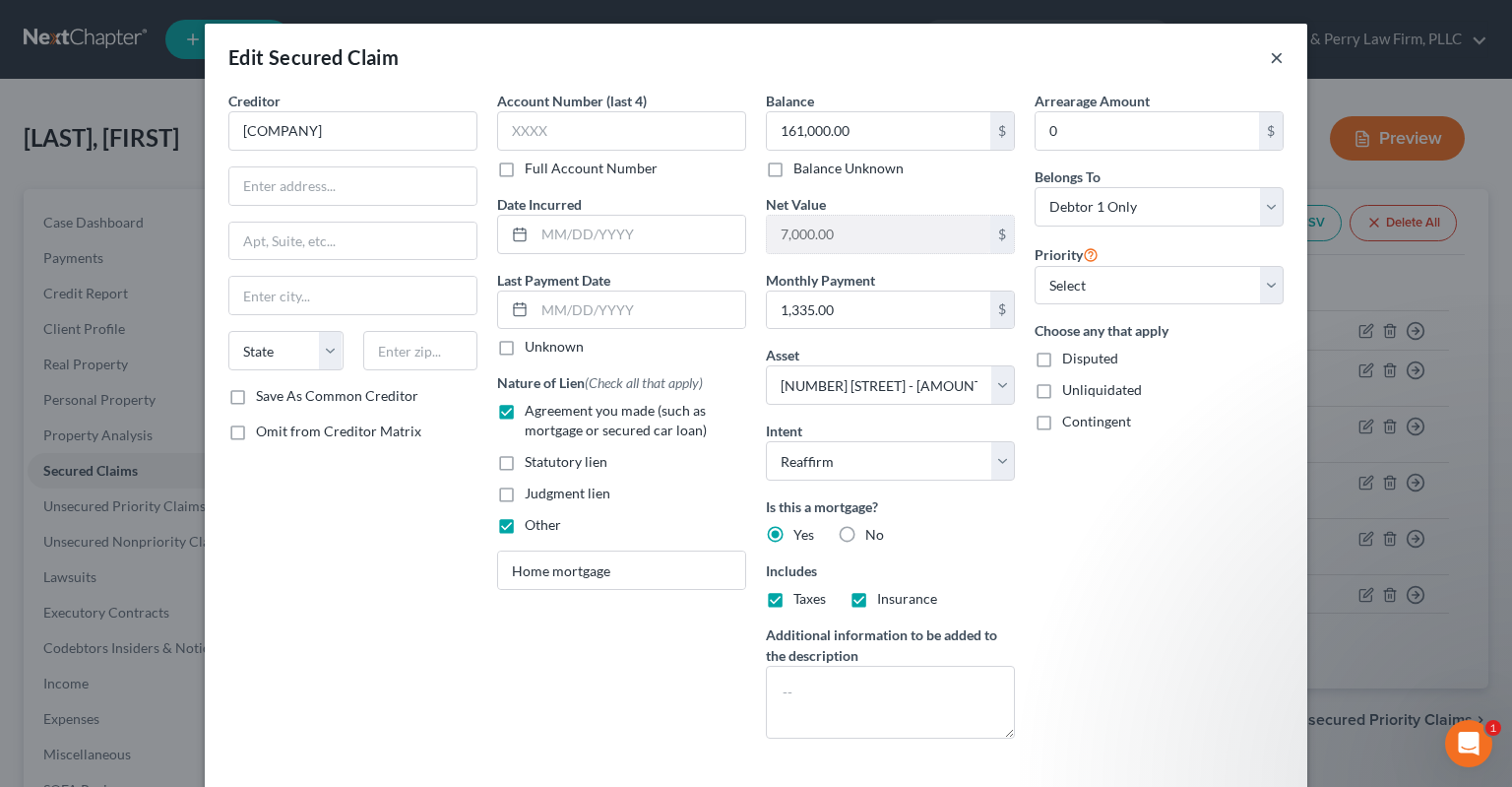 click on "×" at bounding box center [1277, 57] 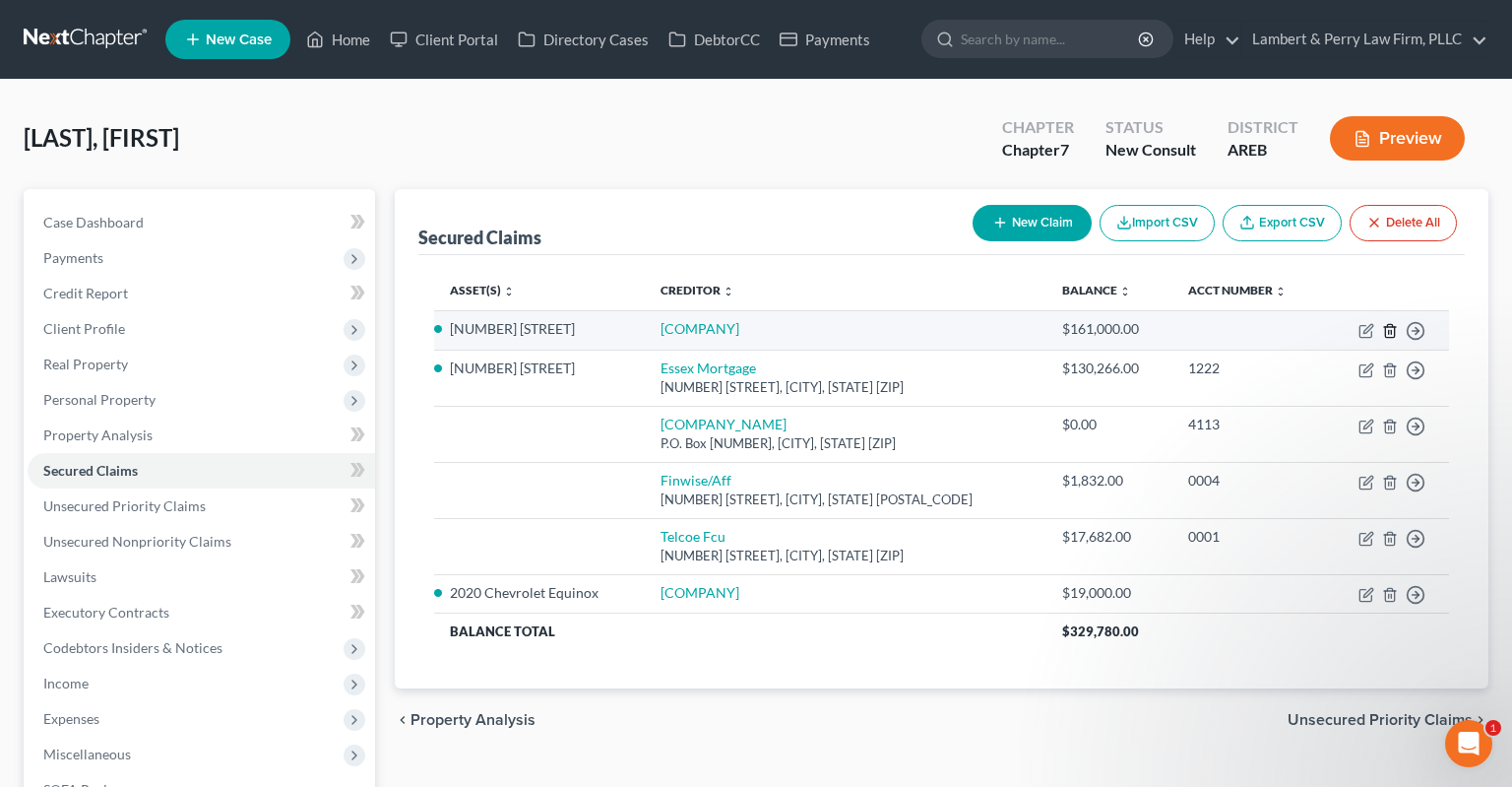 click 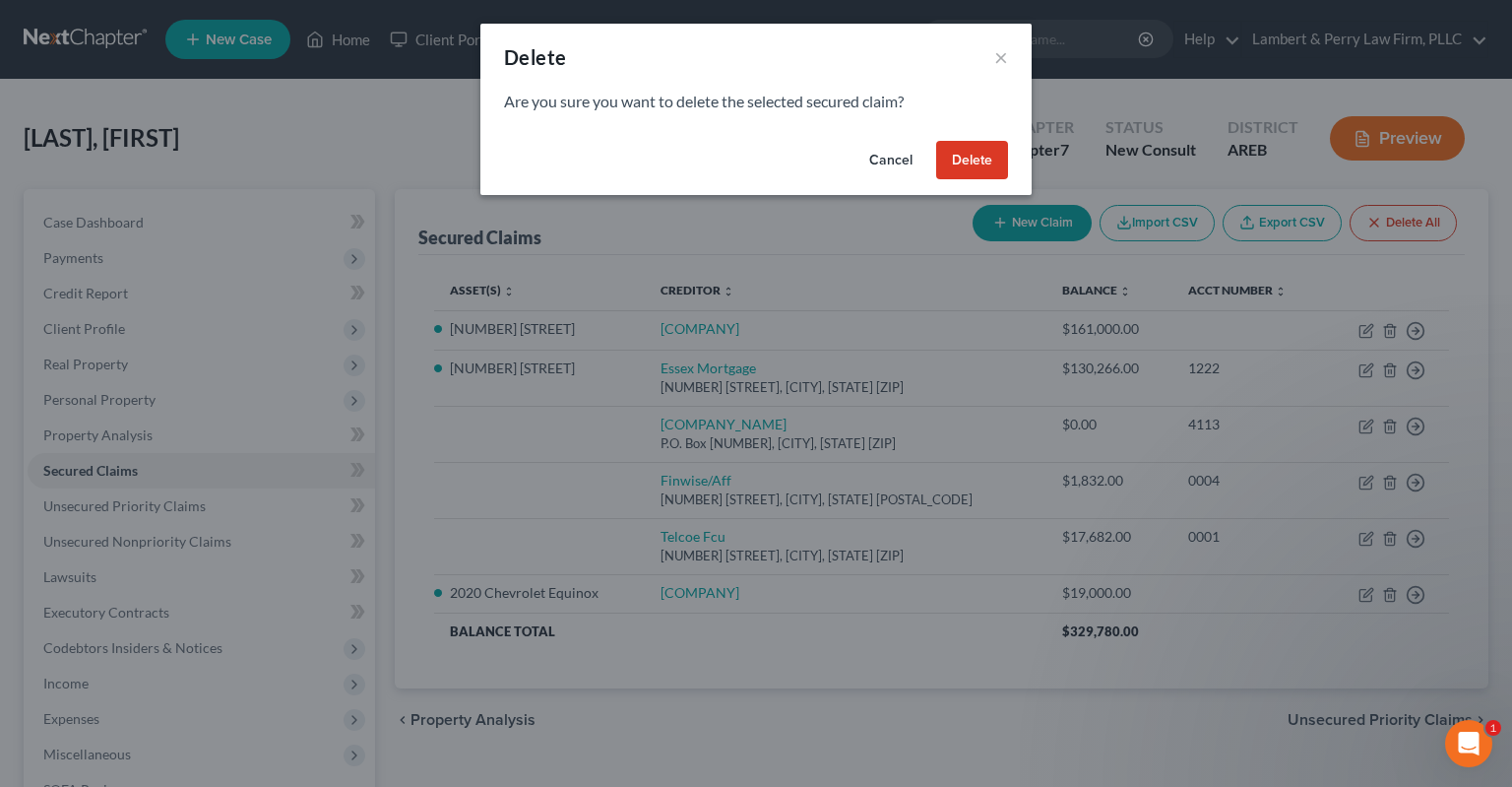 click on "Delete" at bounding box center [972, 161] 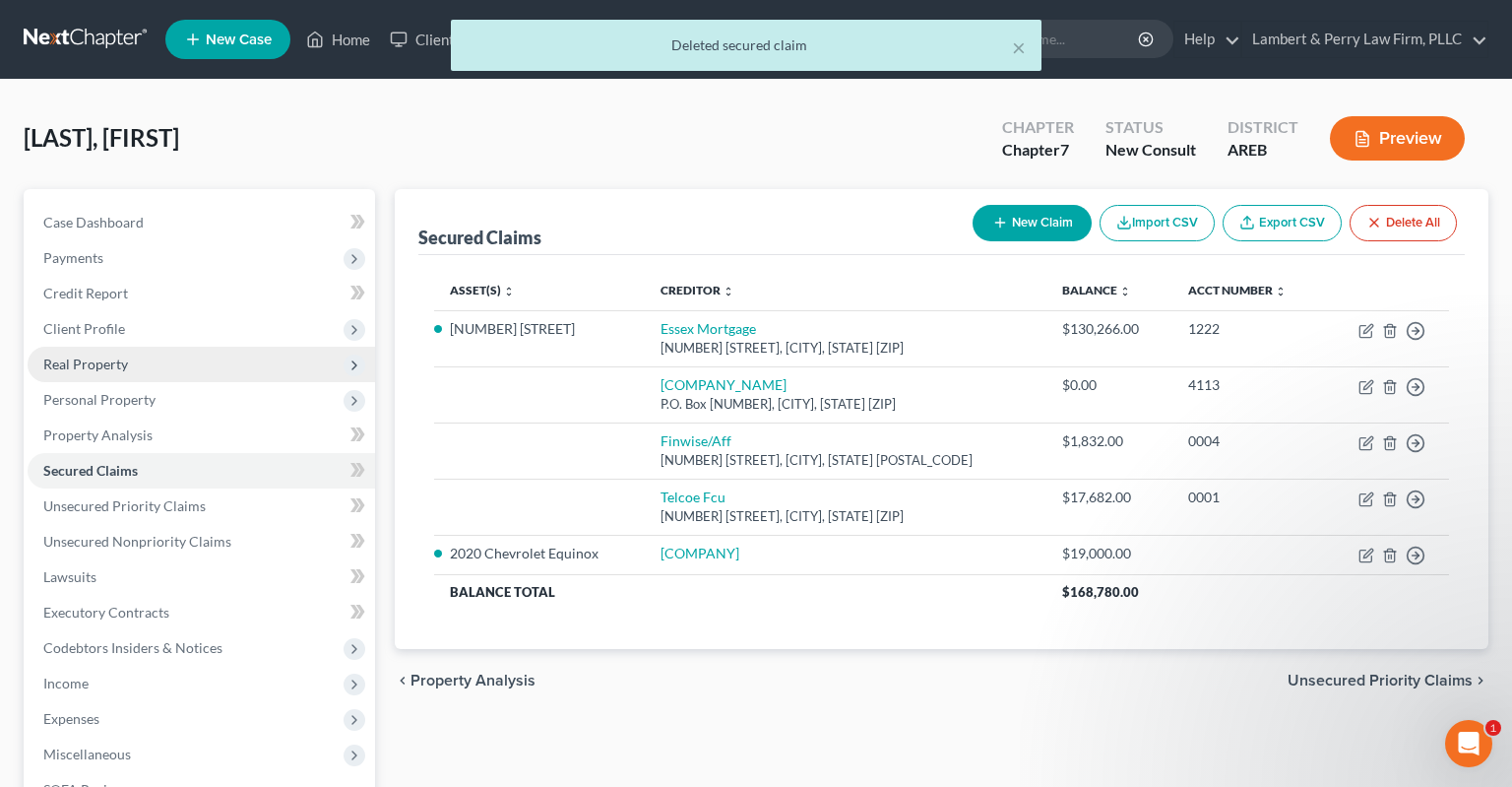 click on "Real Property" at bounding box center [201, 364] 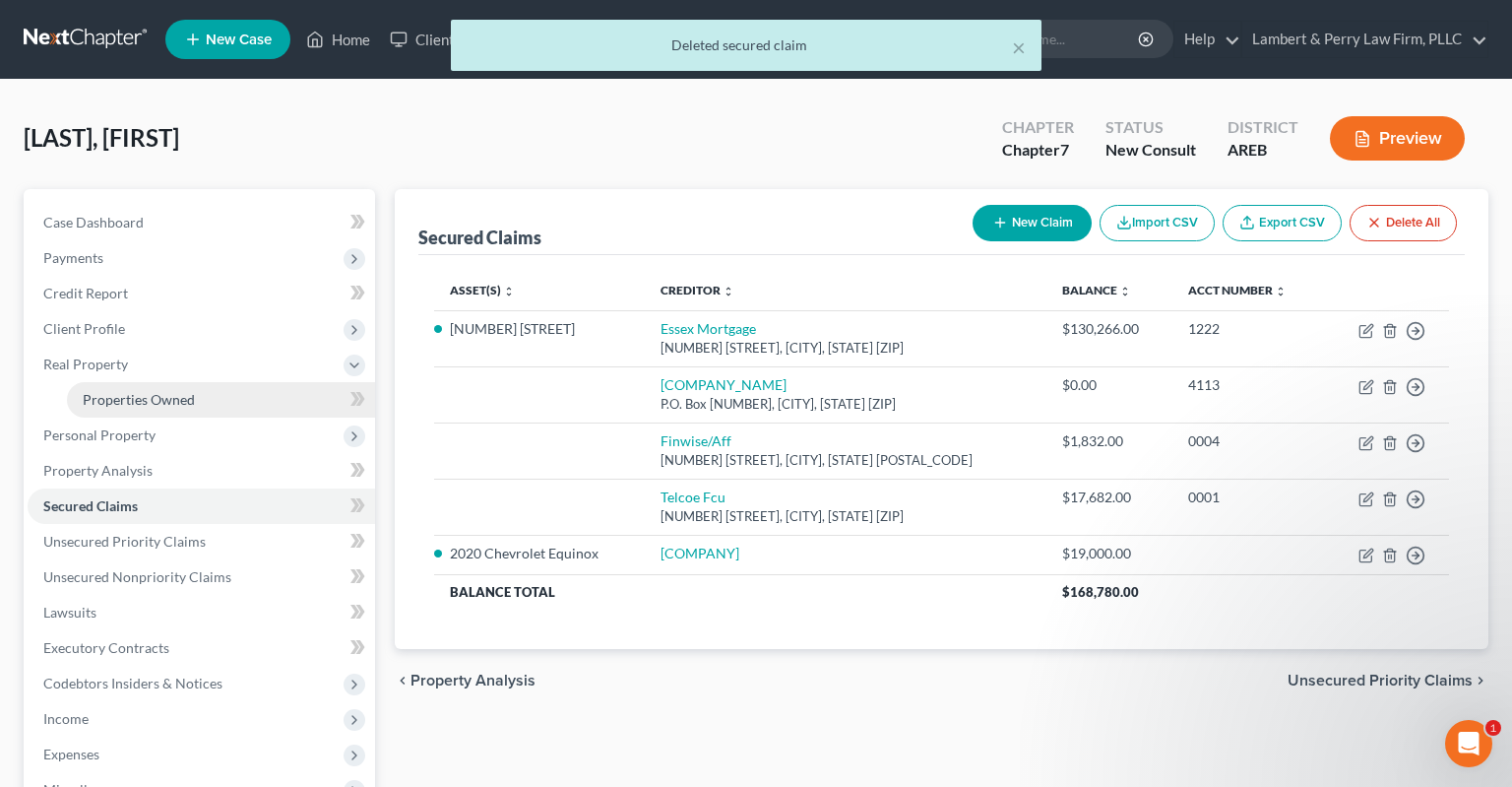 click on "Properties Owned" at bounding box center [220, 400] 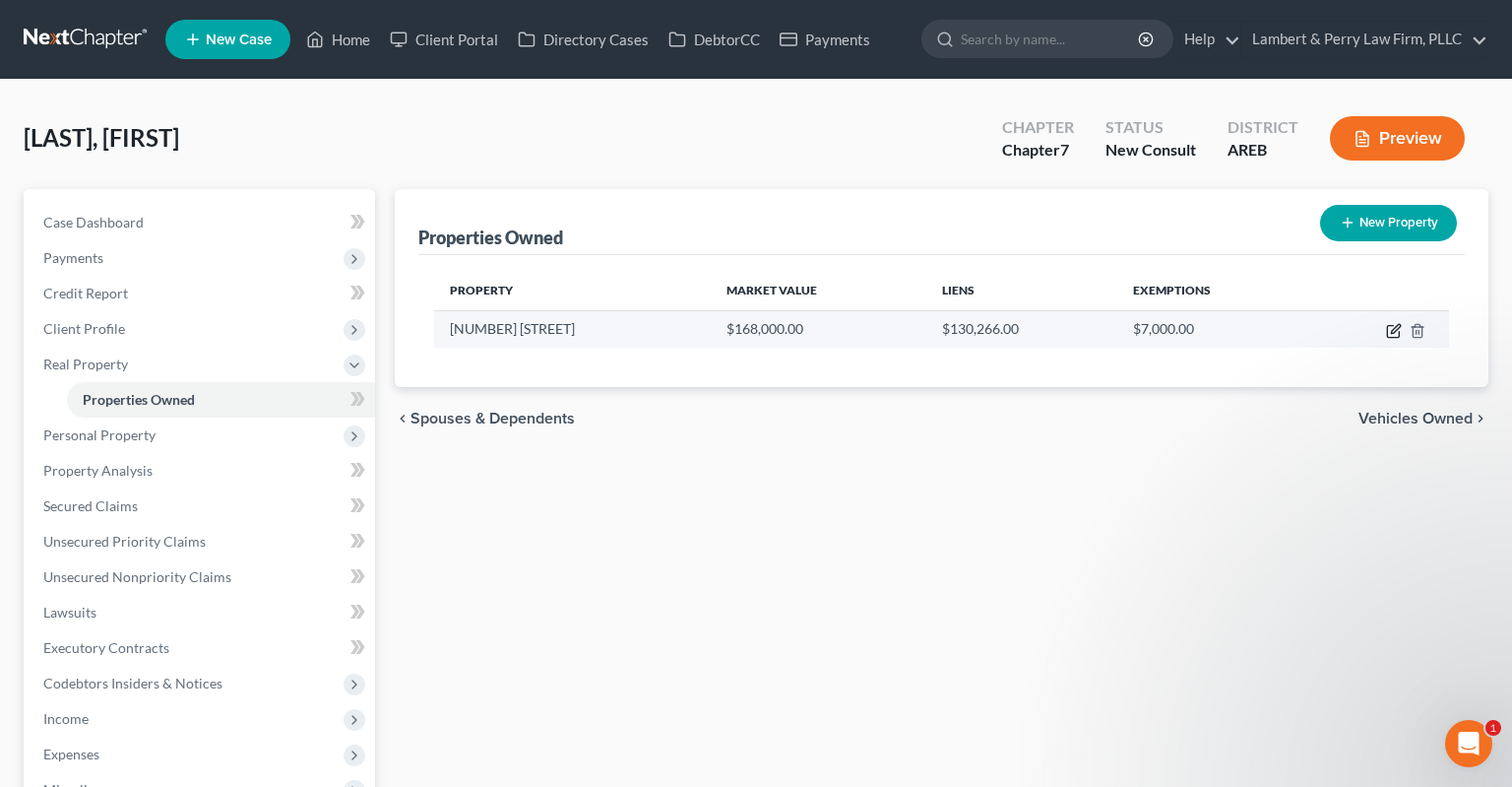 click 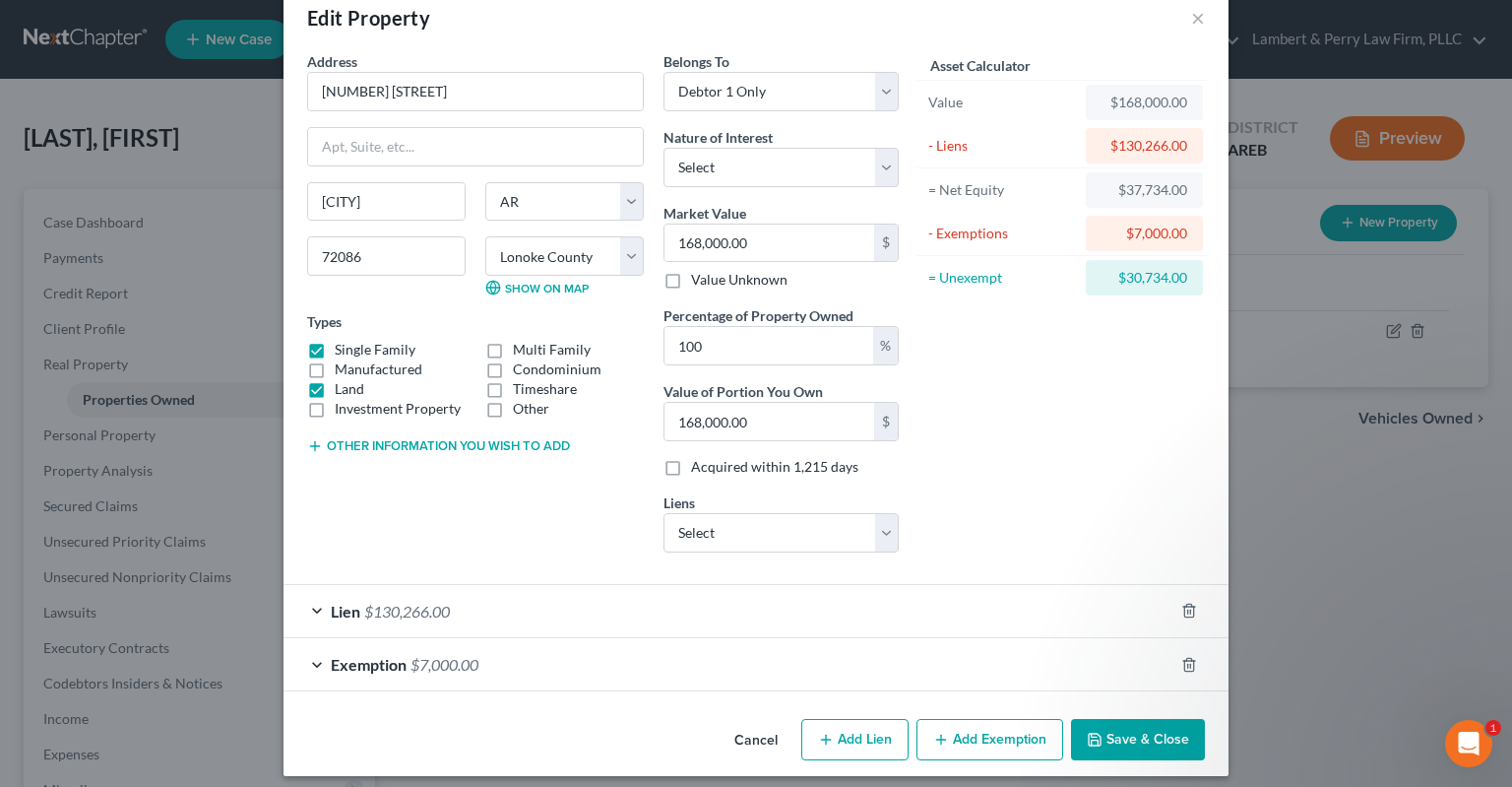 scroll, scrollTop: 48, scrollLeft: 0, axis: vertical 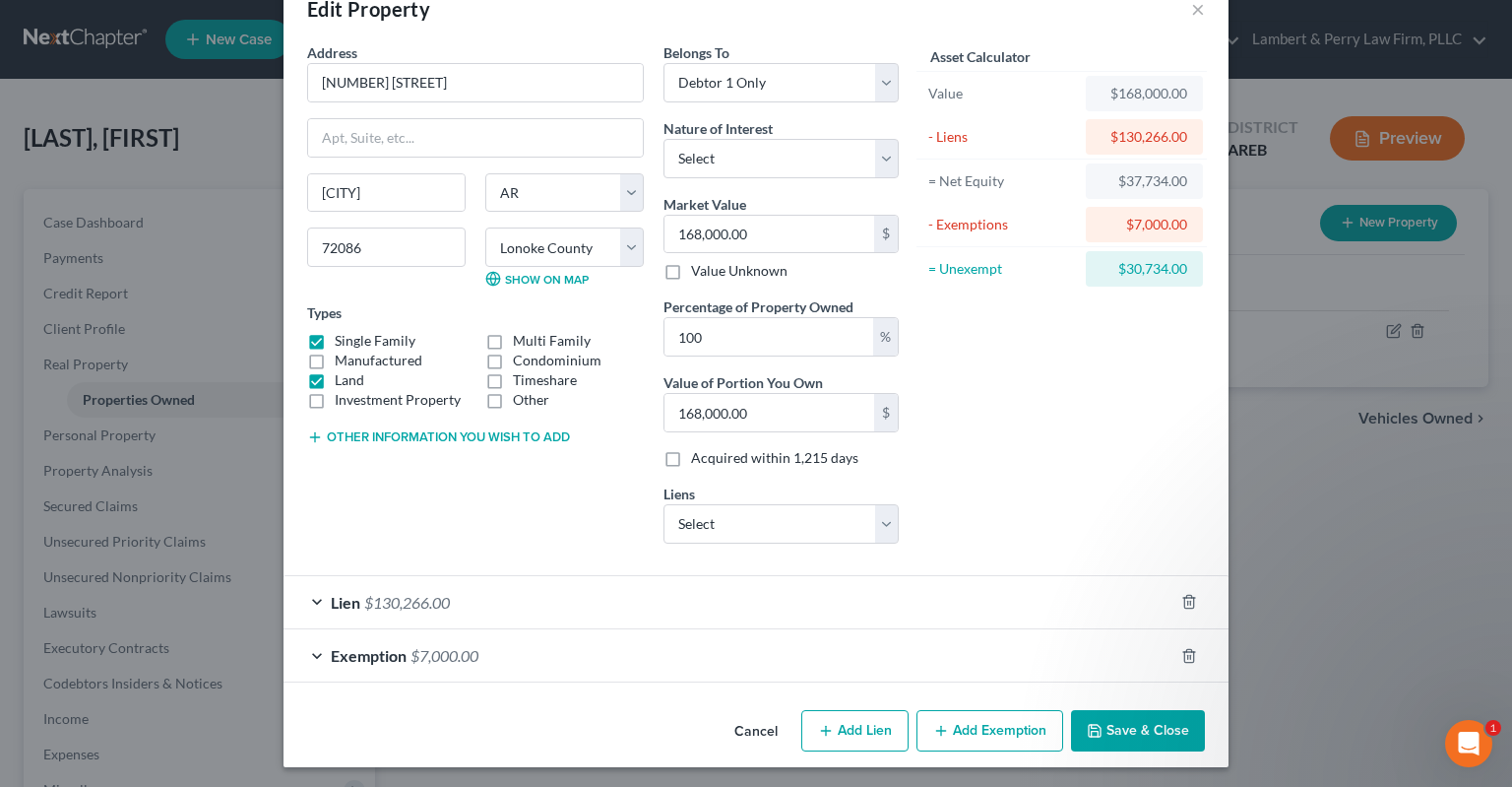 click on "Exemption $7,000.00" at bounding box center (728, 655) 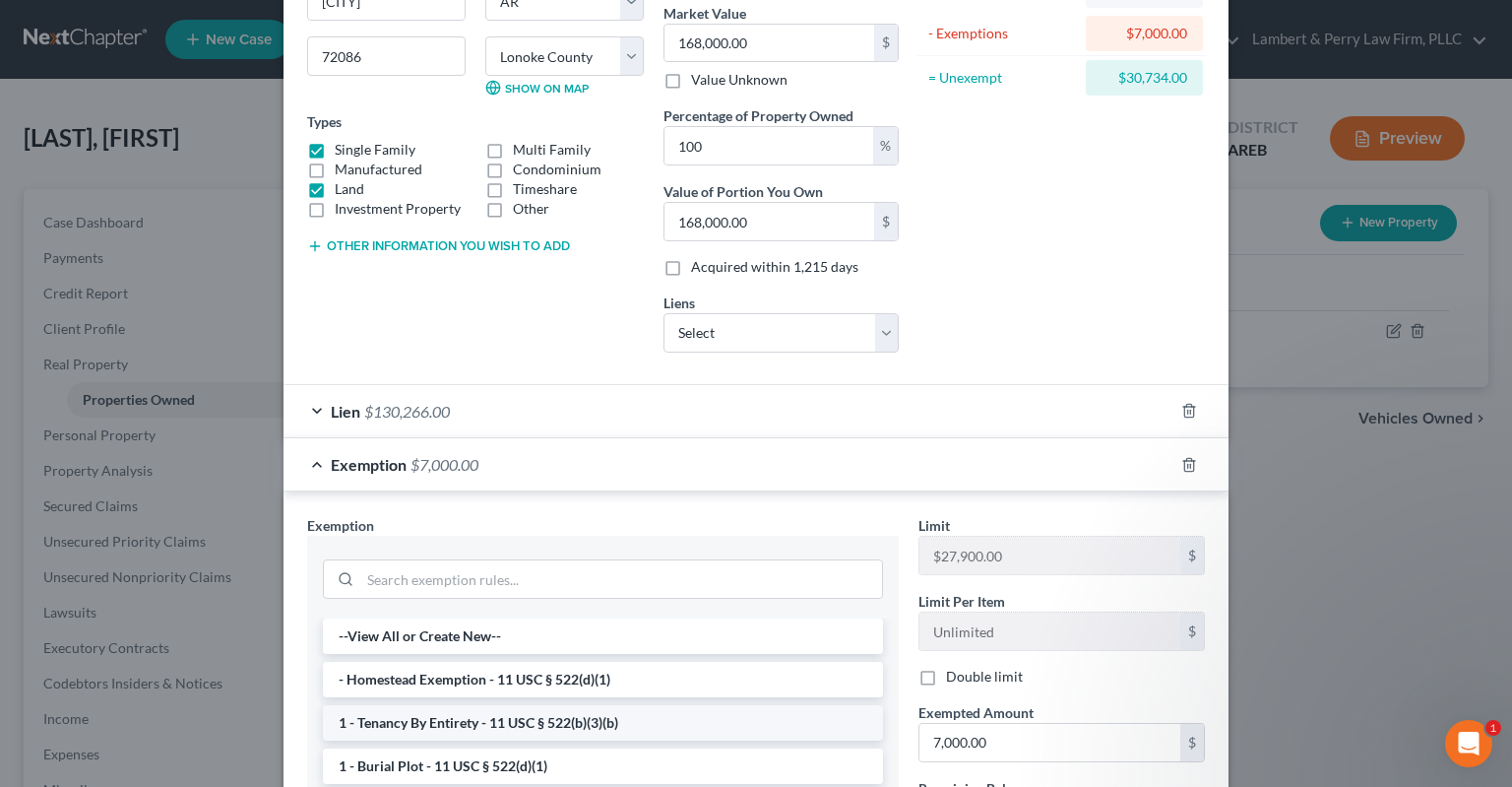 scroll, scrollTop: 347, scrollLeft: 0, axis: vertical 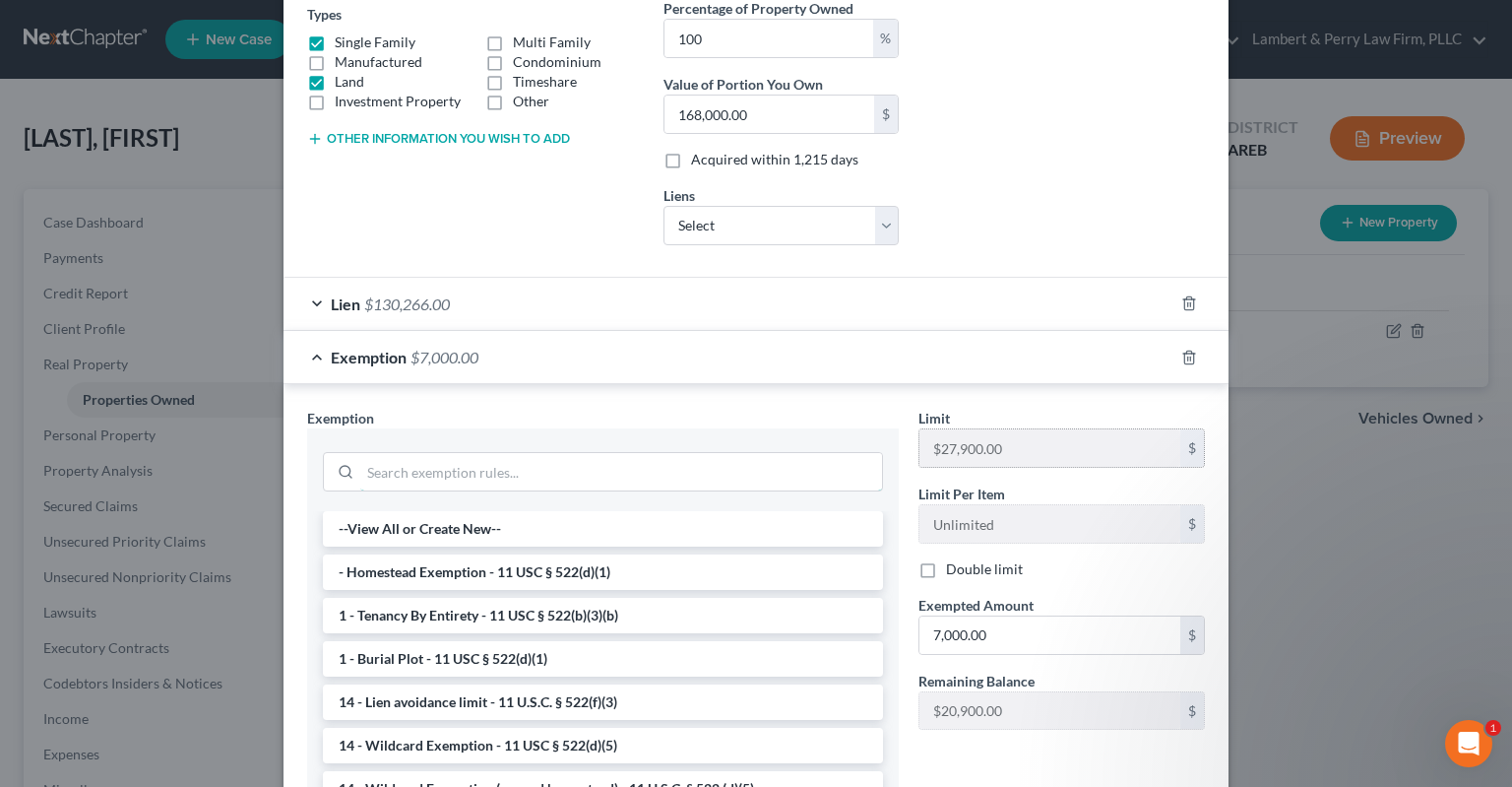 click at bounding box center (621, 472) 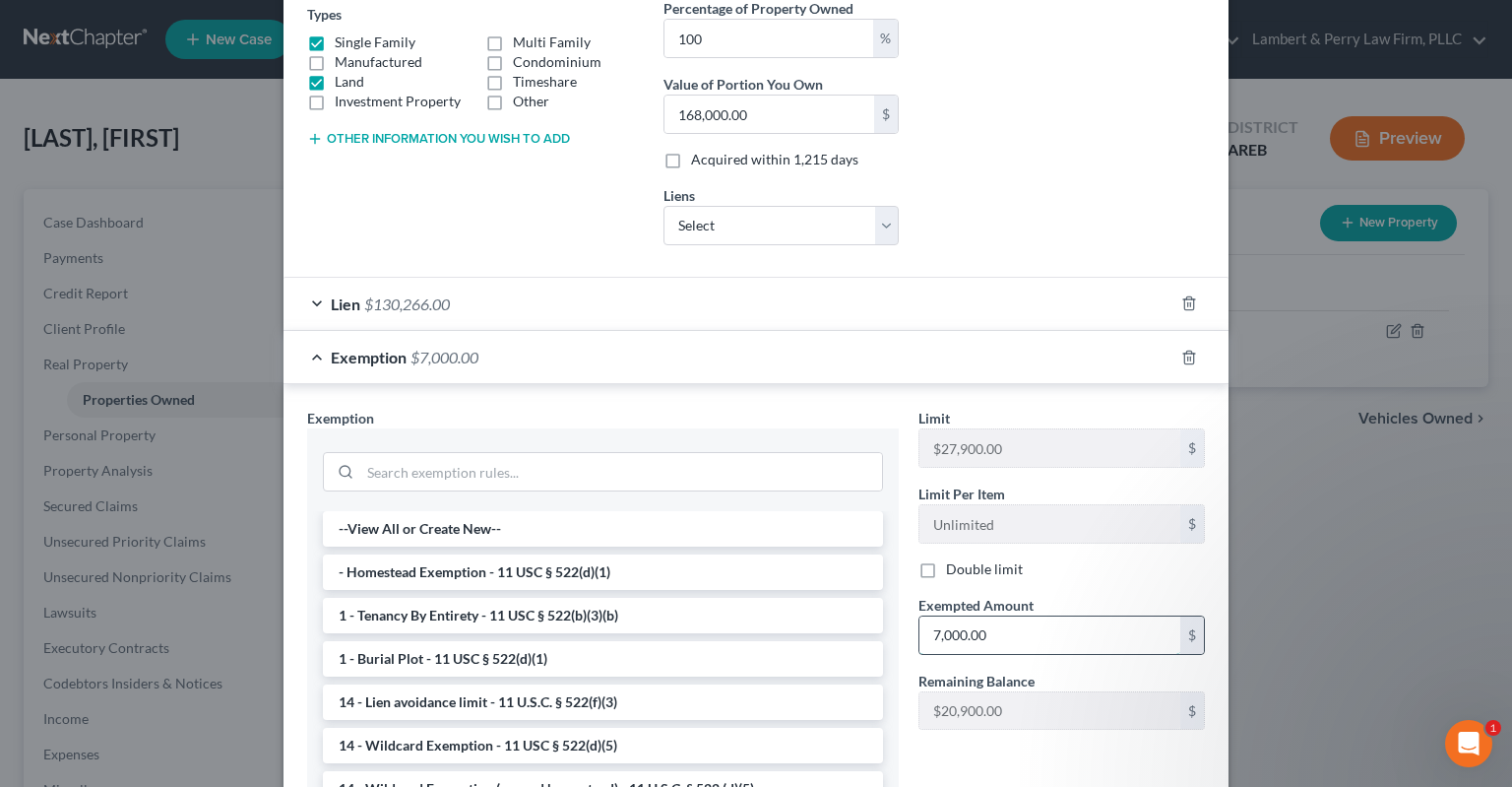 click on "7,000.00" at bounding box center (1049, 635) 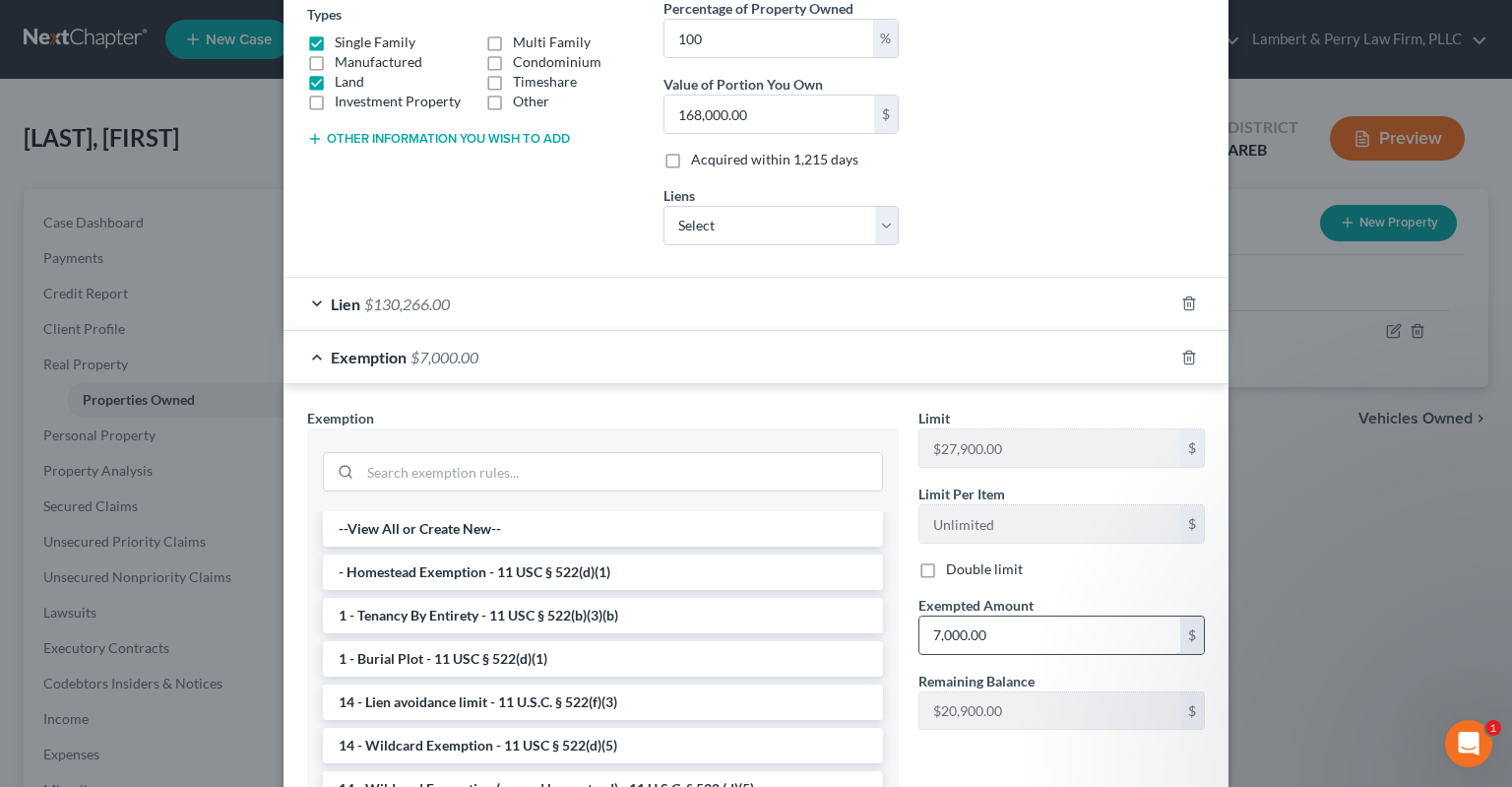 drag, startPoint x: 1032, startPoint y: 632, endPoint x: 868, endPoint y: 613, distance: 165.09694 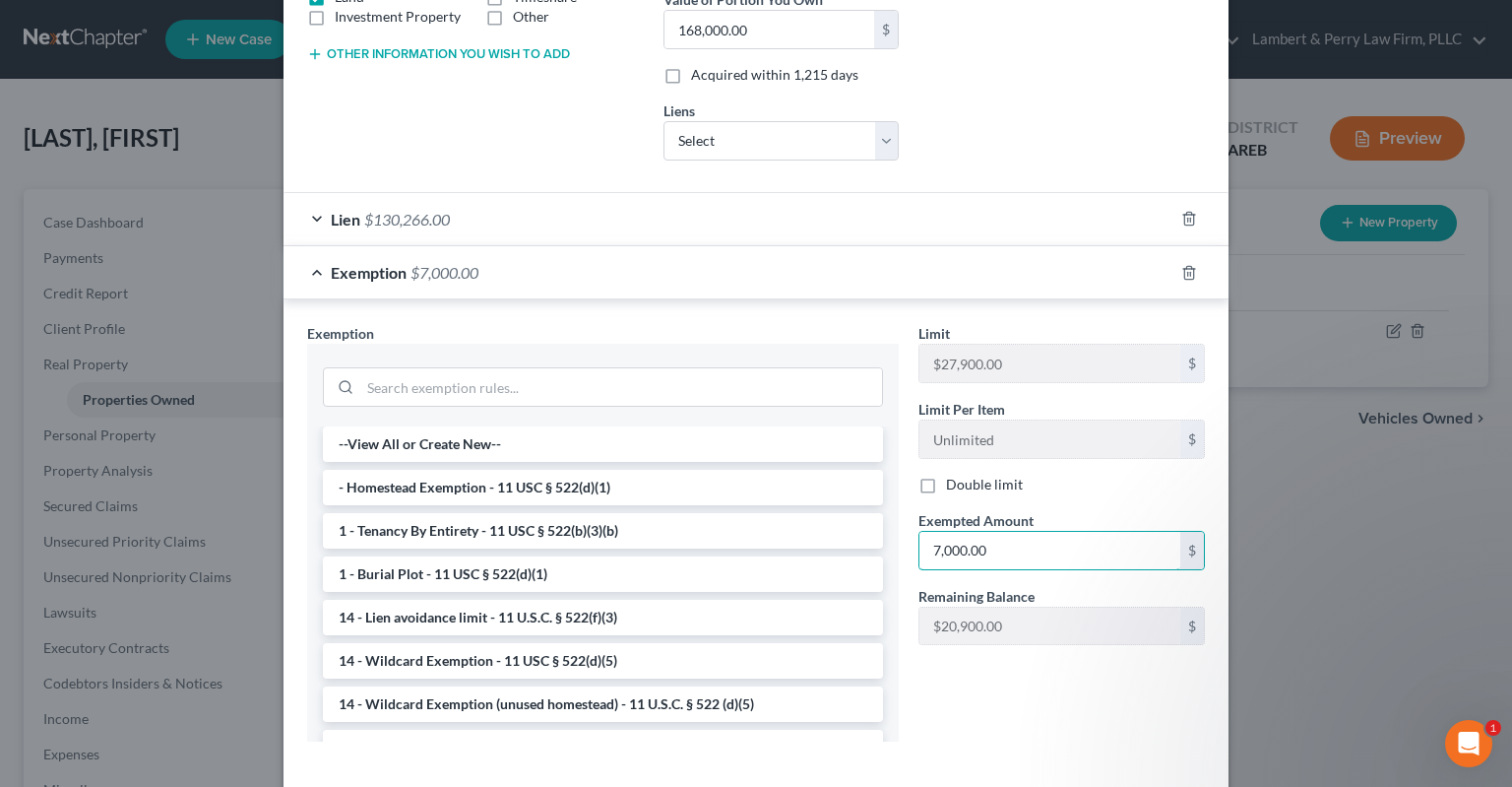 scroll, scrollTop: 523, scrollLeft: 0, axis: vertical 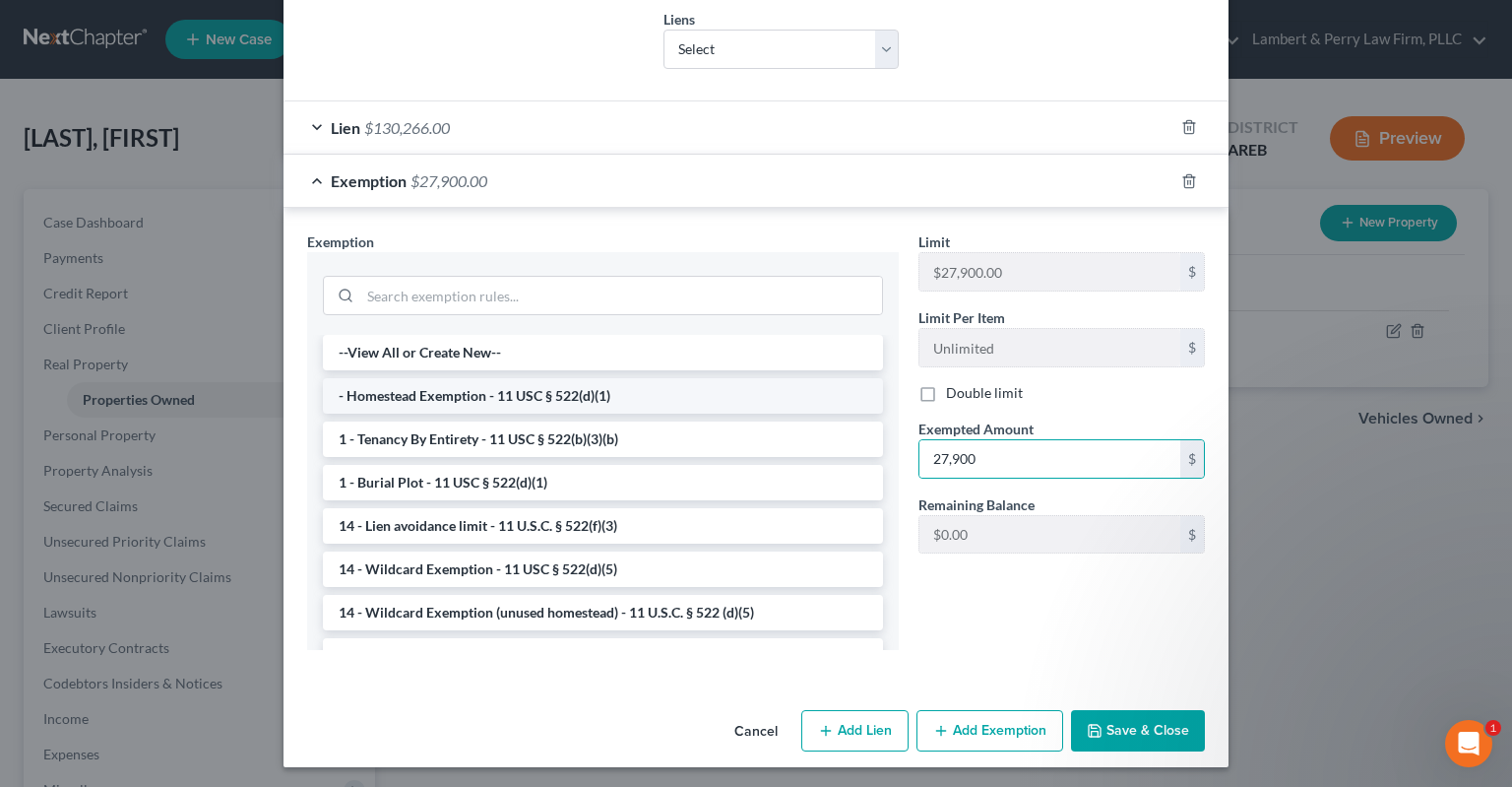 click on "- Homestead Exemption - 11 USC § 522(d)(1)" at bounding box center (602, 396) 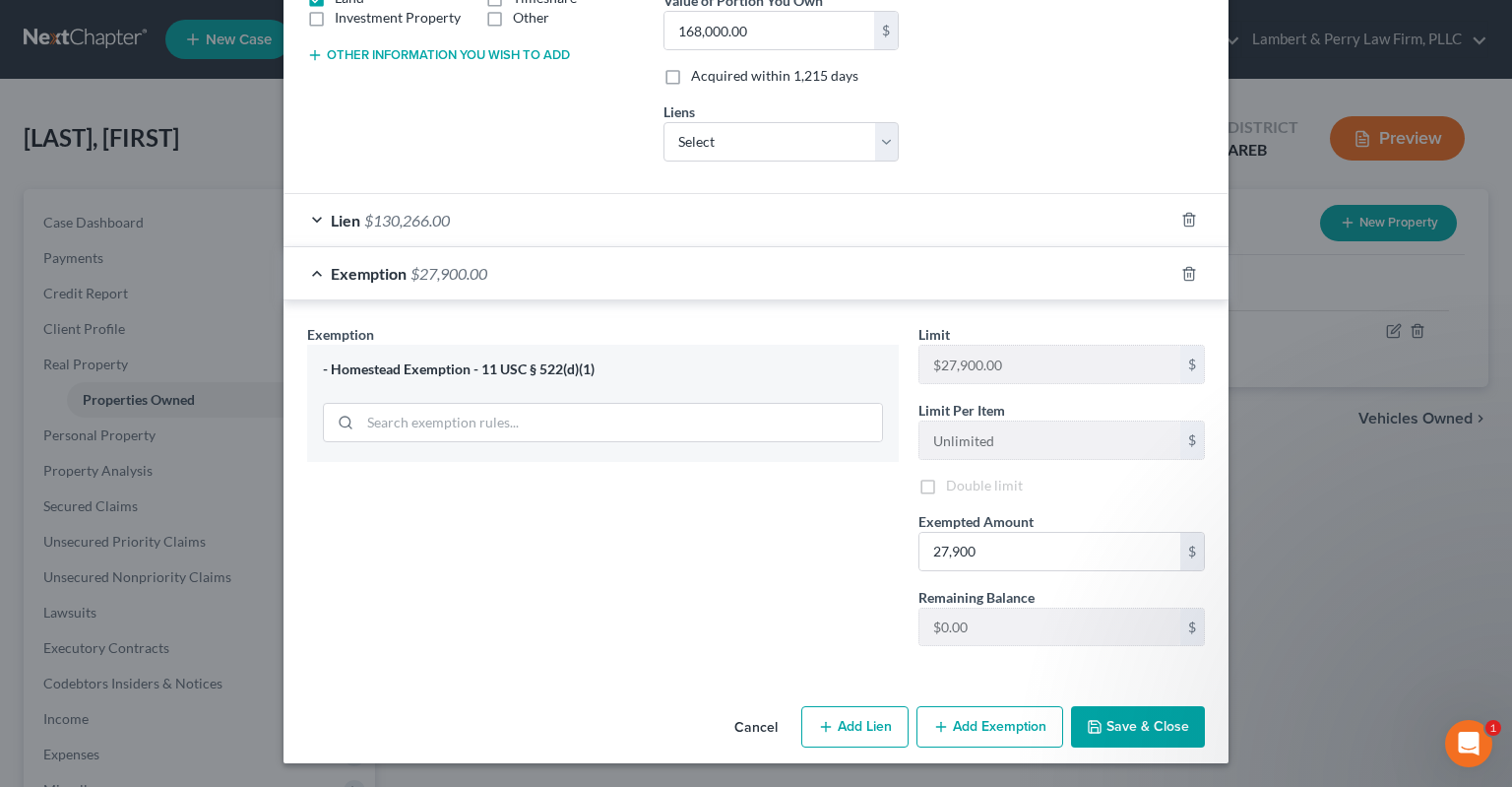 scroll, scrollTop: 426, scrollLeft: 0, axis: vertical 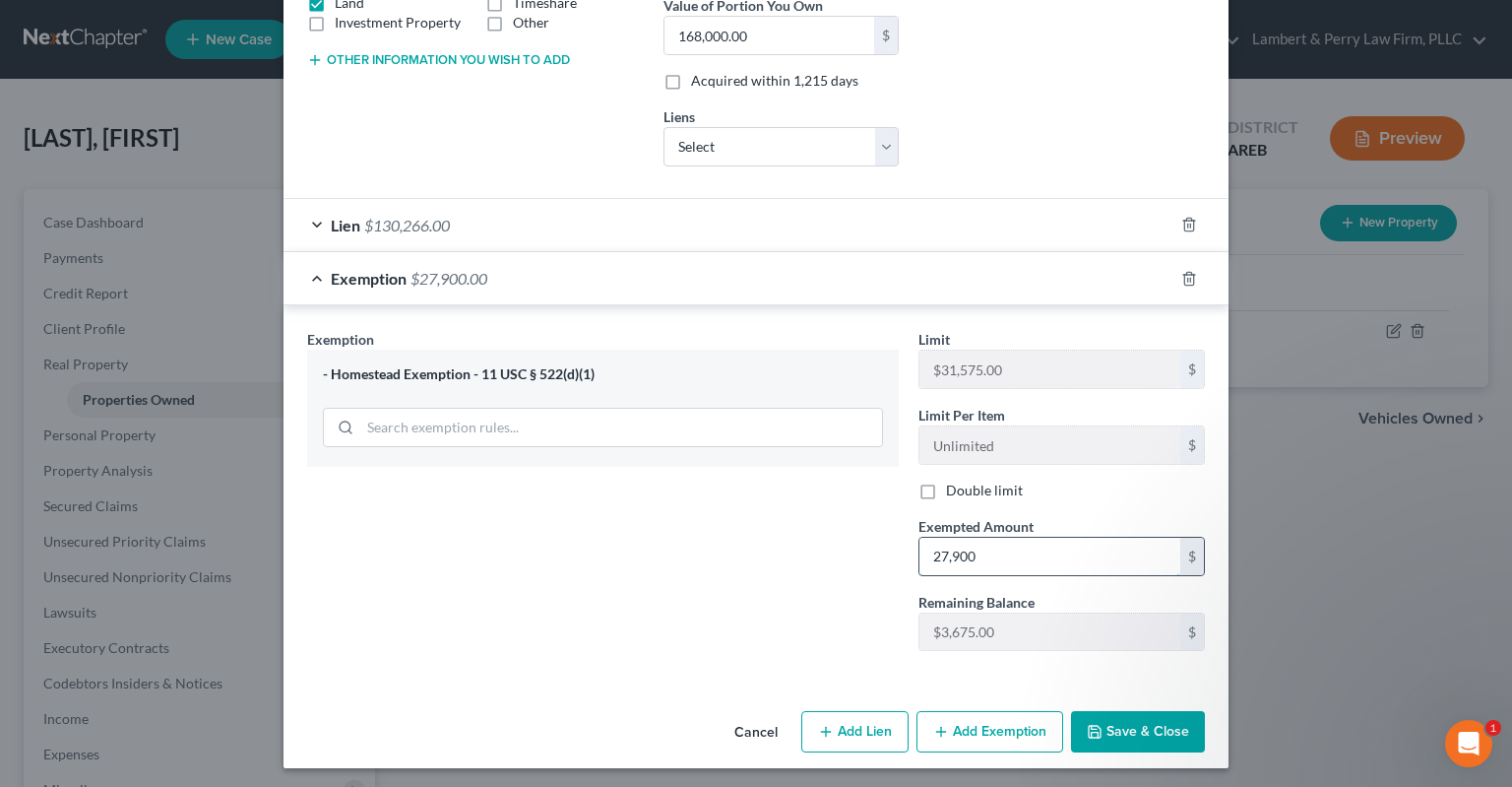 click on "27,900" at bounding box center (1049, 557) 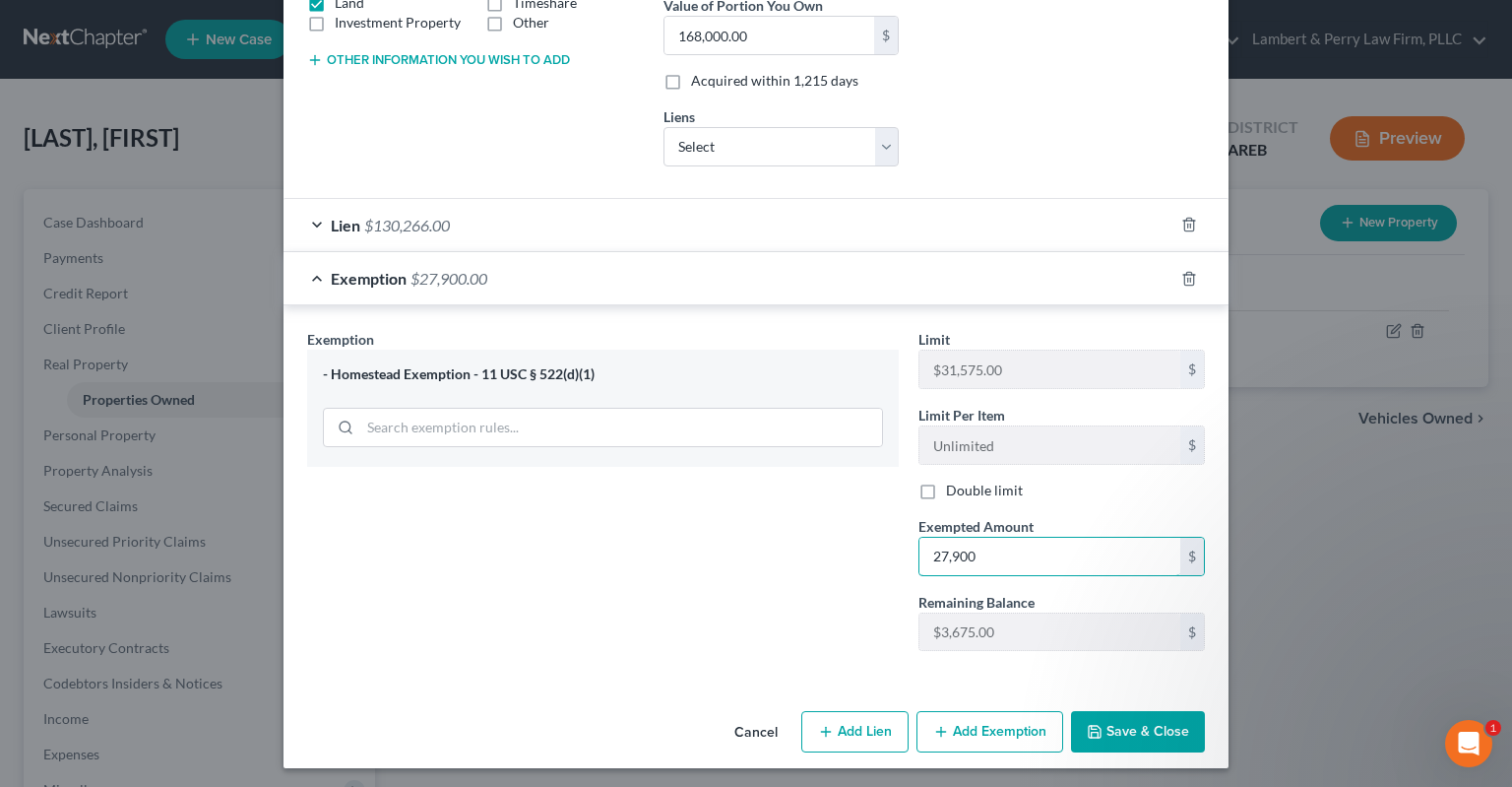 drag, startPoint x: 1023, startPoint y: 553, endPoint x: 900, endPoint y: 544, distance: 123.32883 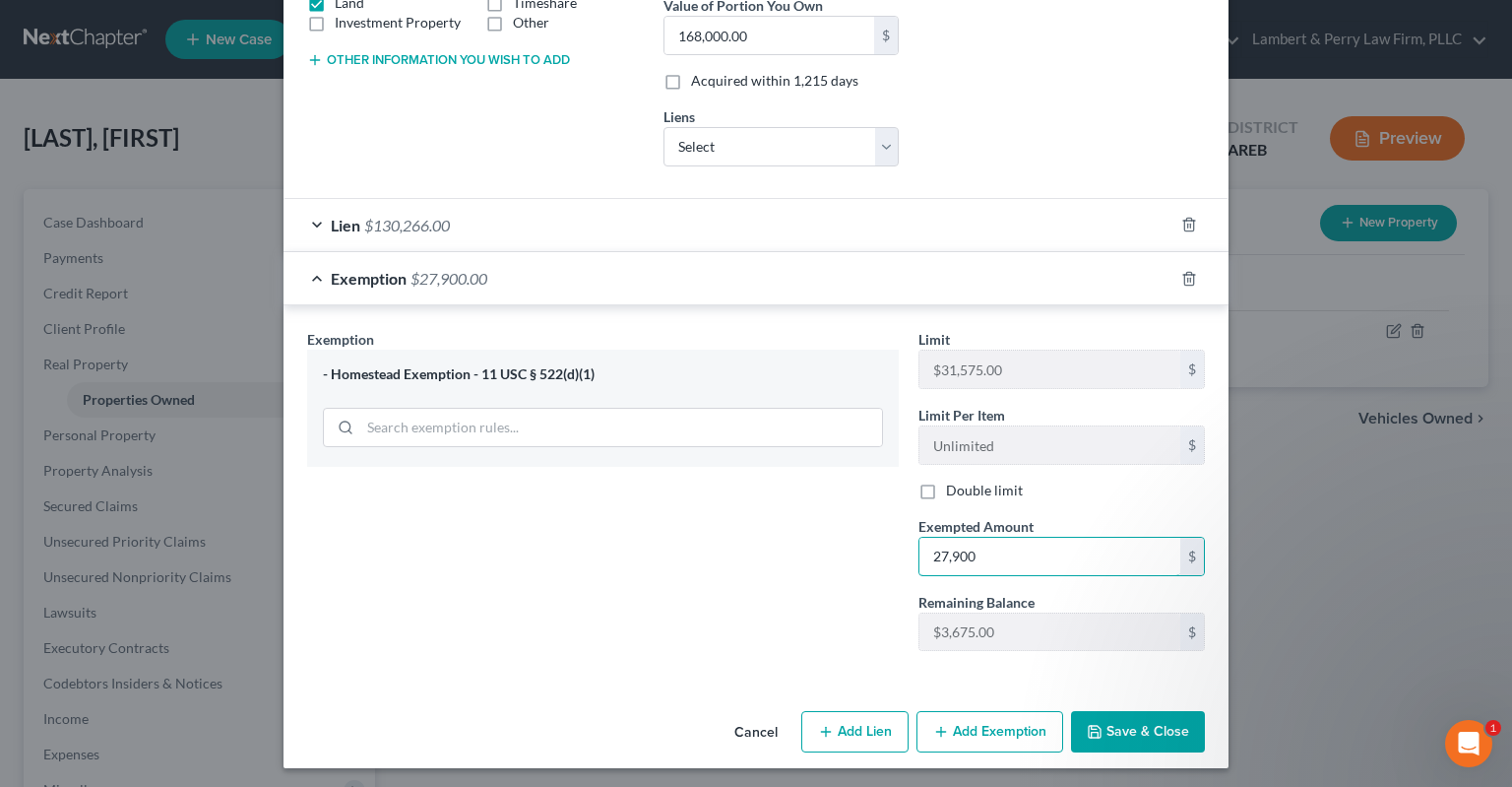 click on "27,900" at bounding box center [1049, 557] 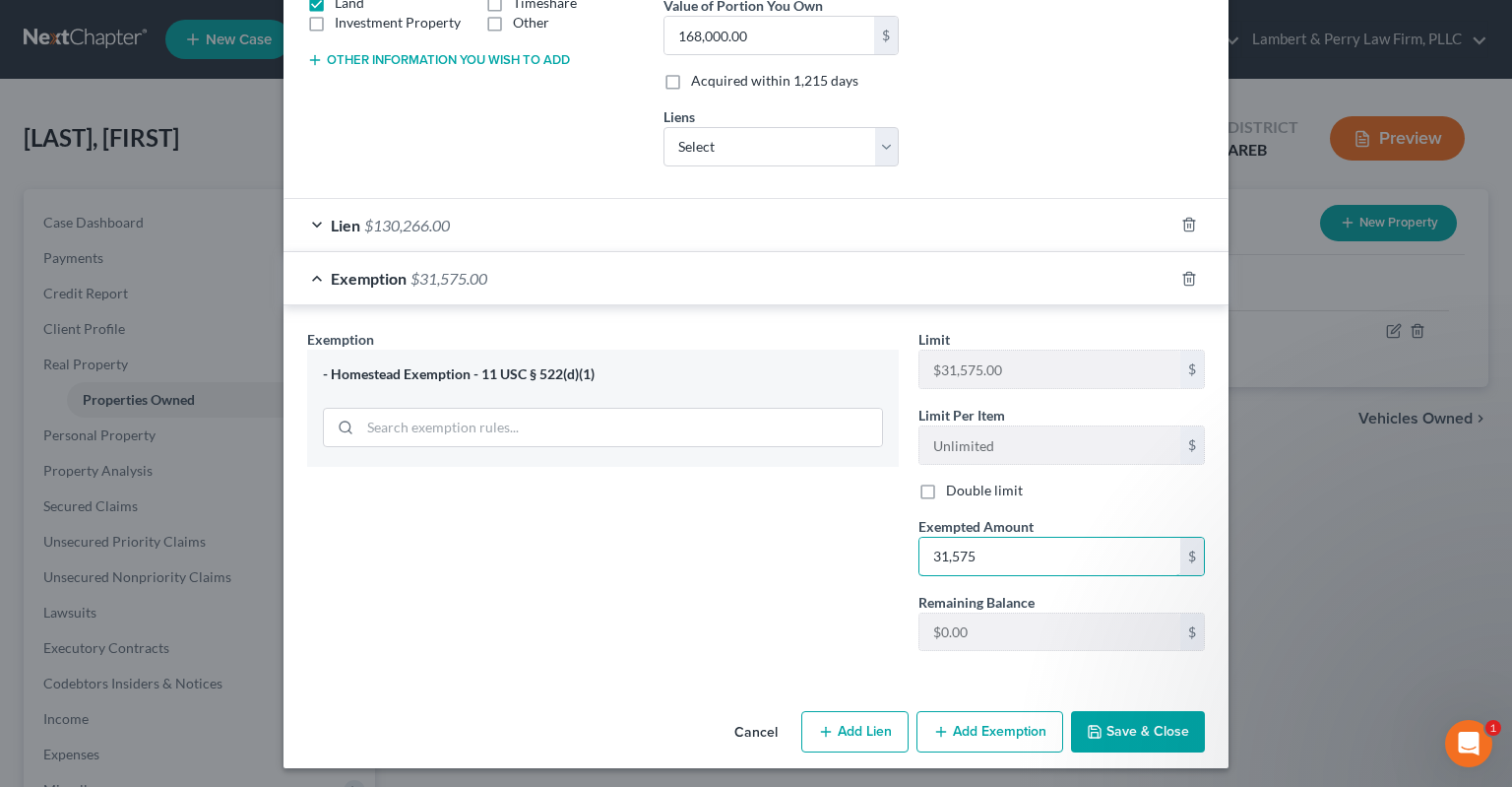 type on "31,575" 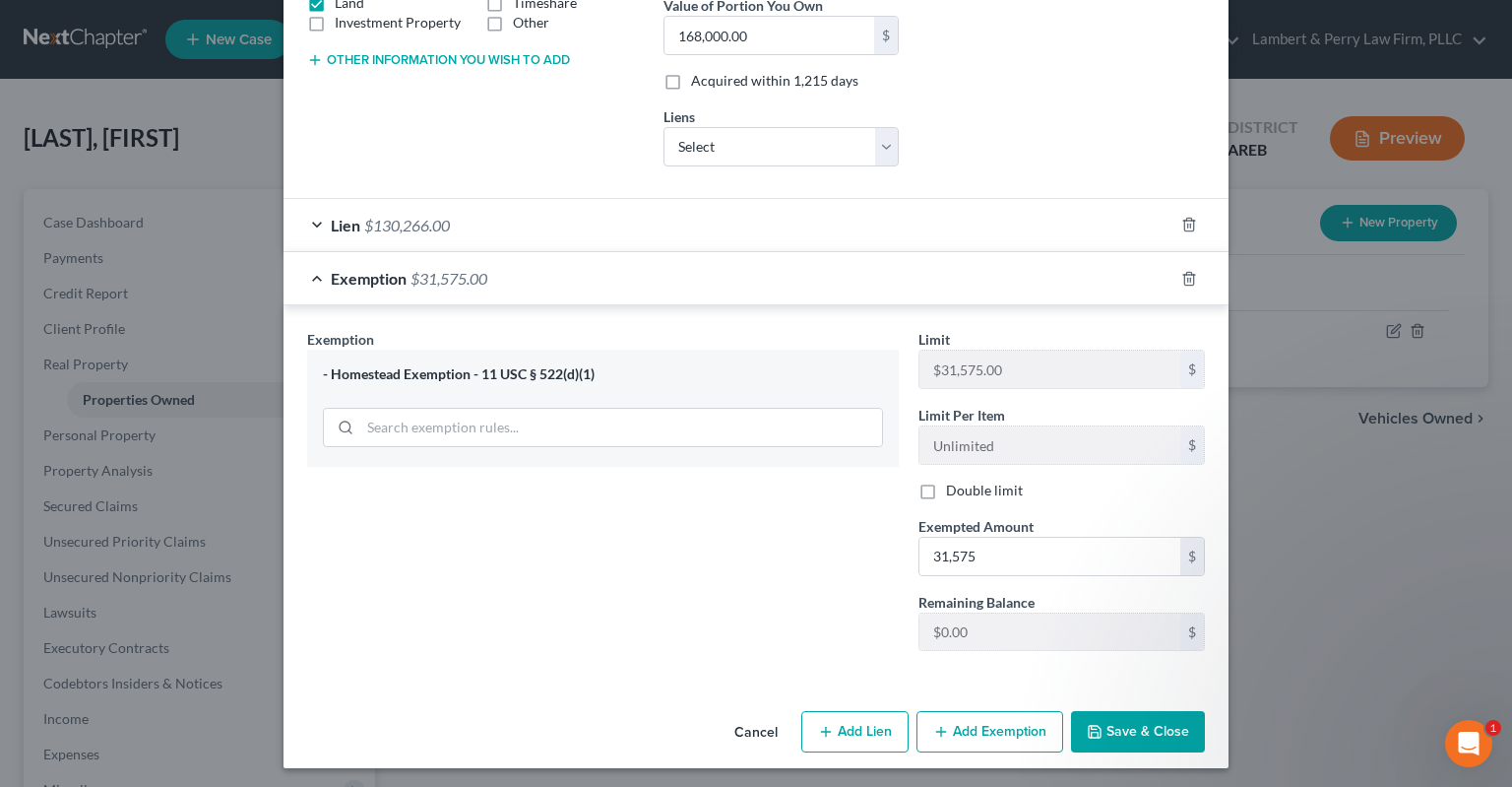 click on "Add Exemption" at bounding box center [989, 732] 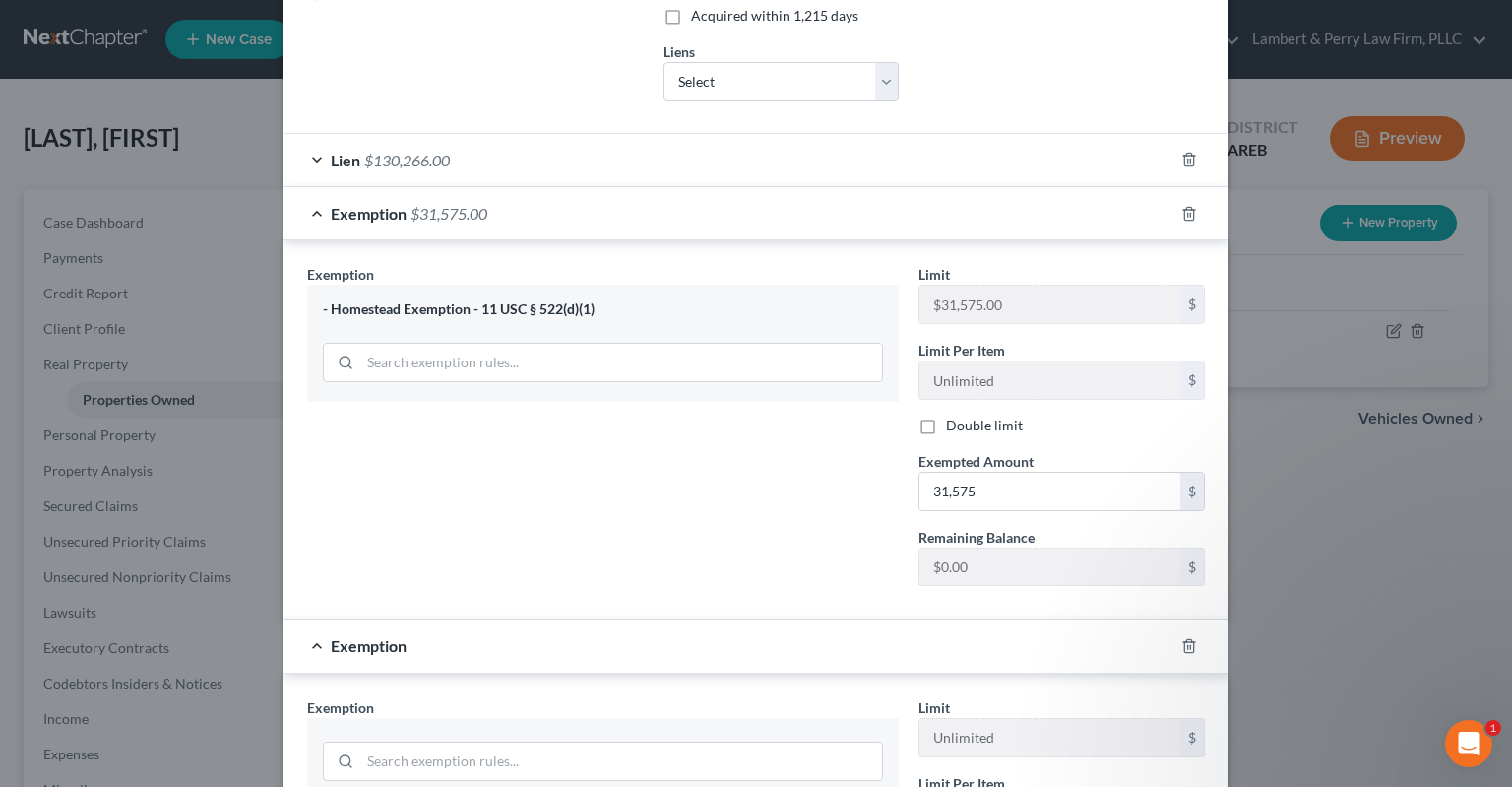 scroll, scrollTop: 624, scrollLeft: 0, axis: vertical 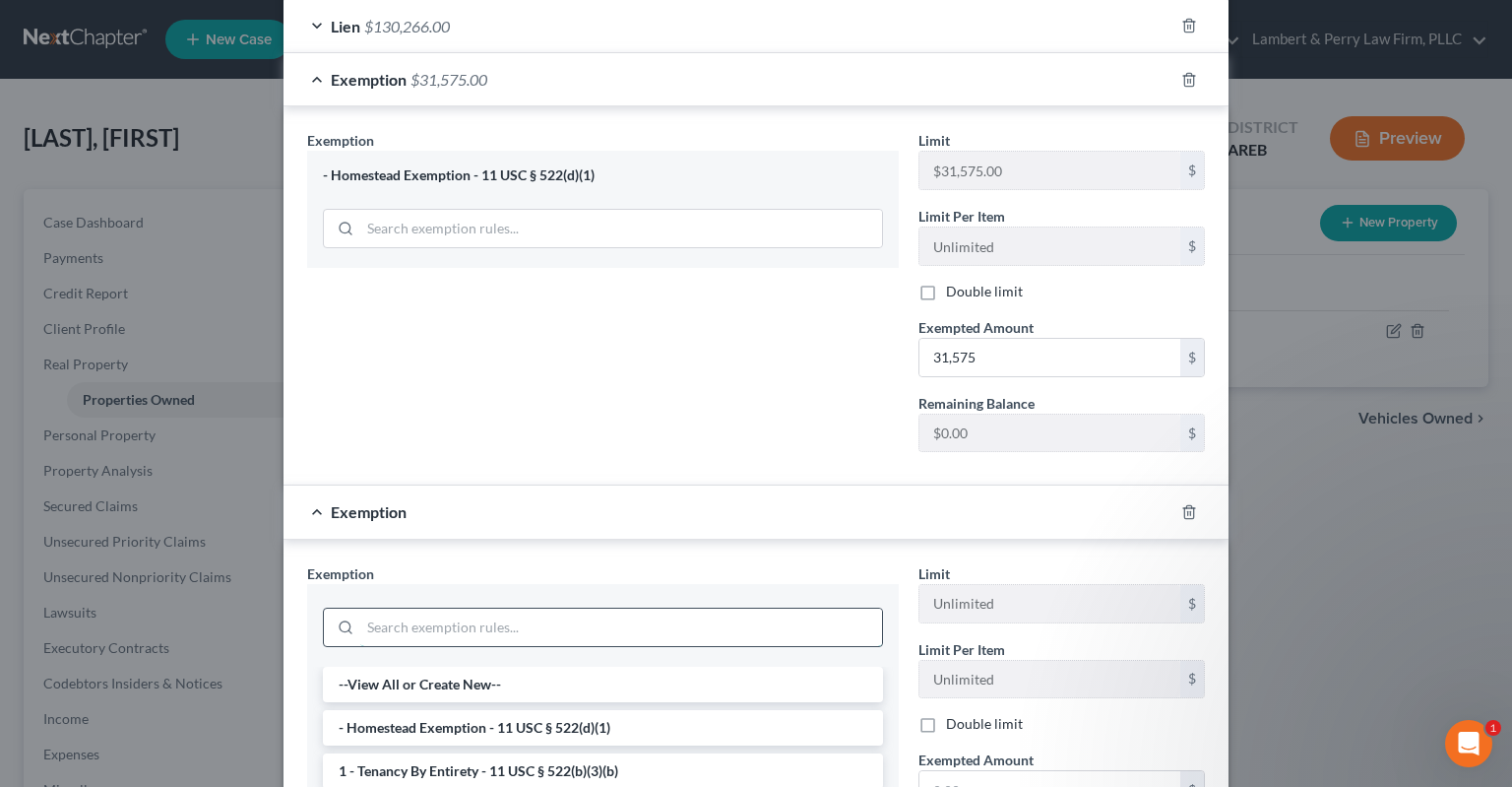 click at bounding box center [621, 627] 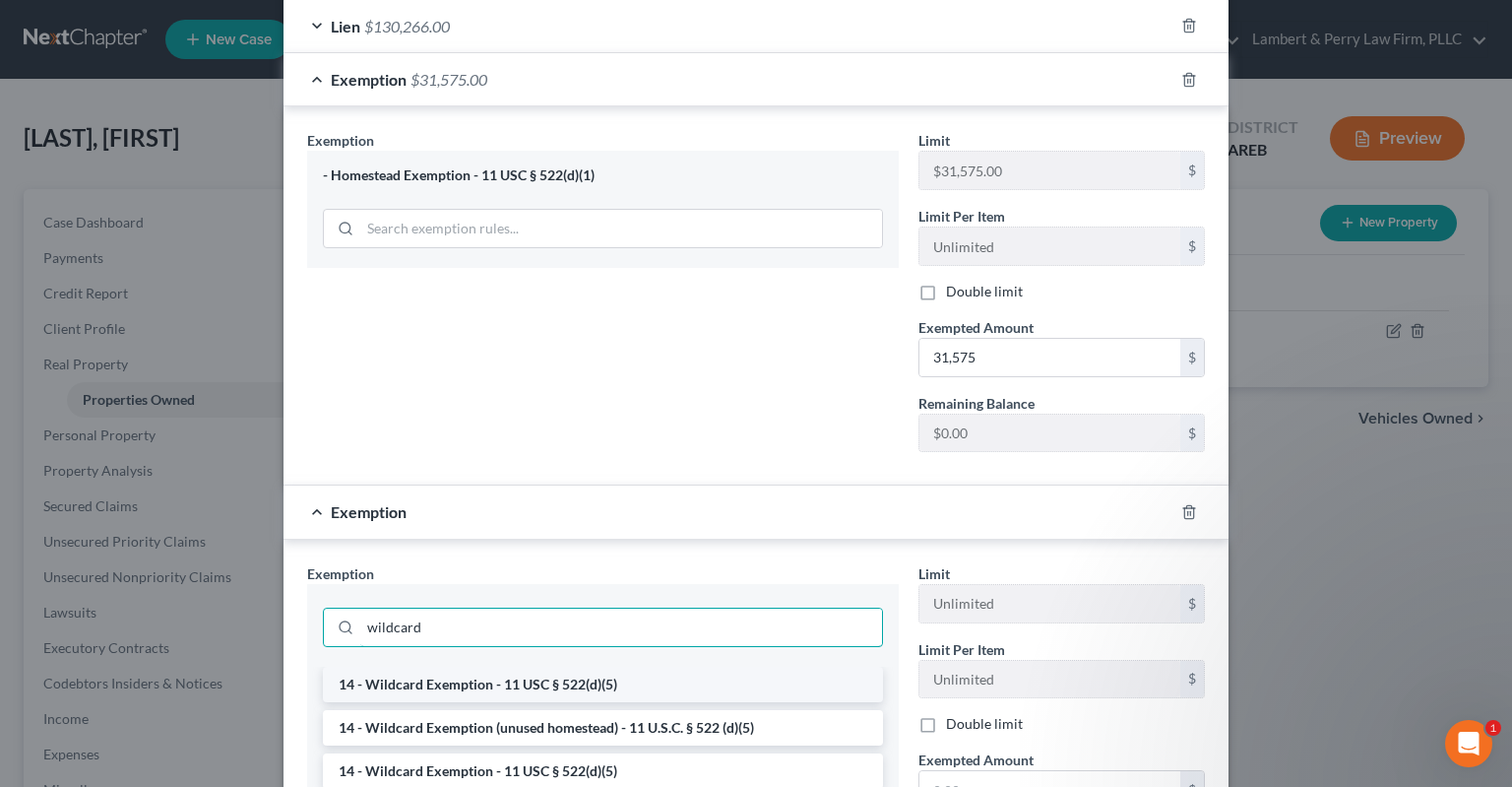 type on "wildcard" 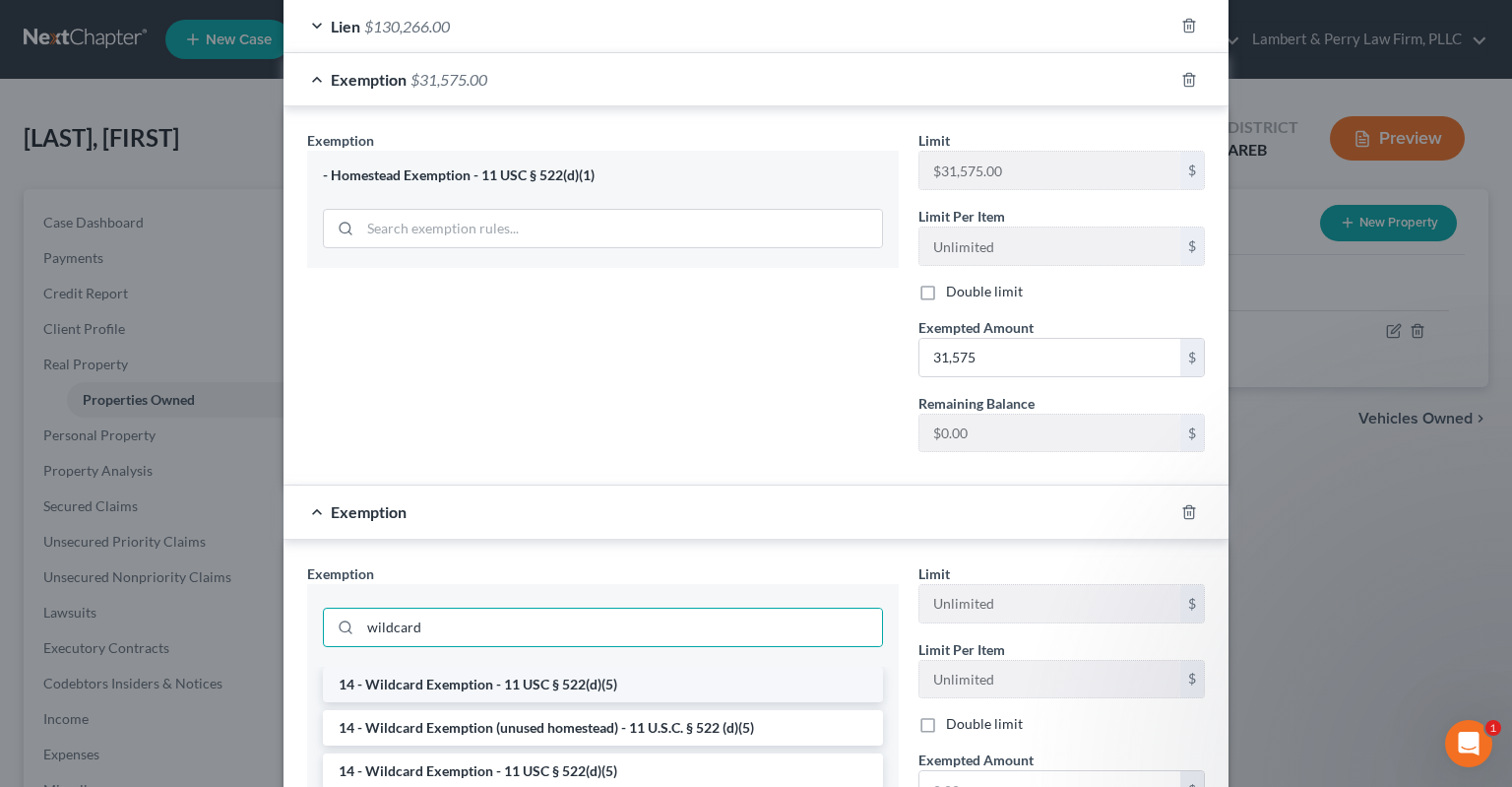 click on "14 - Wildcard Exemption - 11 USC § 522(d)(5)" at bounding box center [602, 685] 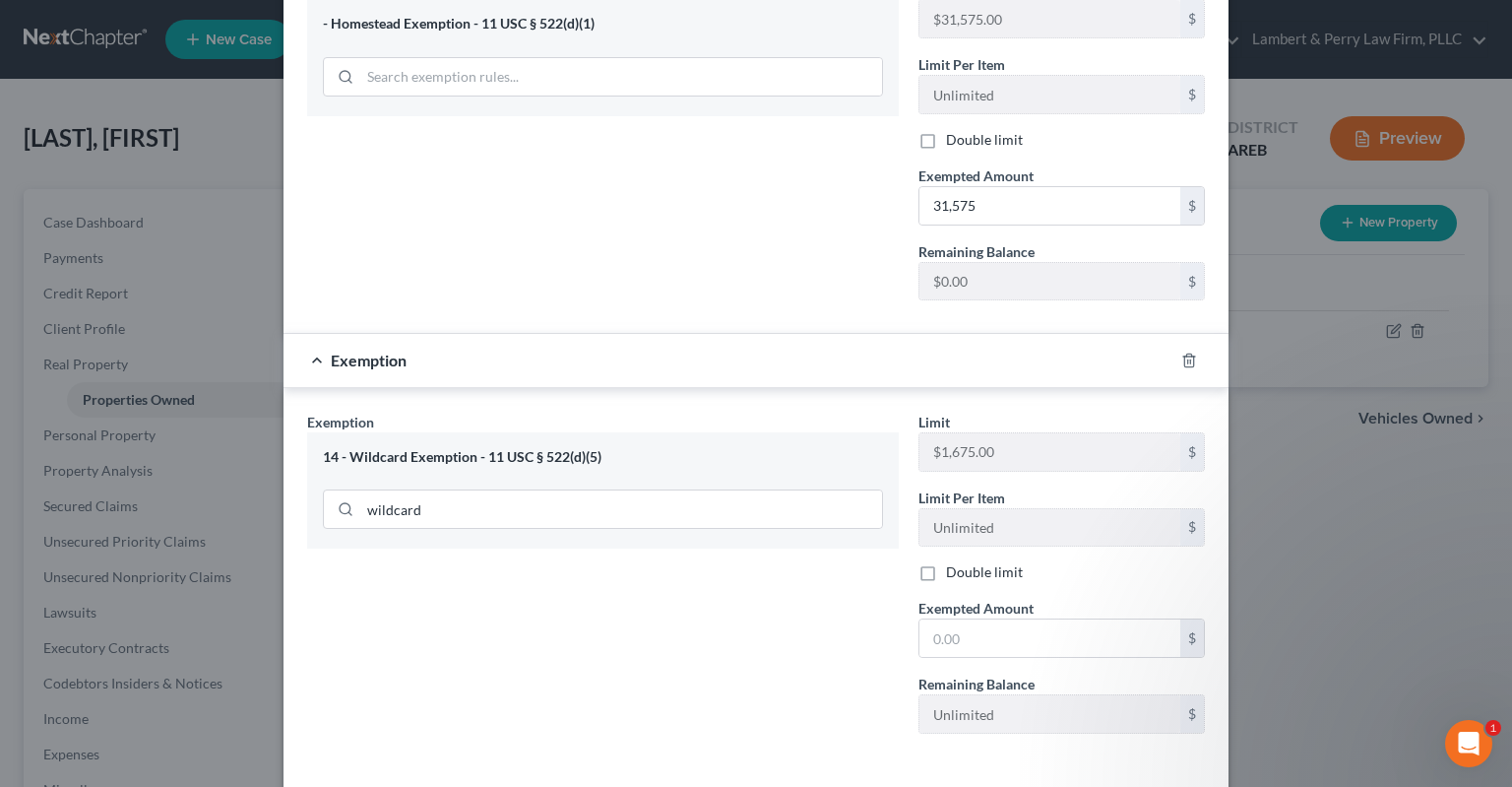 scroll, scrollTop: 823, scrollLeft: 0, axis: vertical 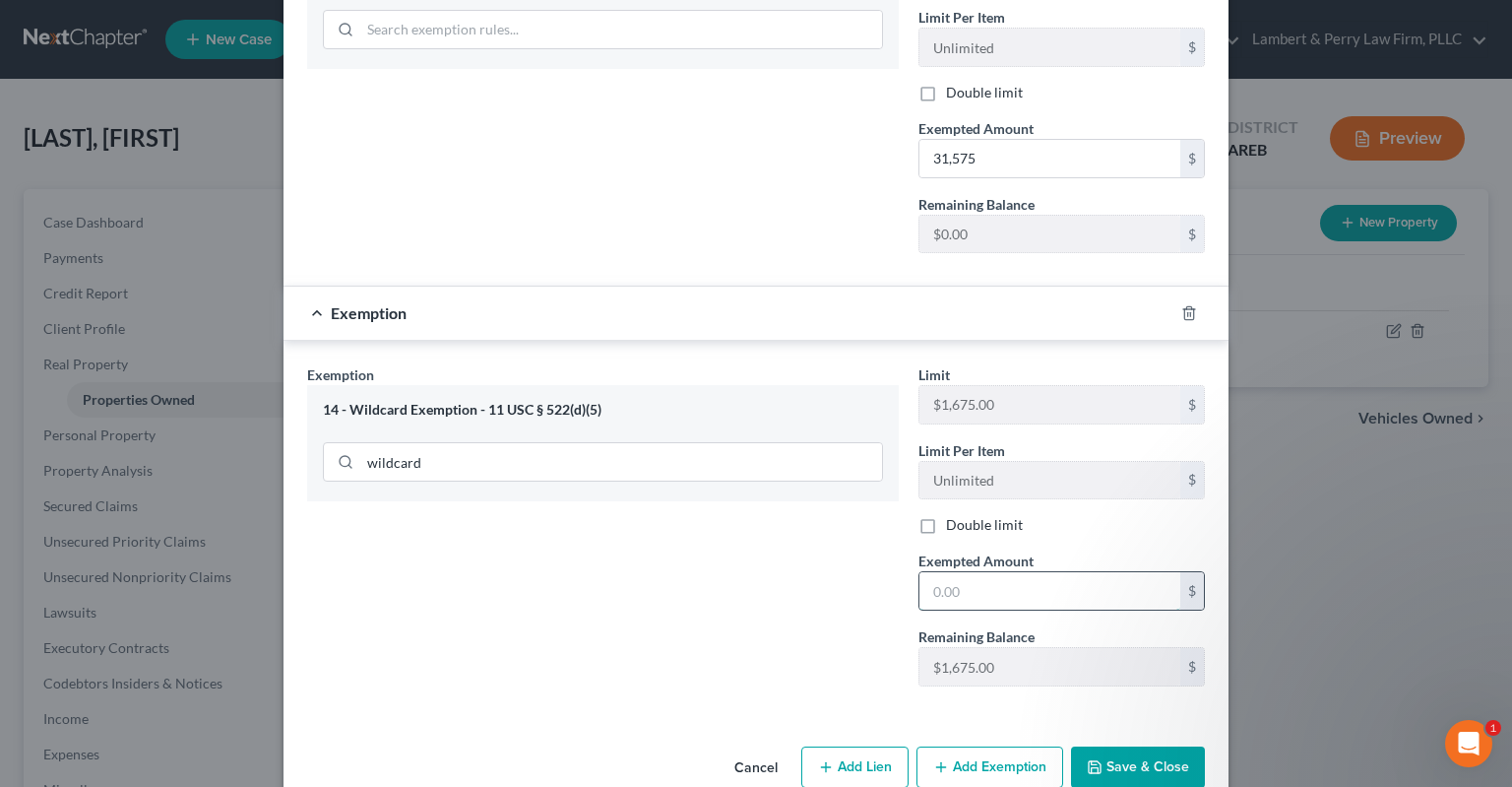 click at bounding box center (1049, 591) 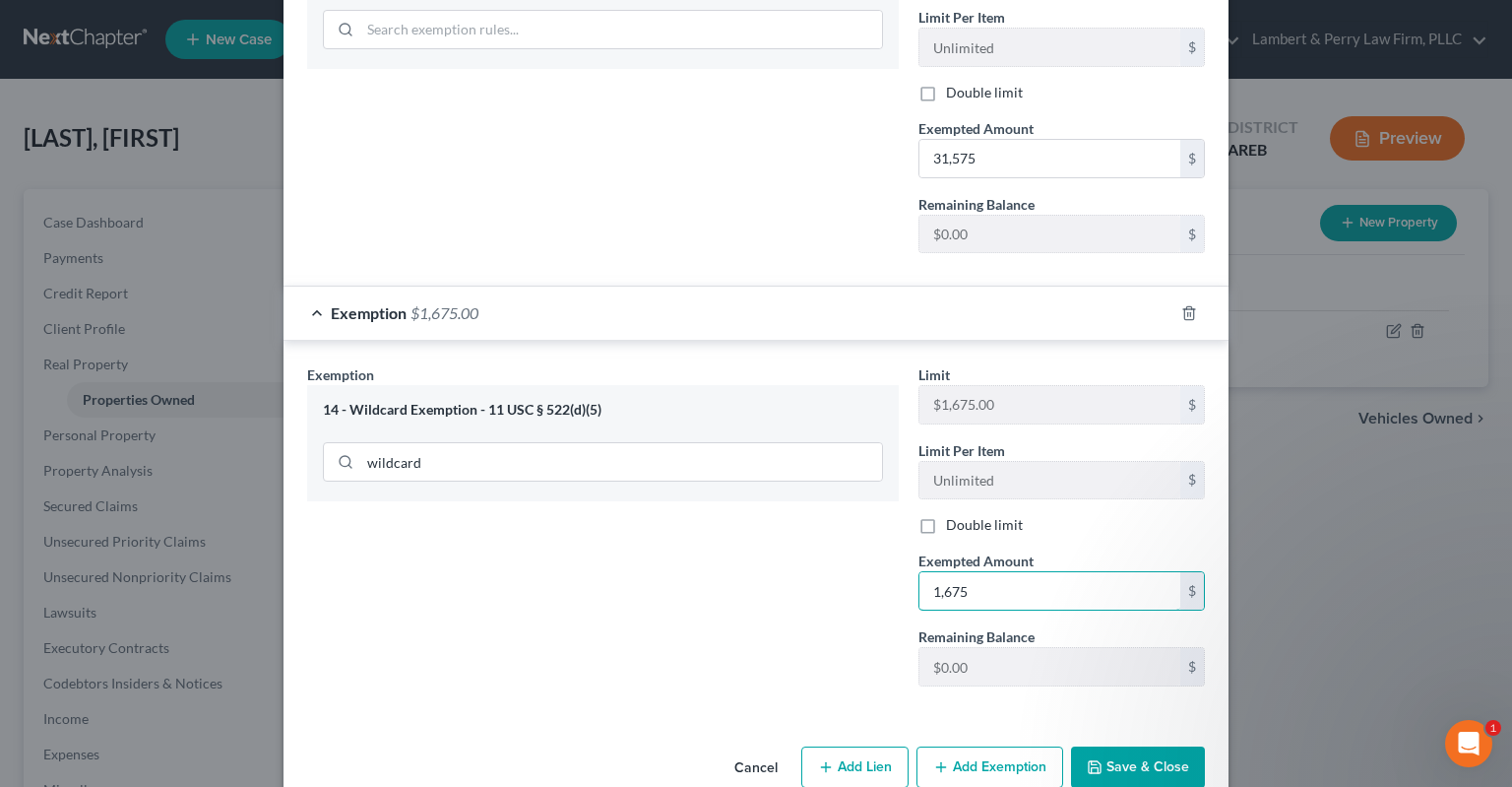 type on "1,675" 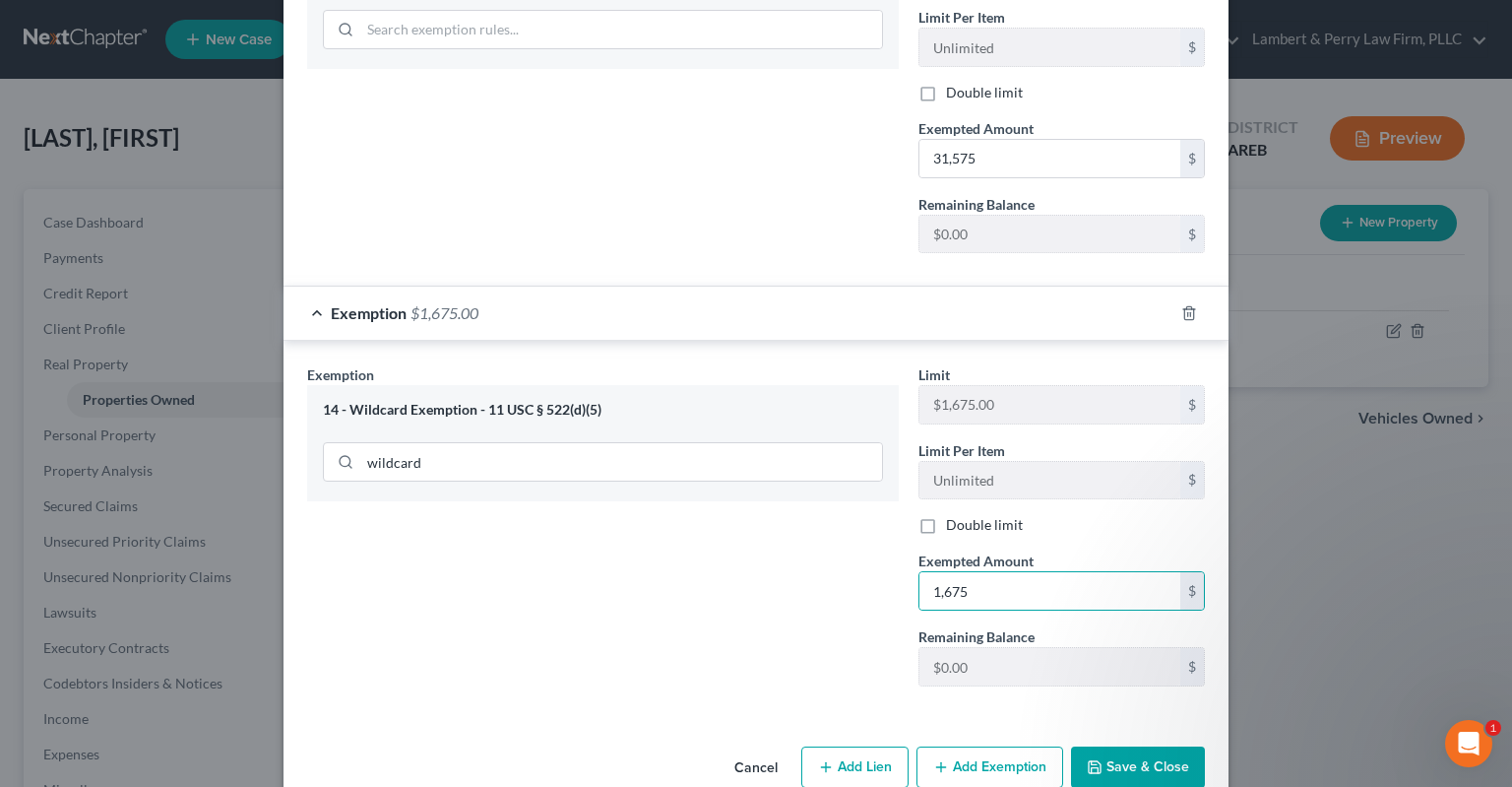click on "Save & Close" at bounding box center (1138, 767) 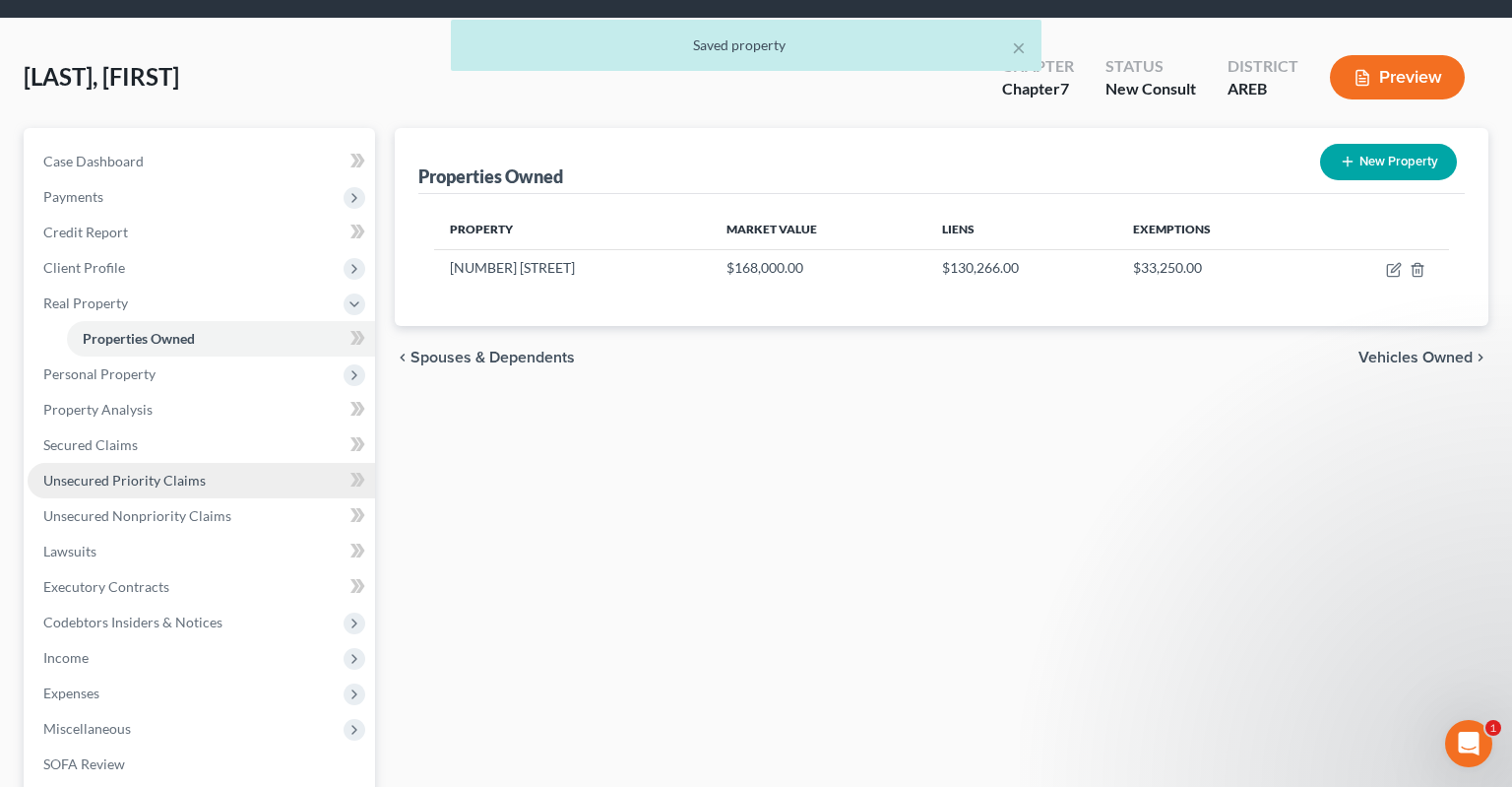 scroll, scrollTop: 103, scrollLeft: 0, axis: vertical 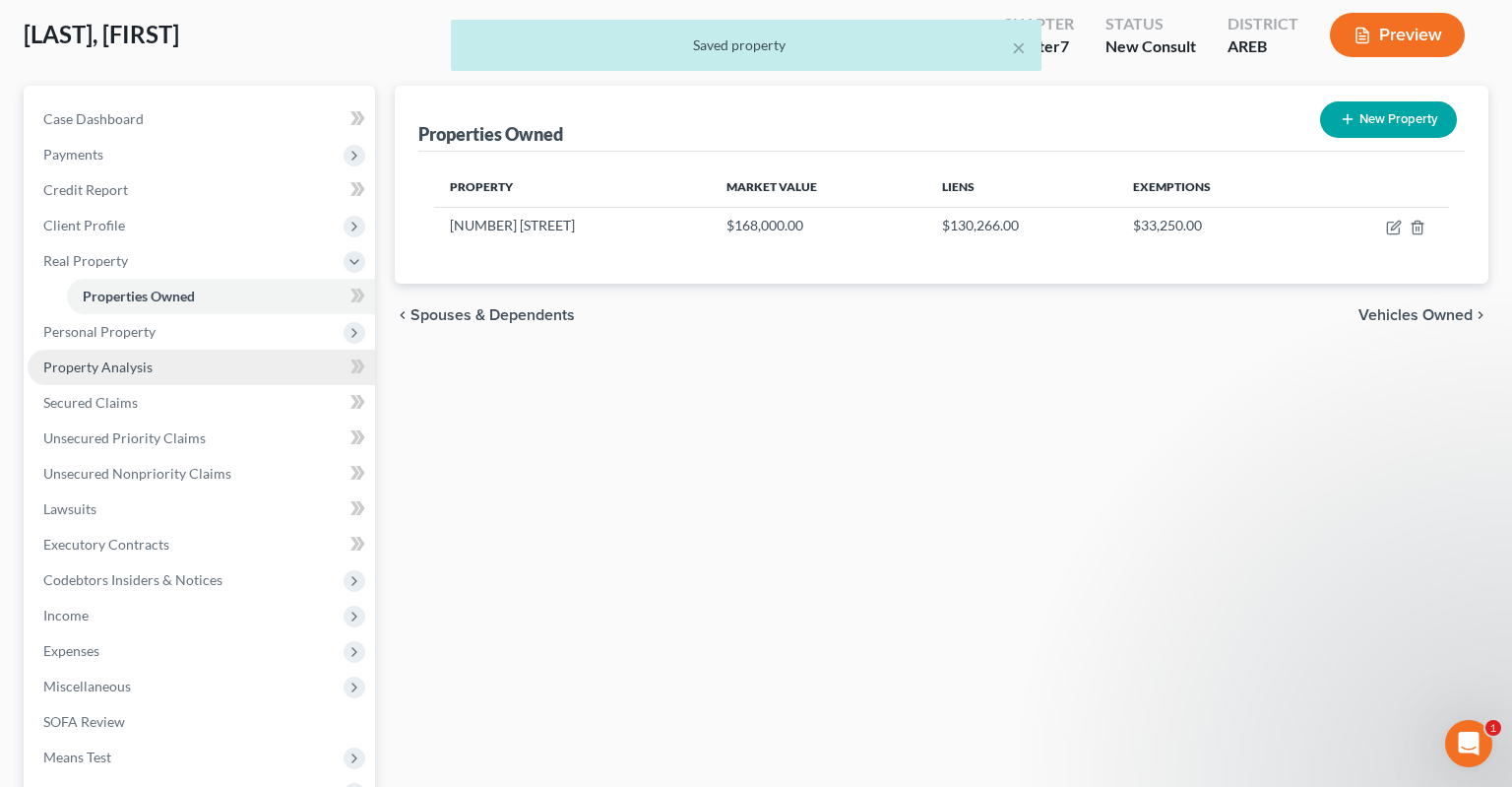 click on "Property Analysis" at bounding box center (201, 367) 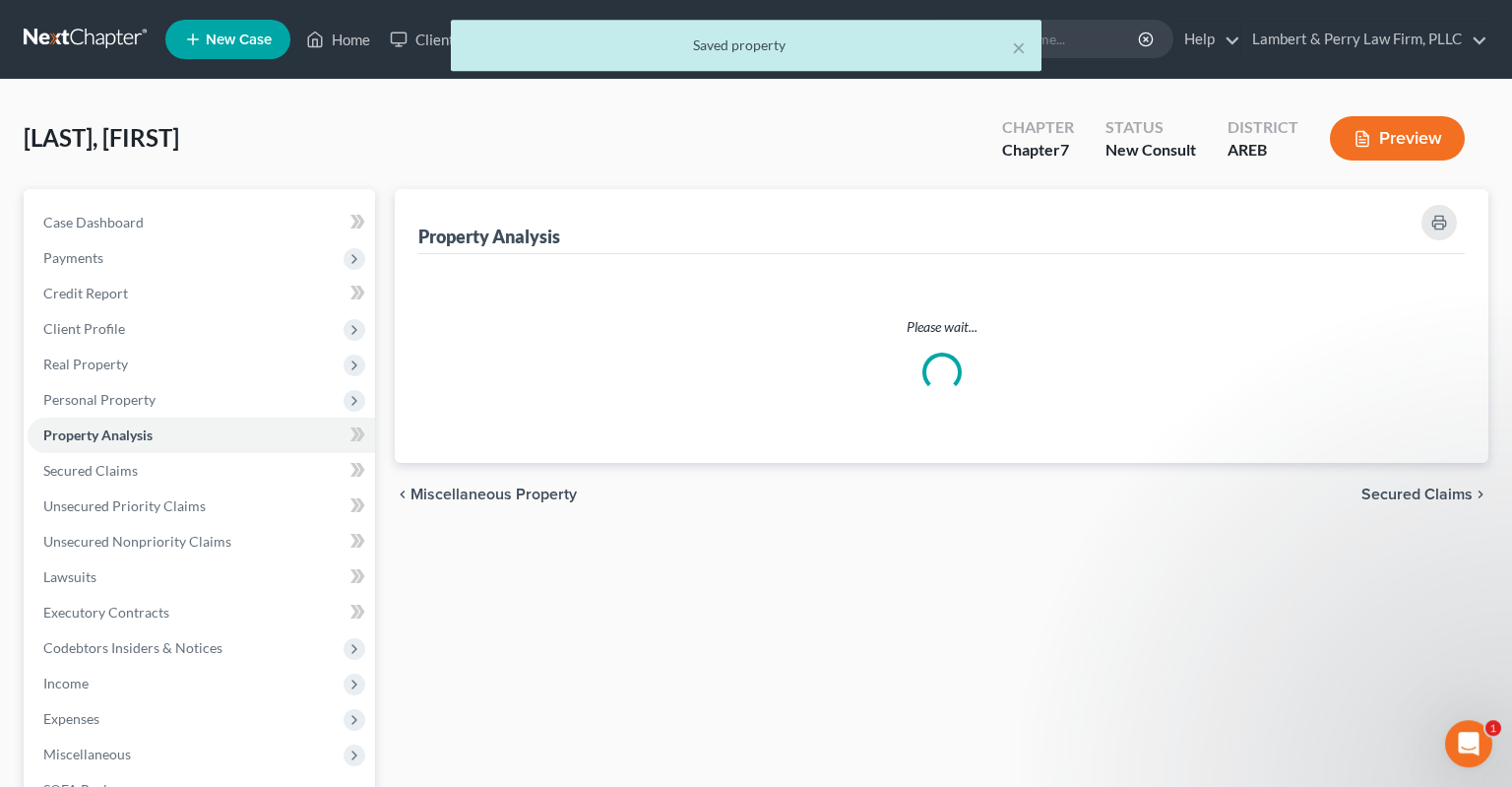 scroll, scrollTop: 0, scrollLeft: 0, axis: both 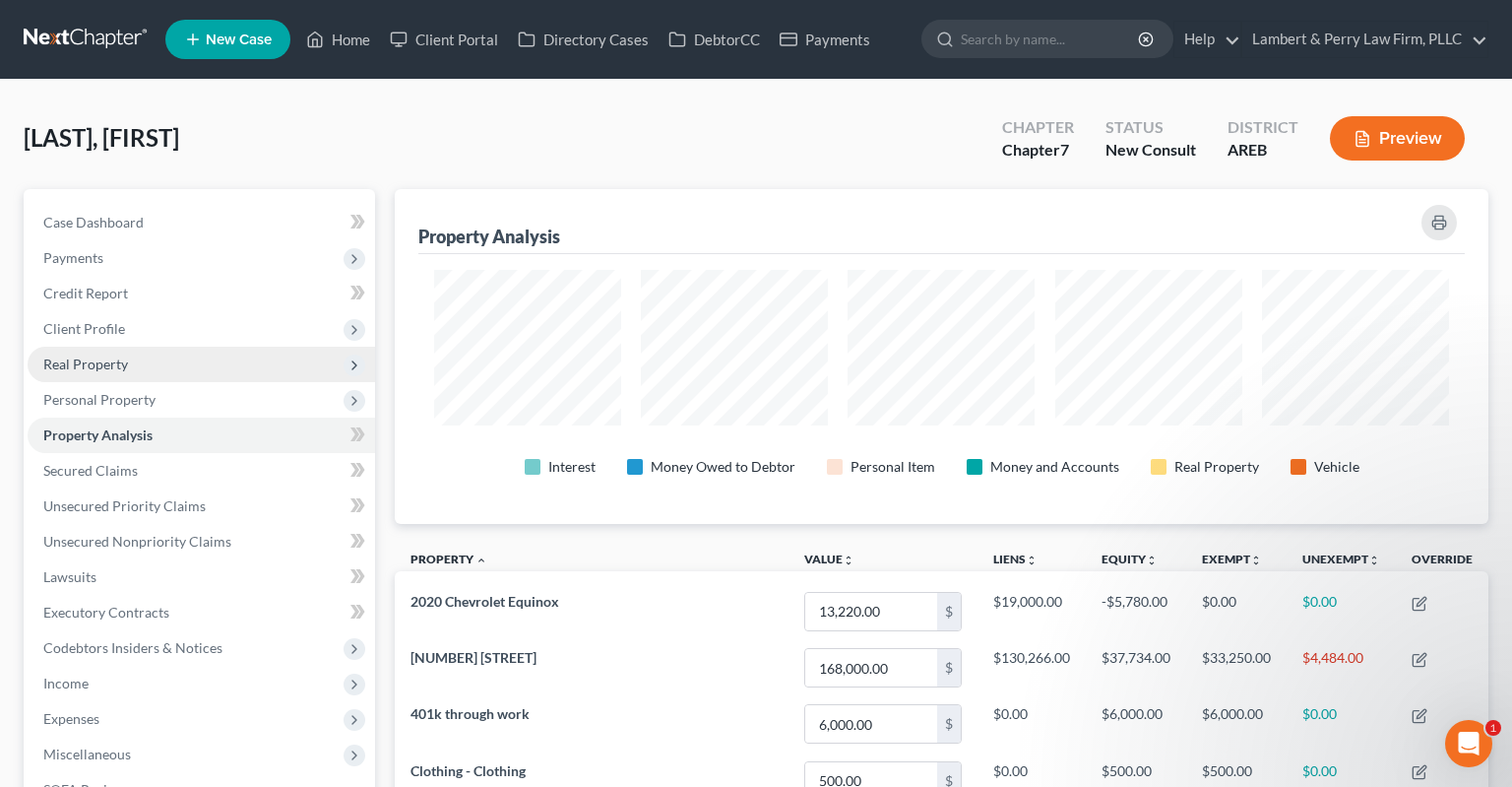 click on "Real Property" at bounding box center (86, 363) 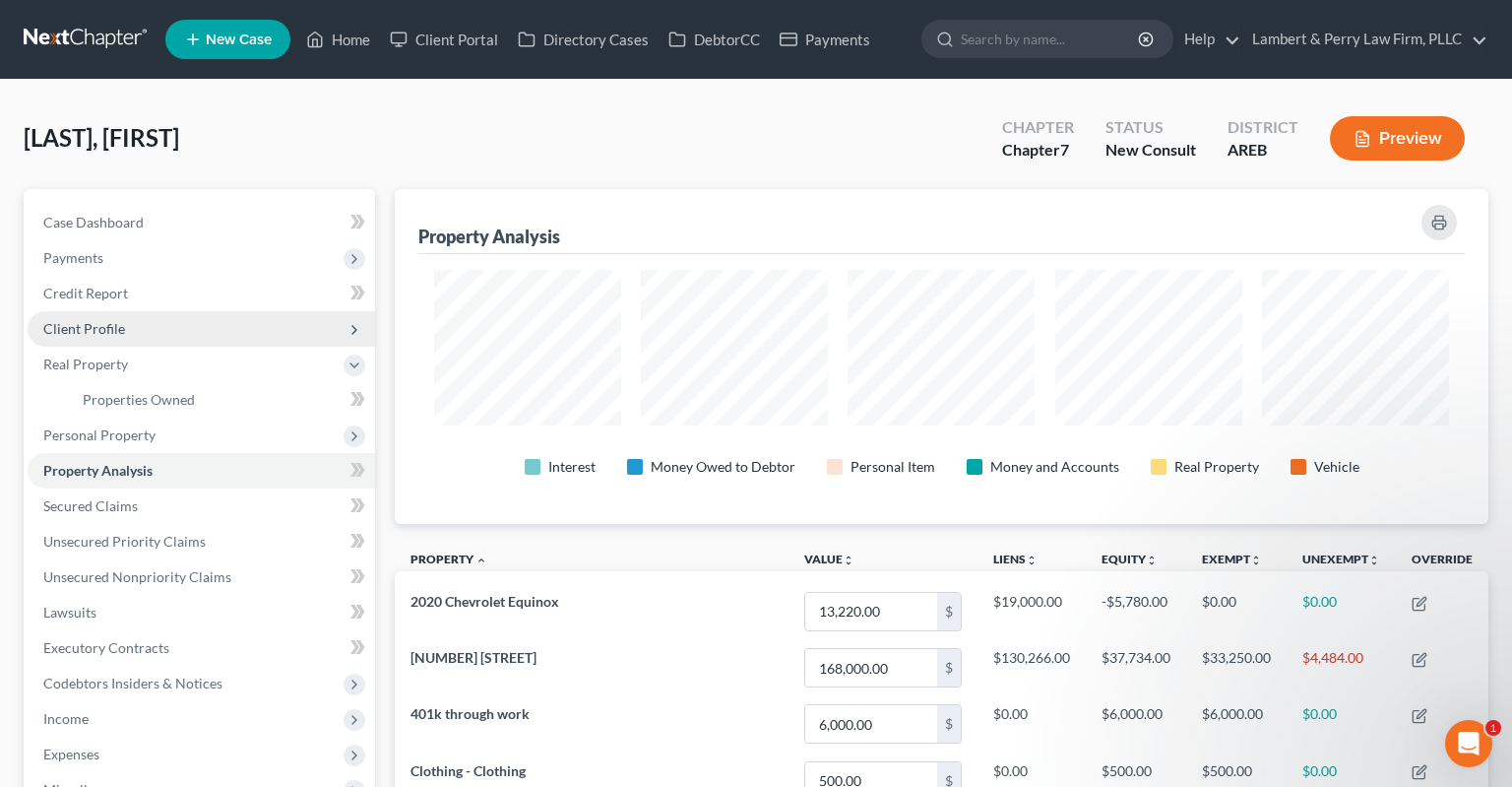 click on "Client Profile" at bounding box center [201, 329] 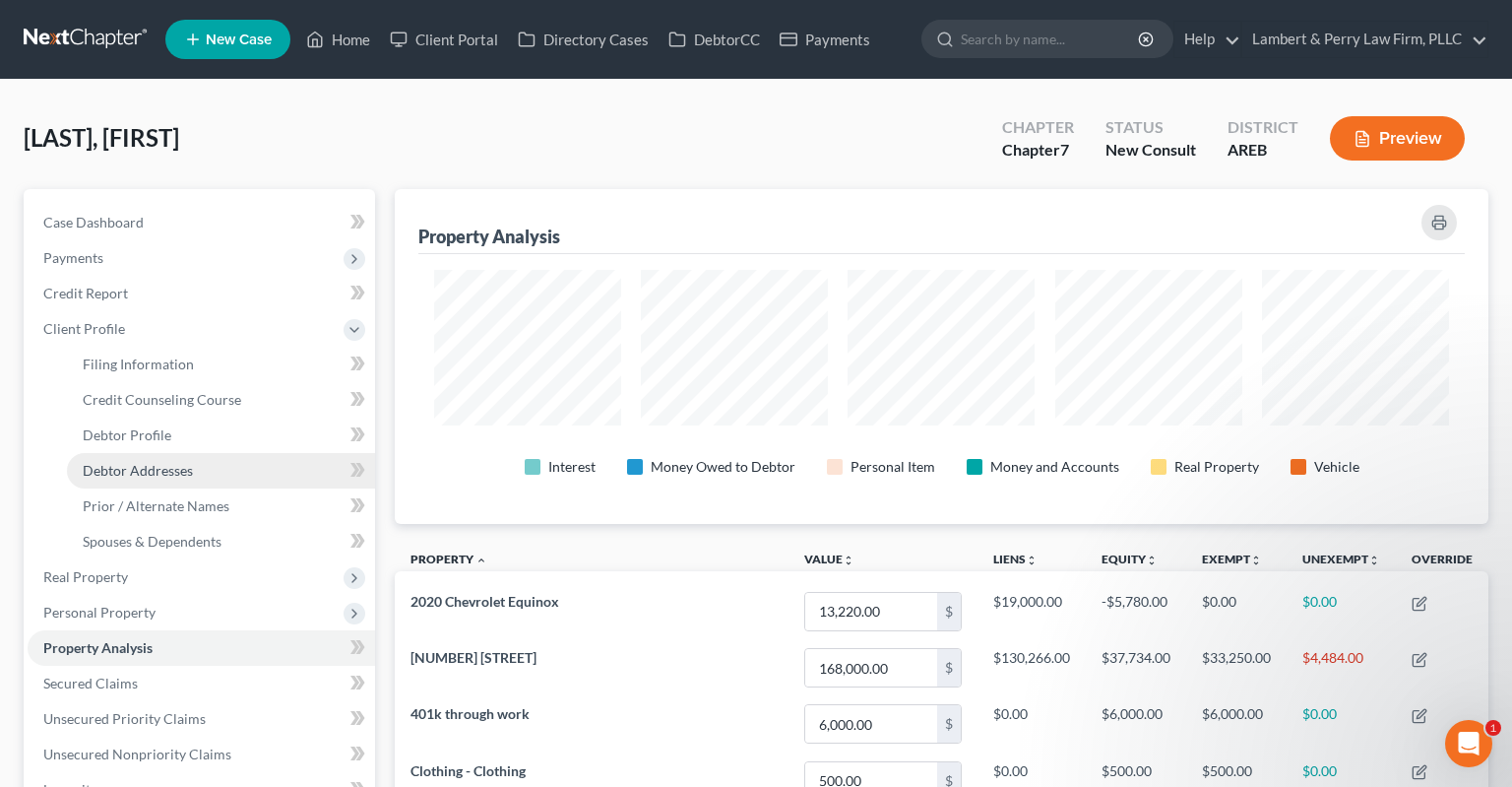 click on "Debtor Addresses" at bounding box center (220, 471) 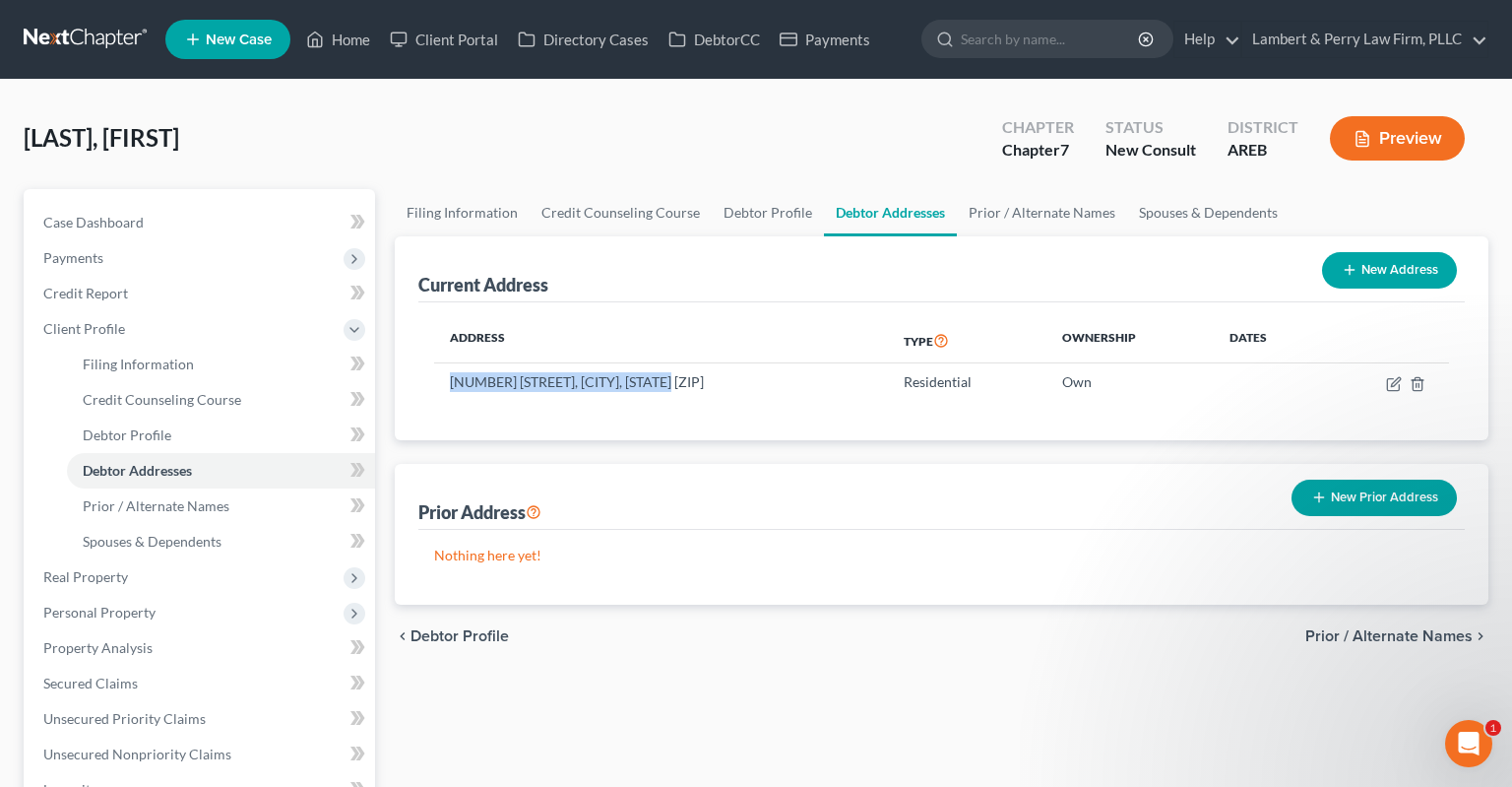 drag, startPoint x: 448, startPoint y: 377, endPoint x: 695, endPoint y: 411, distance: 249.3291 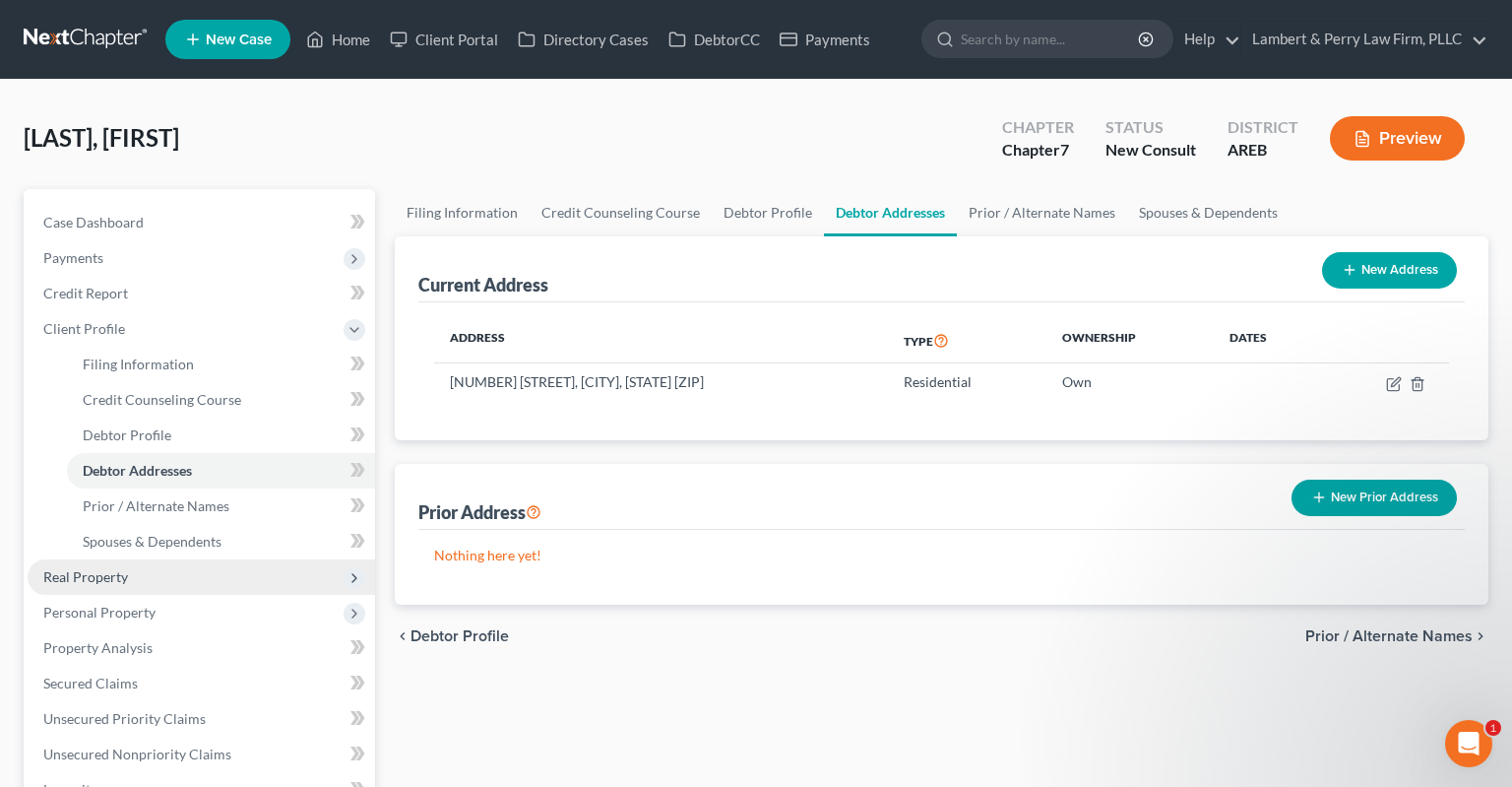 click on "Real Property" at bounding box center [201, 577] 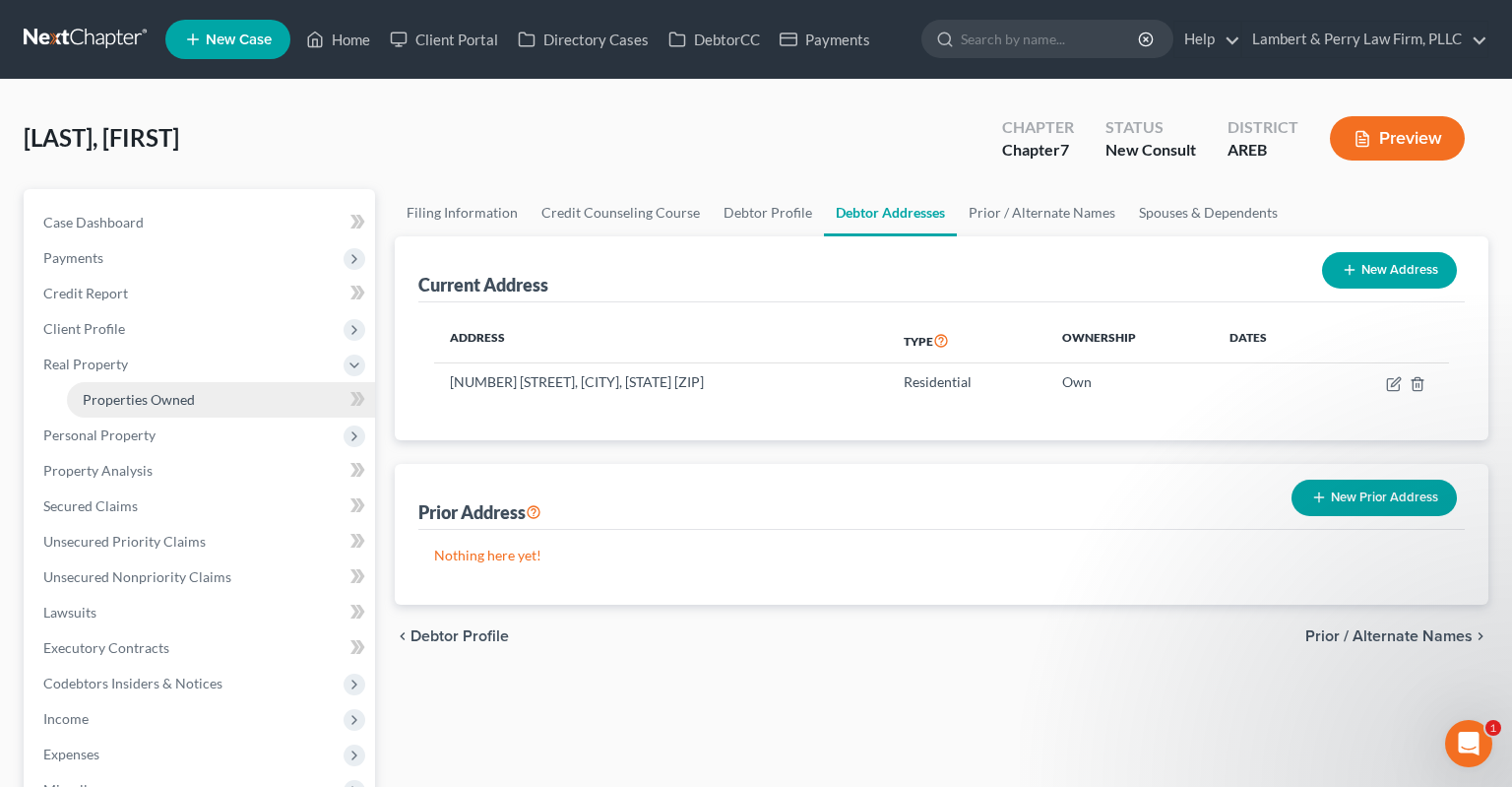 click on "Properties Owned" at bounding box center (139, 399) 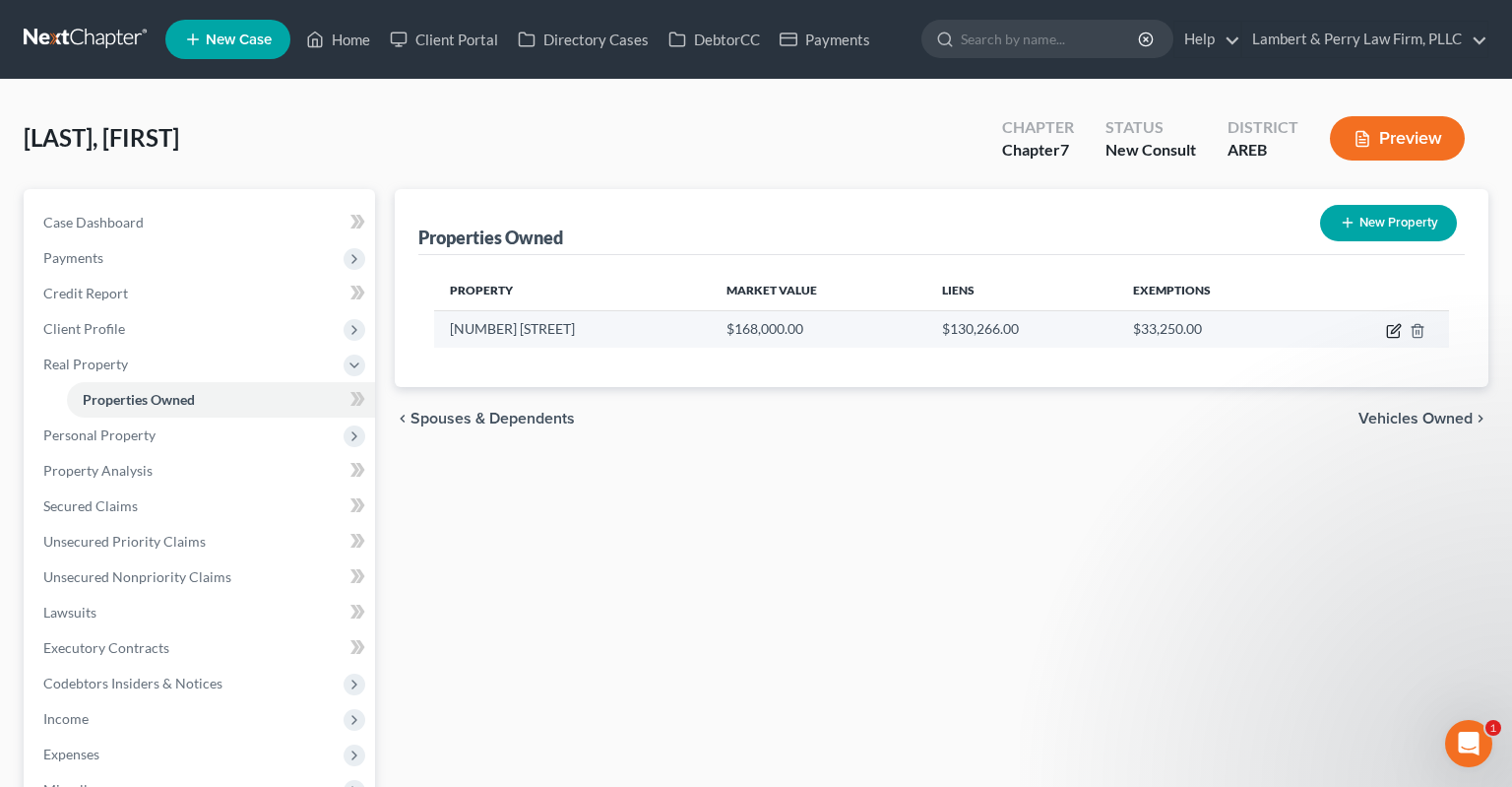 click 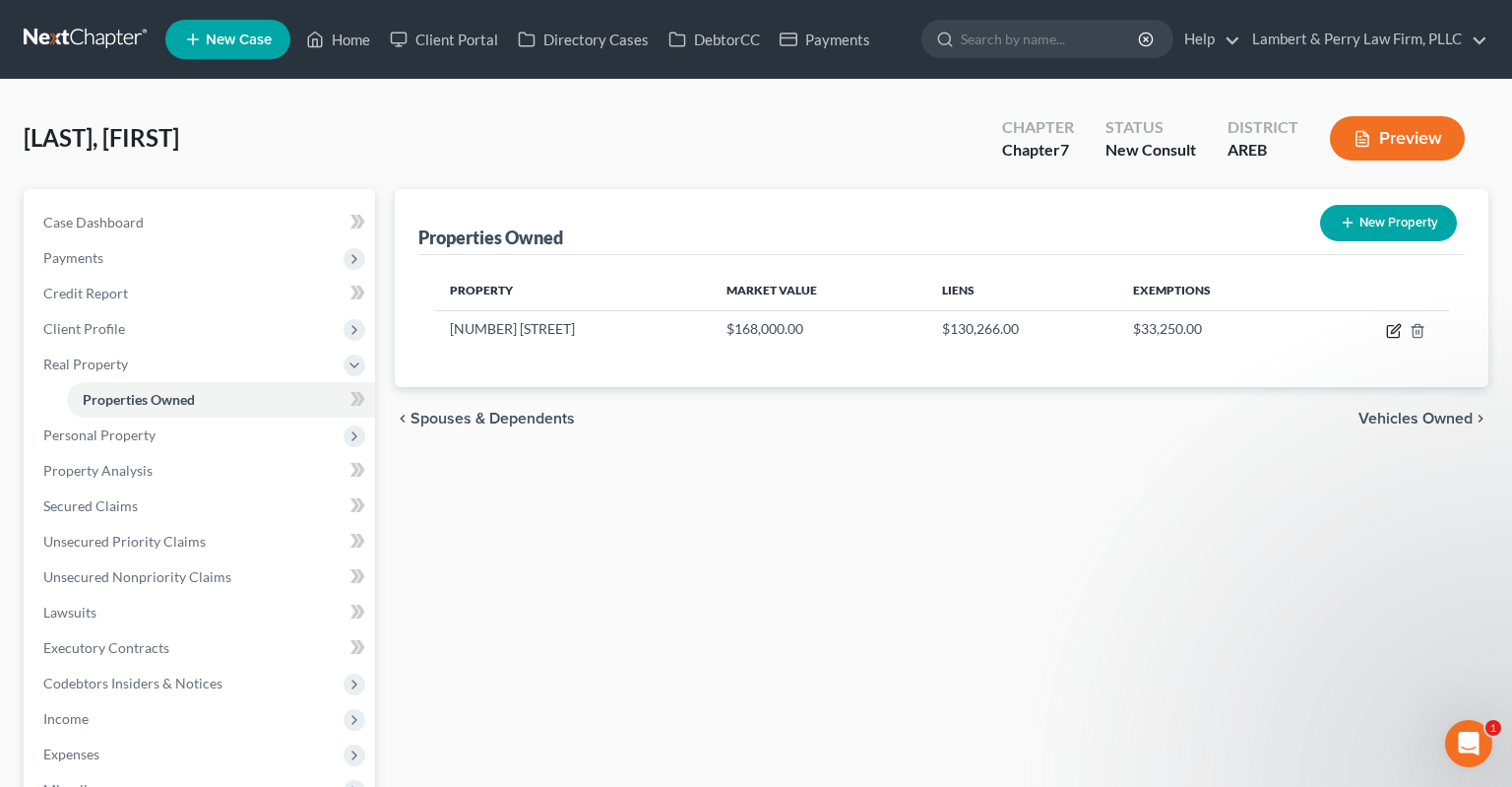select on "2" 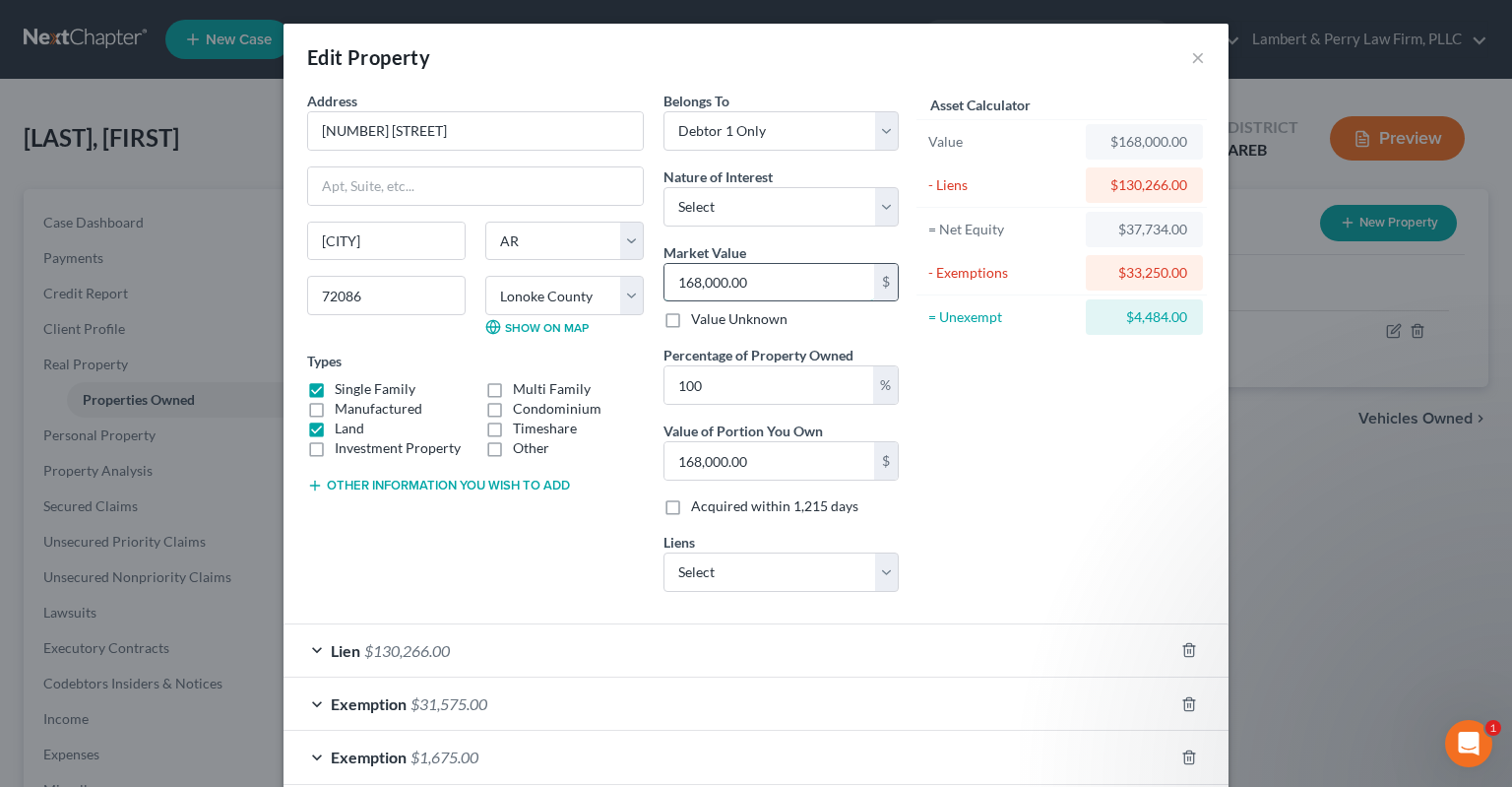 drag, startPoint x: 825, startPoint y: 285, endPoint x: 733, endPoint y: 290, distance: 92.13577 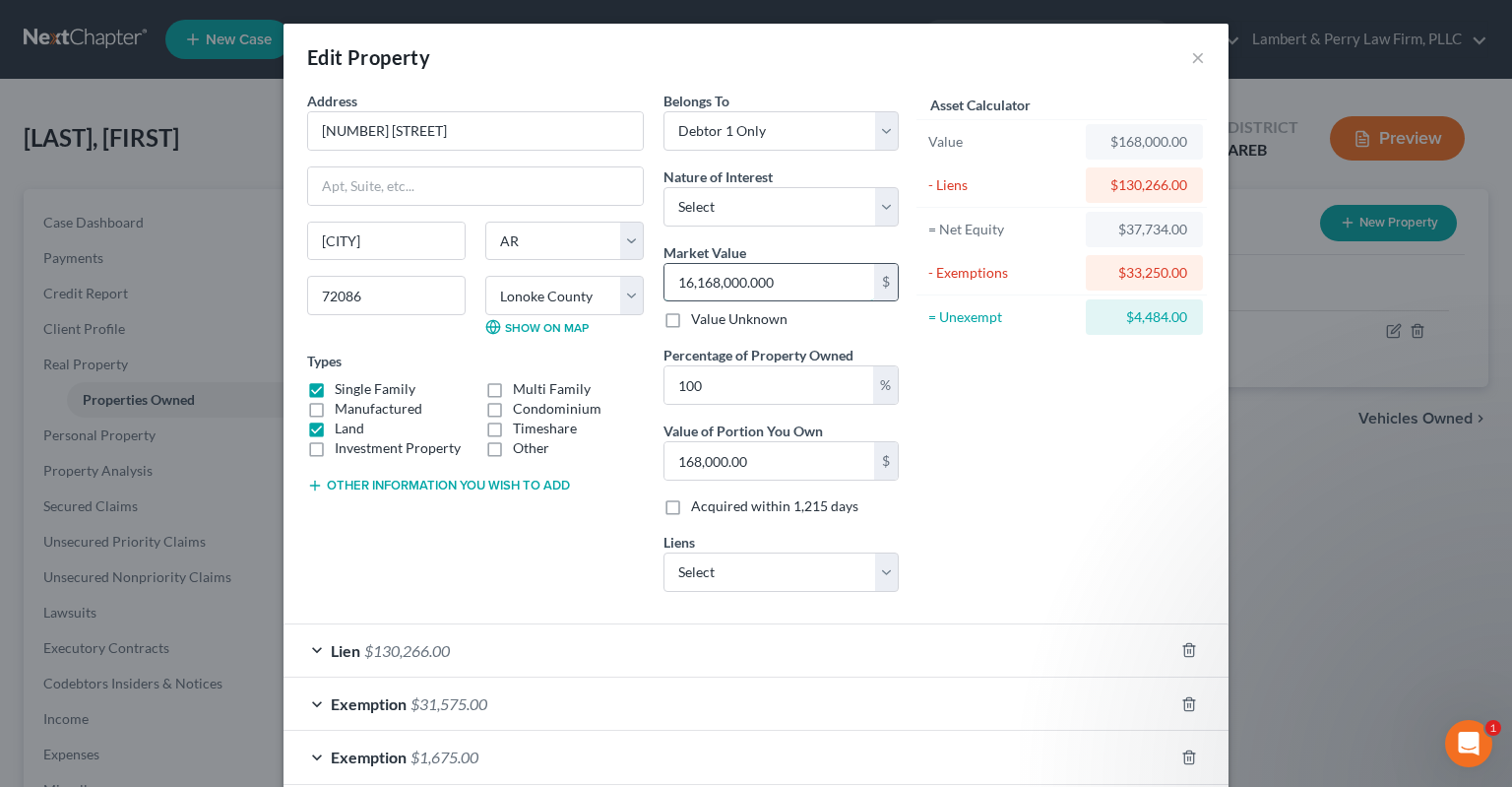 type on "16,168,000.00" 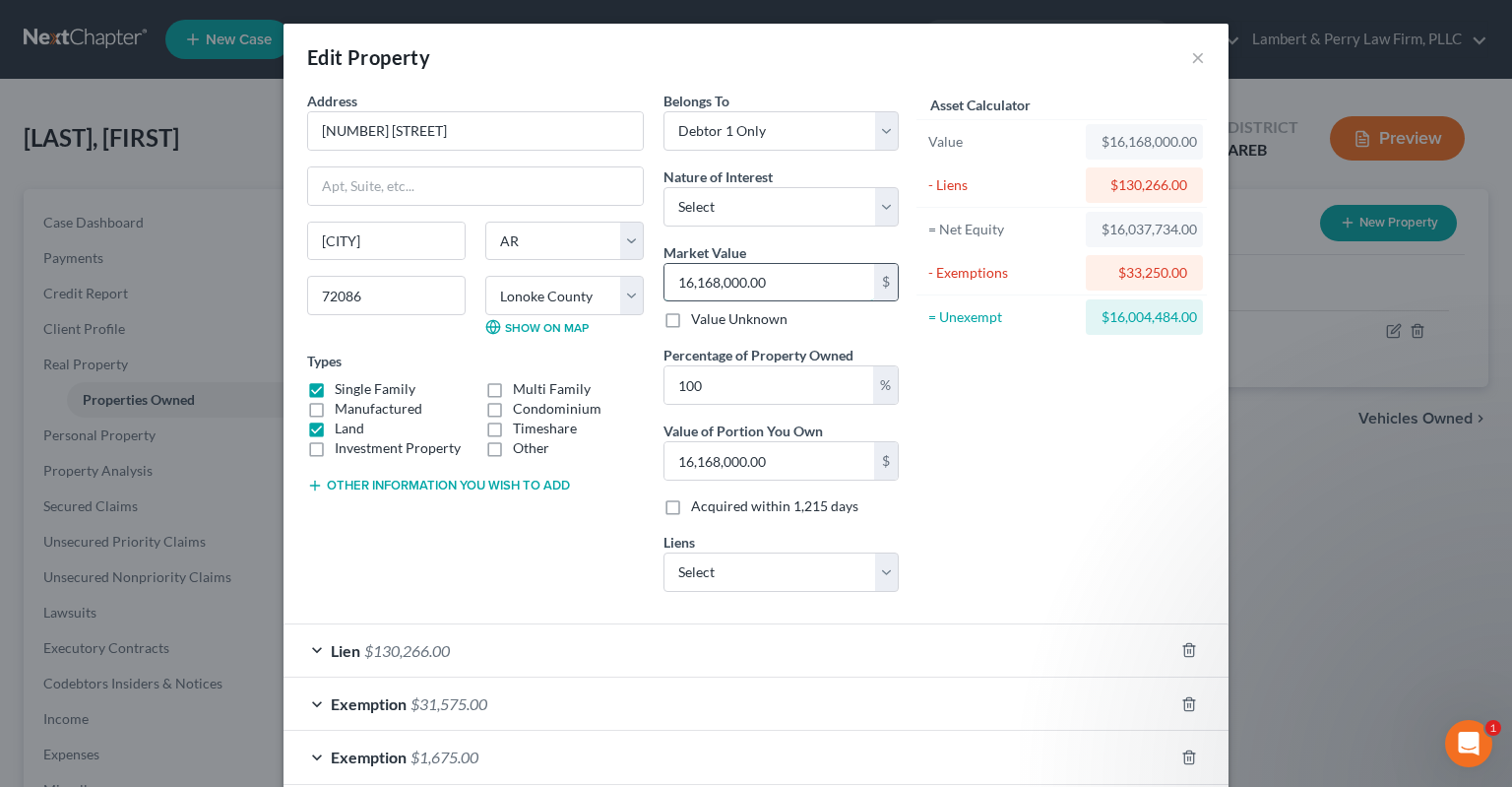 click on "16,168,000.00" at bounding box center [769, 283] 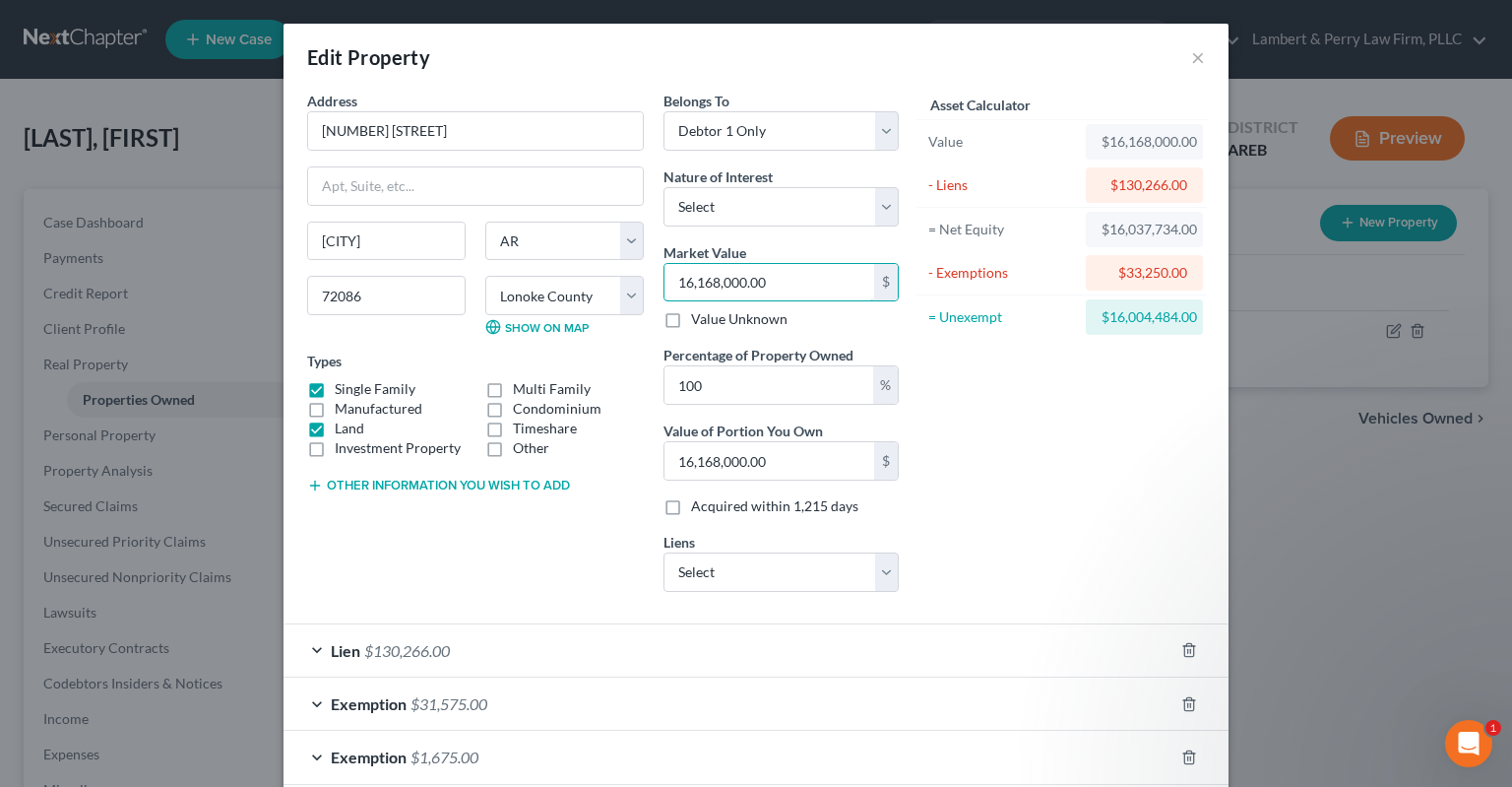 type on "1" 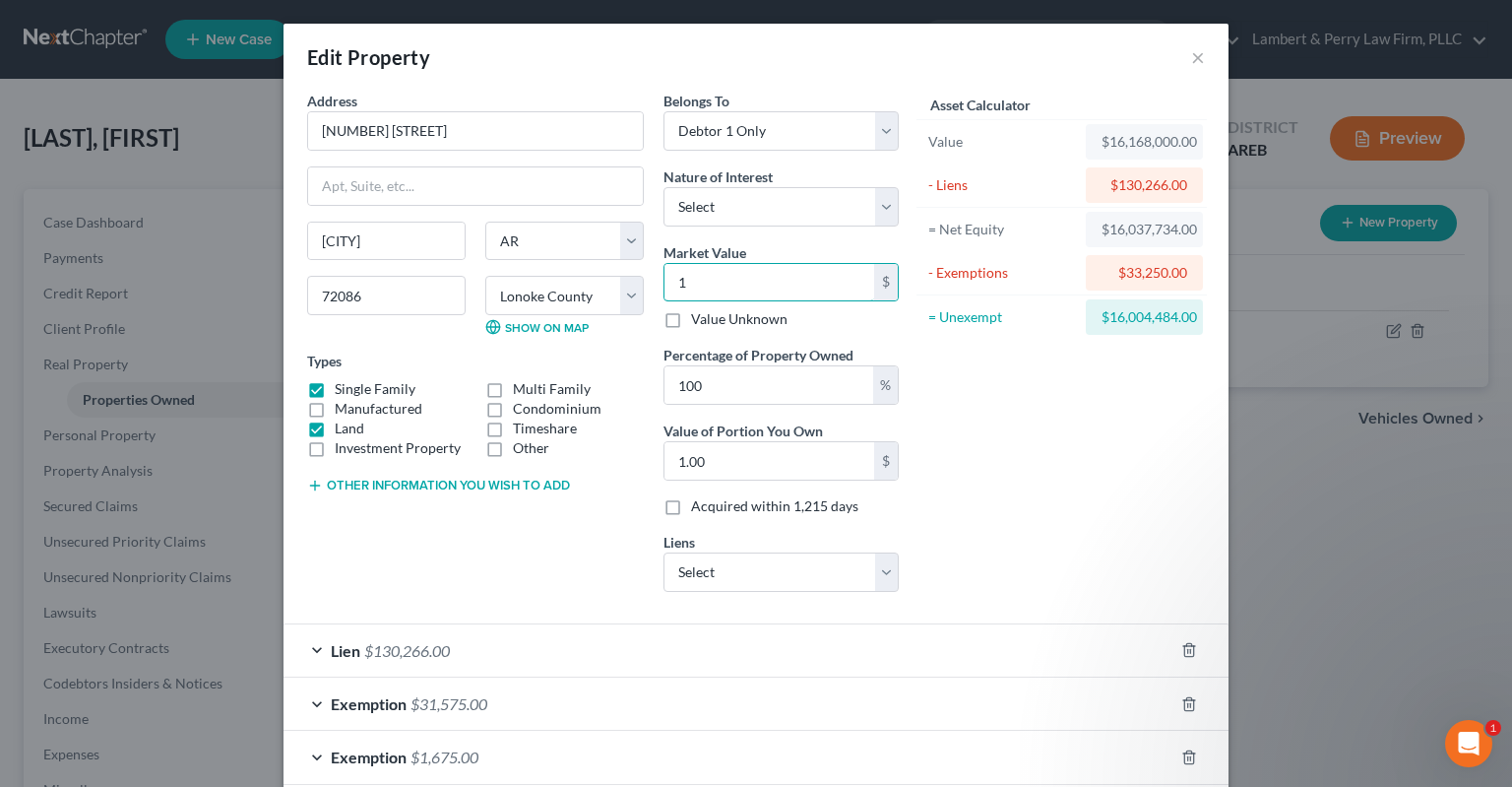 type on "16" 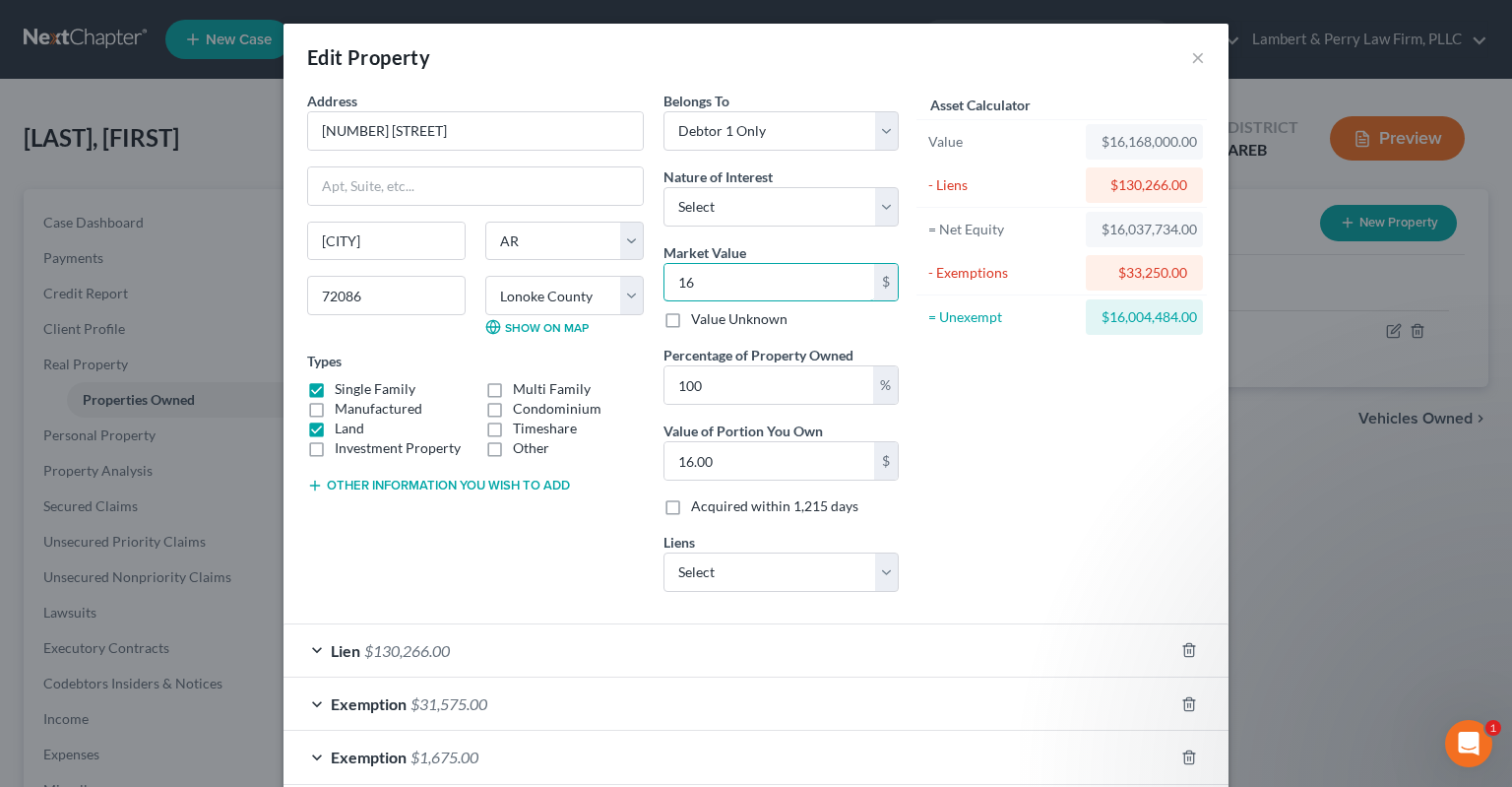 type on "167" 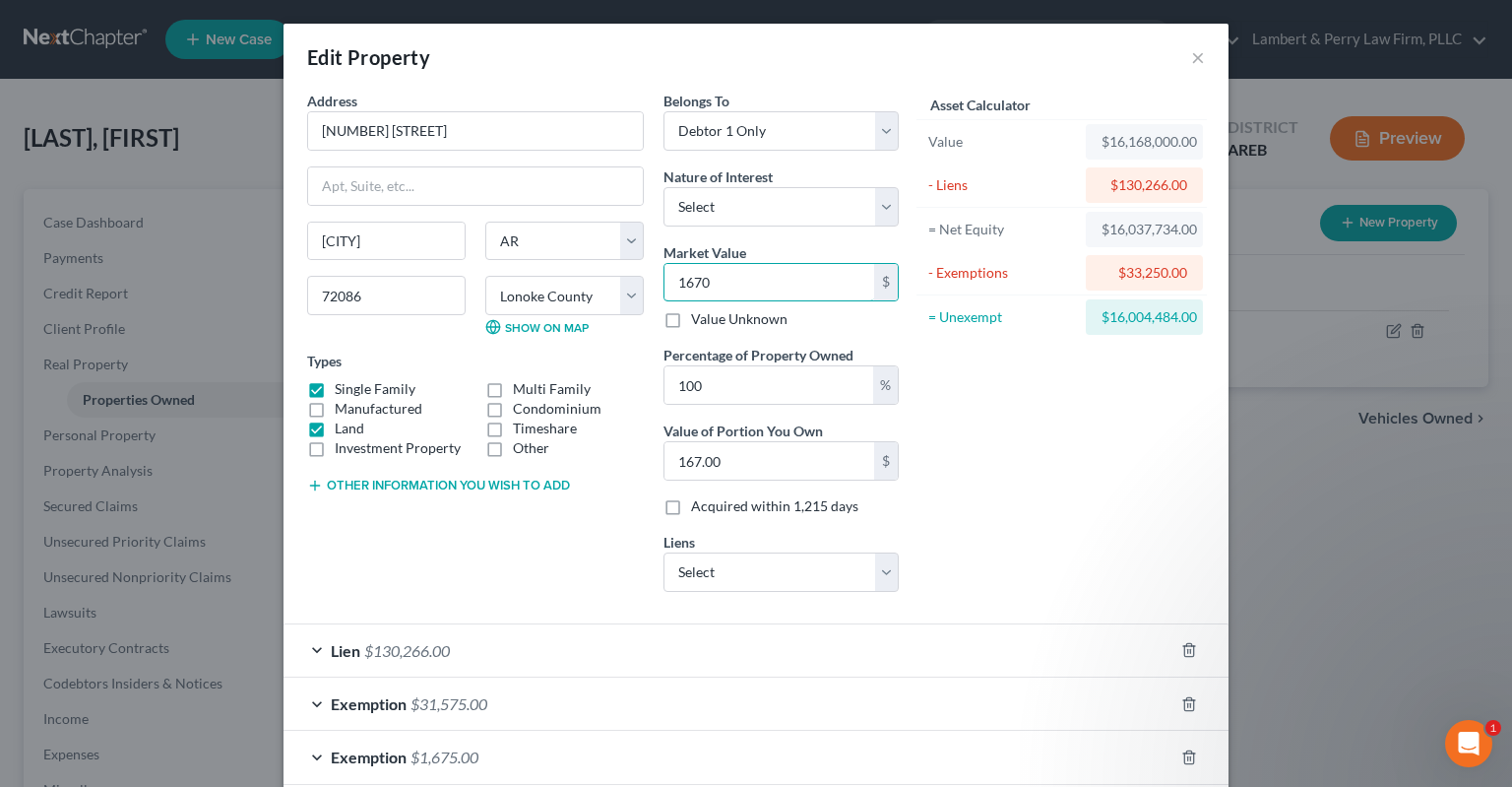 type on "1,670" 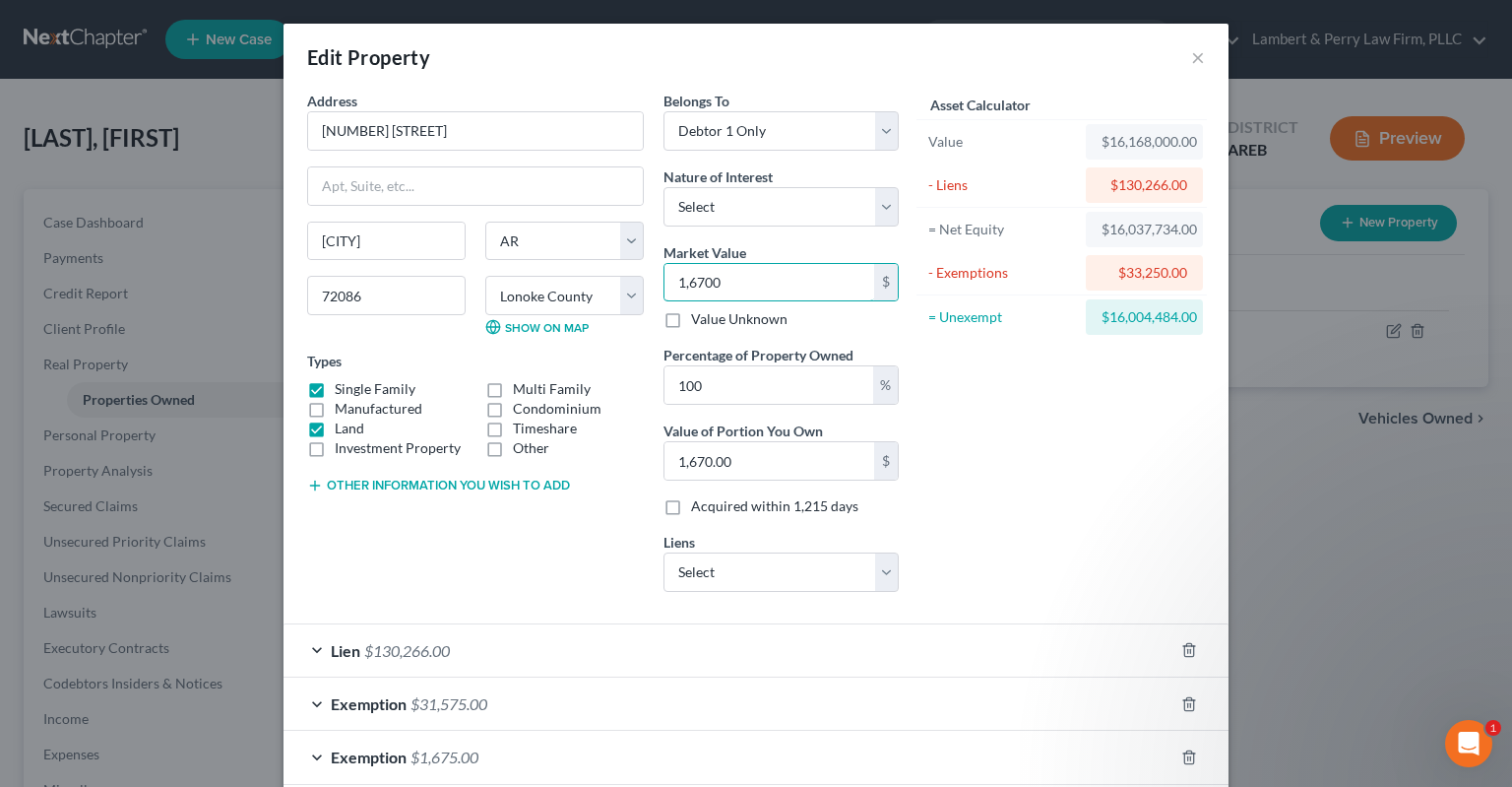 type on "16,700" 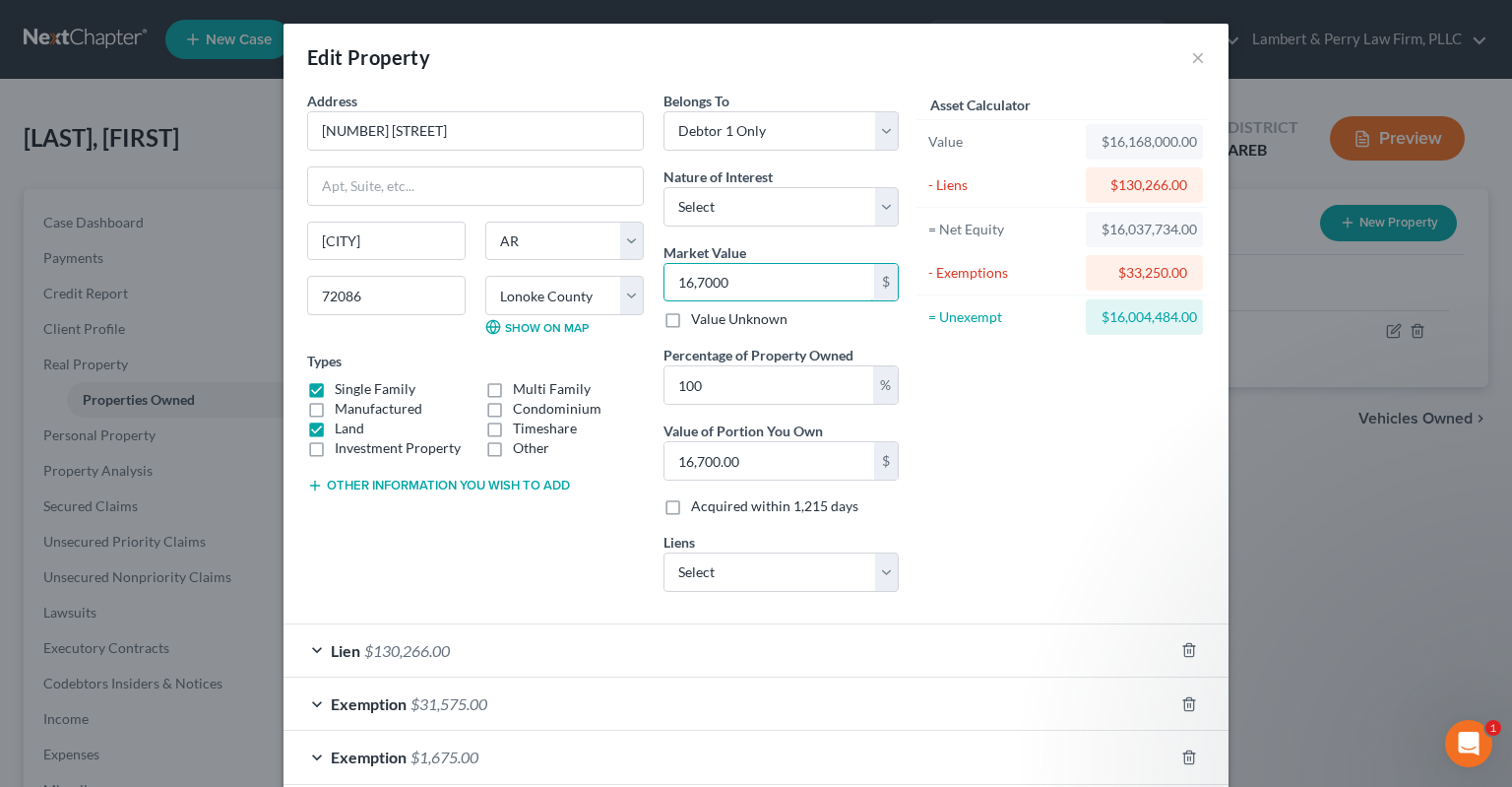 type on "167,000" 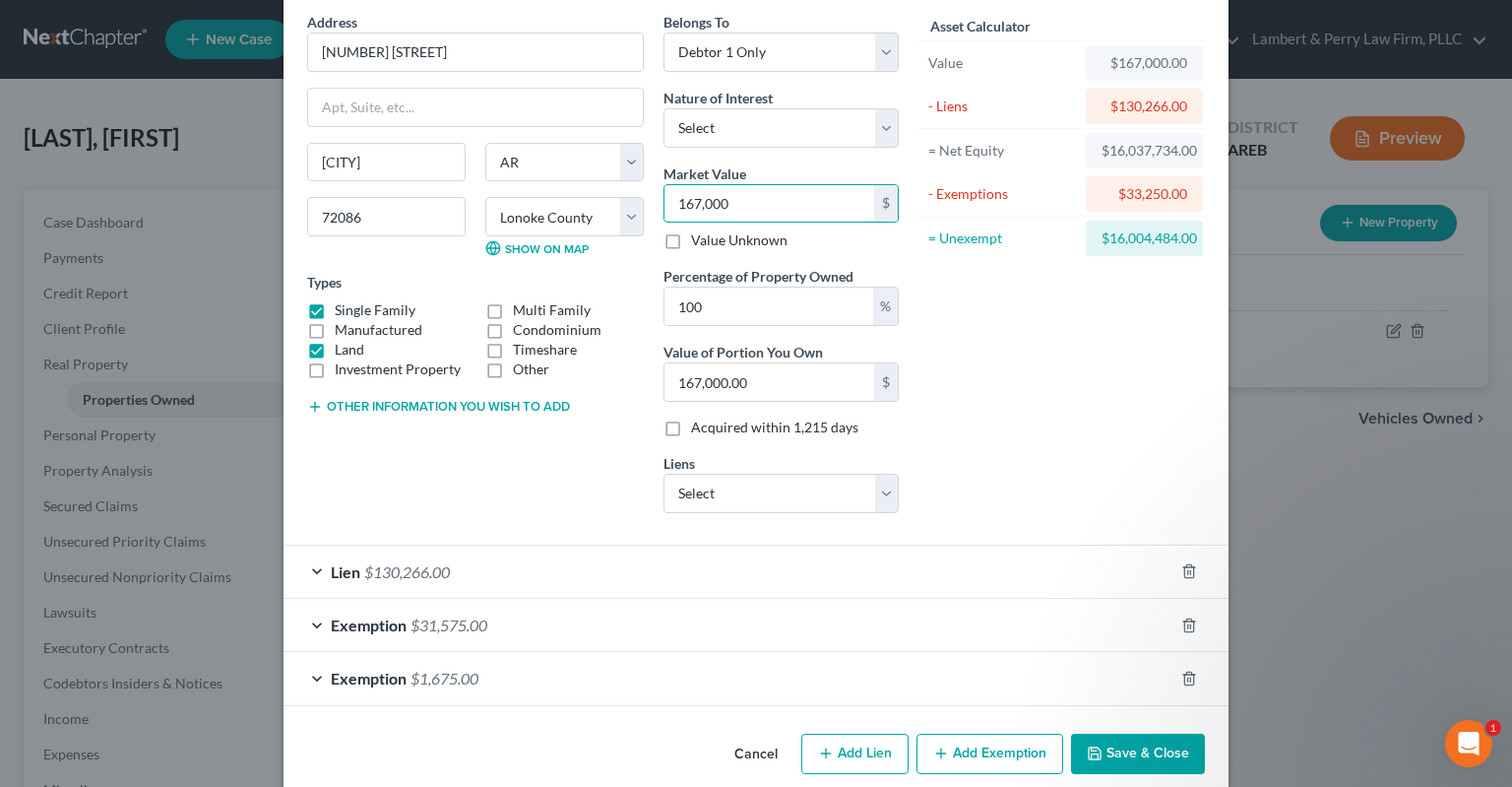 scroll, scrollTop: 102, scrollLeft: 0, axis: vertical 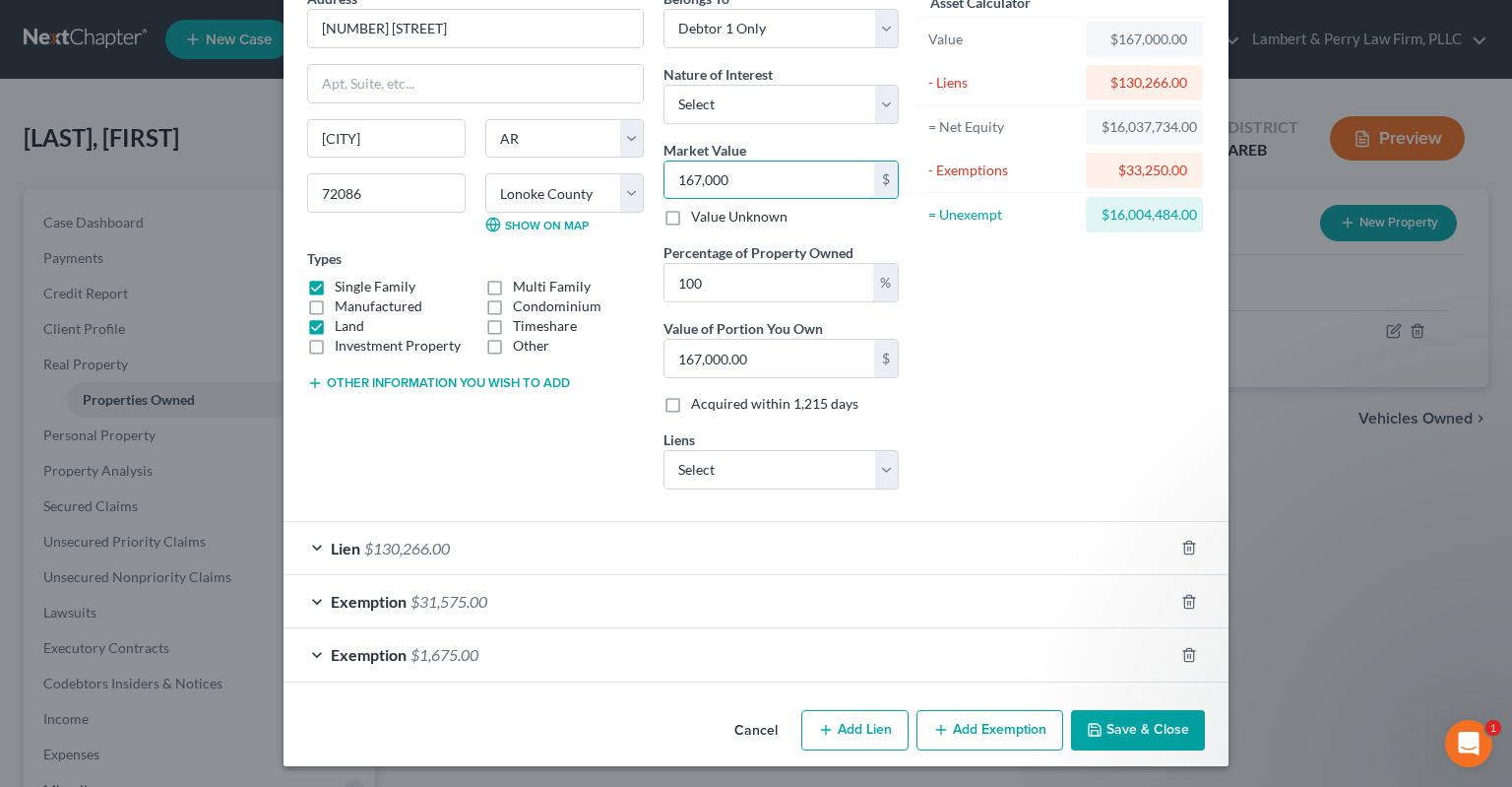 type on "167,000" 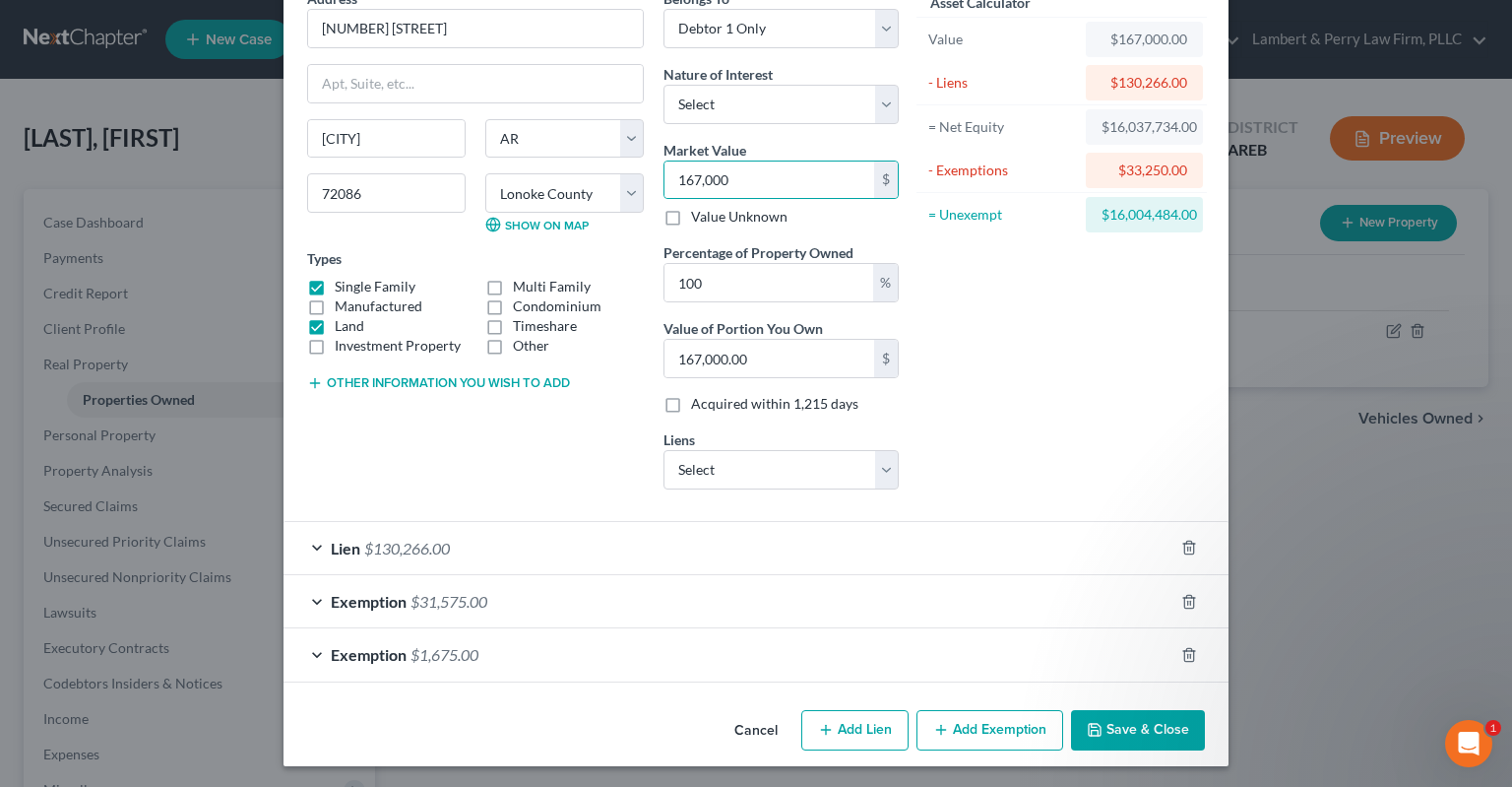click on "Save & Close" at bounding box center [1138, 731] 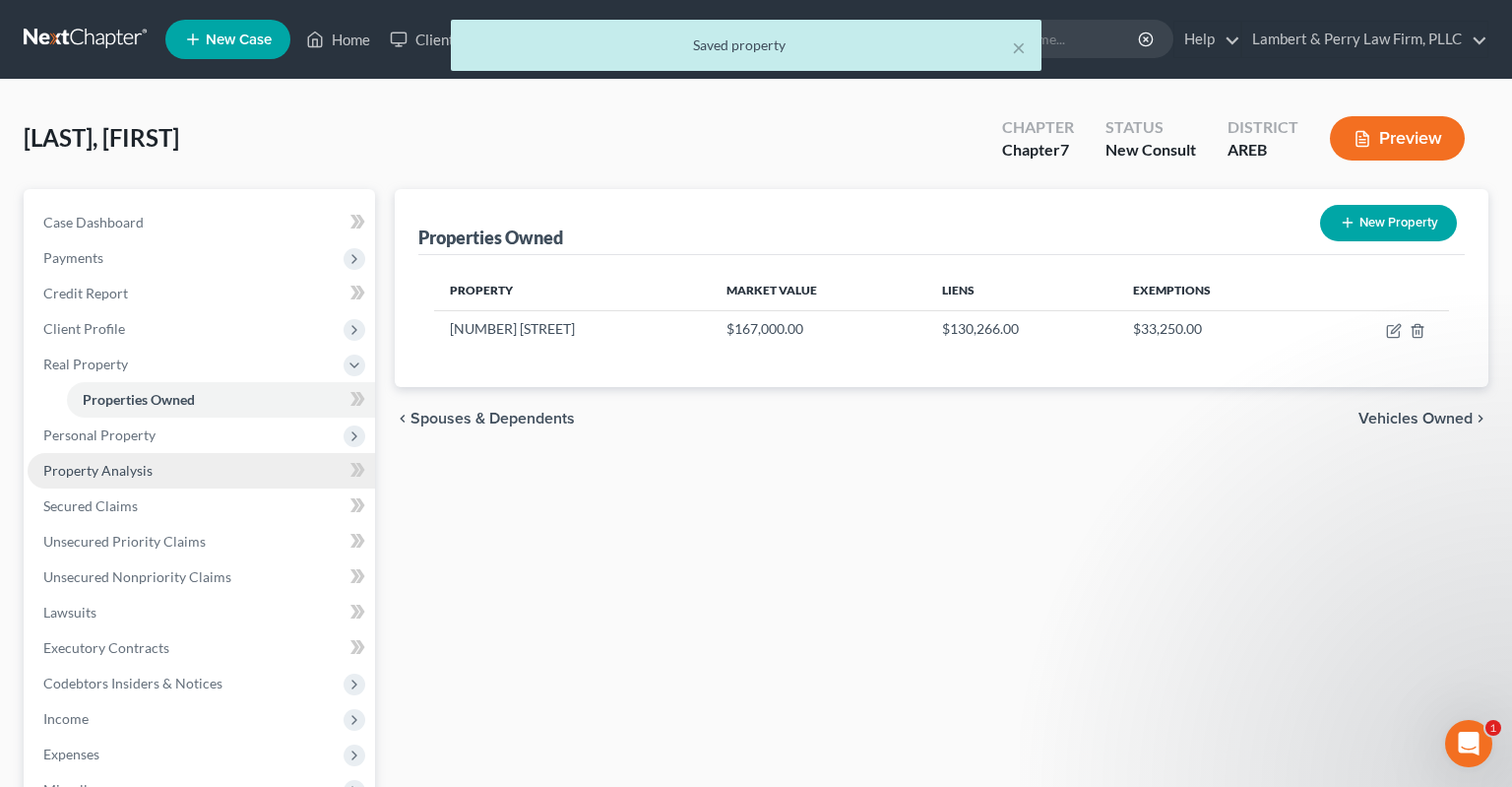 click on "Property Analysis" at bounding box center (201, 471) 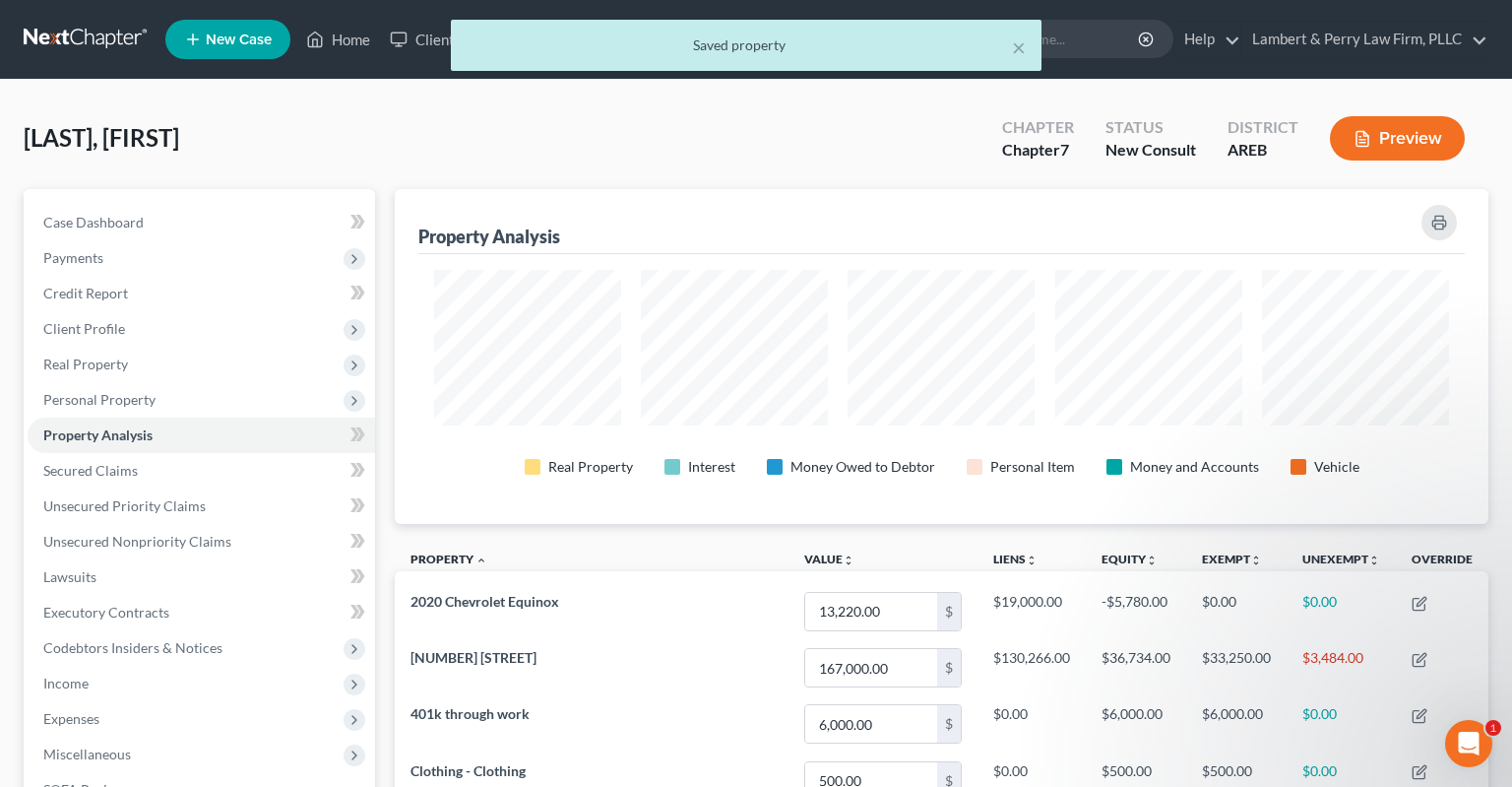 scroll, scrollTop: 984646, scrollLeft: 983280, axis: both 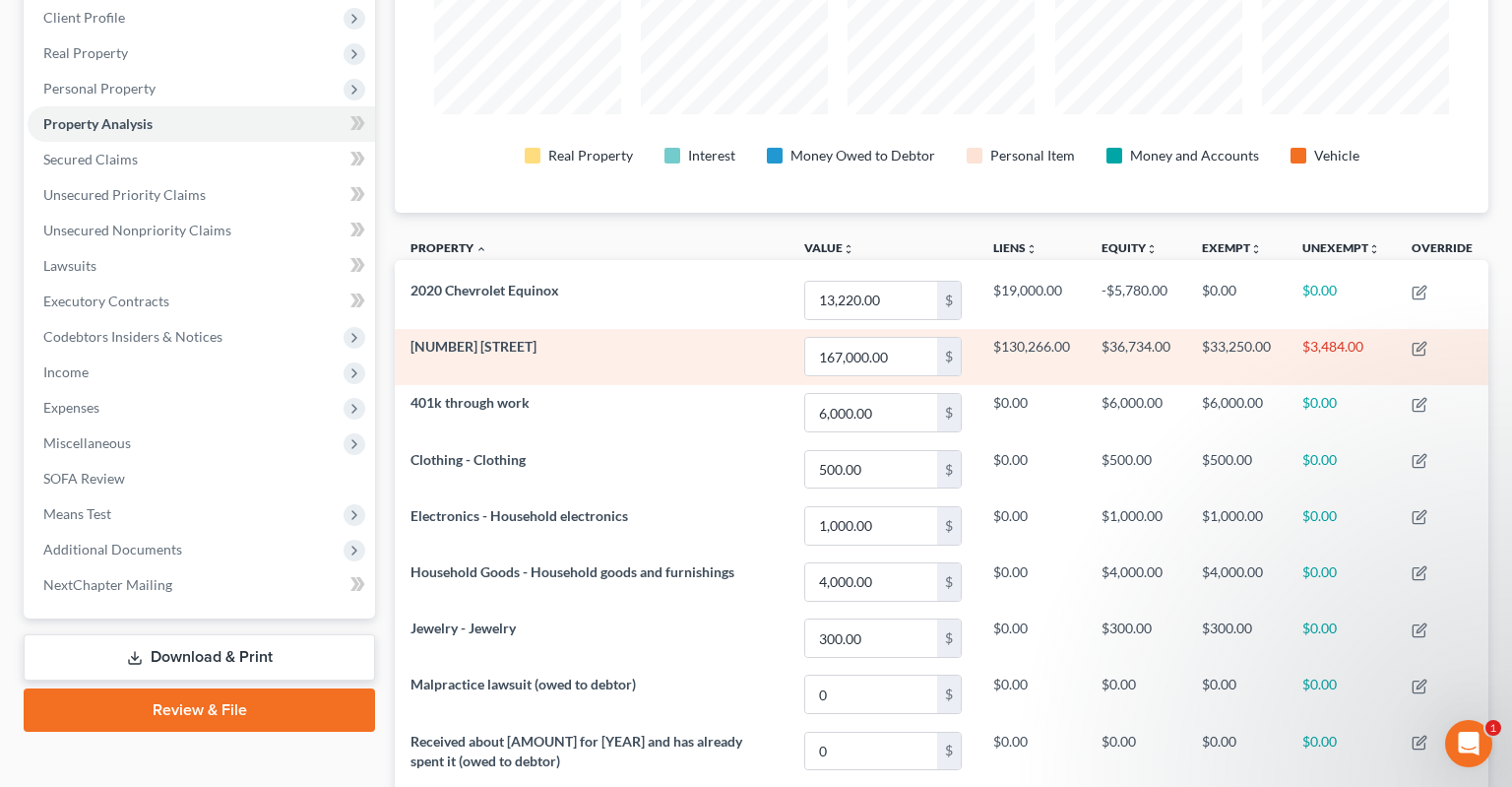 click on "$33,250.00" at bounding box center (1236, 357) 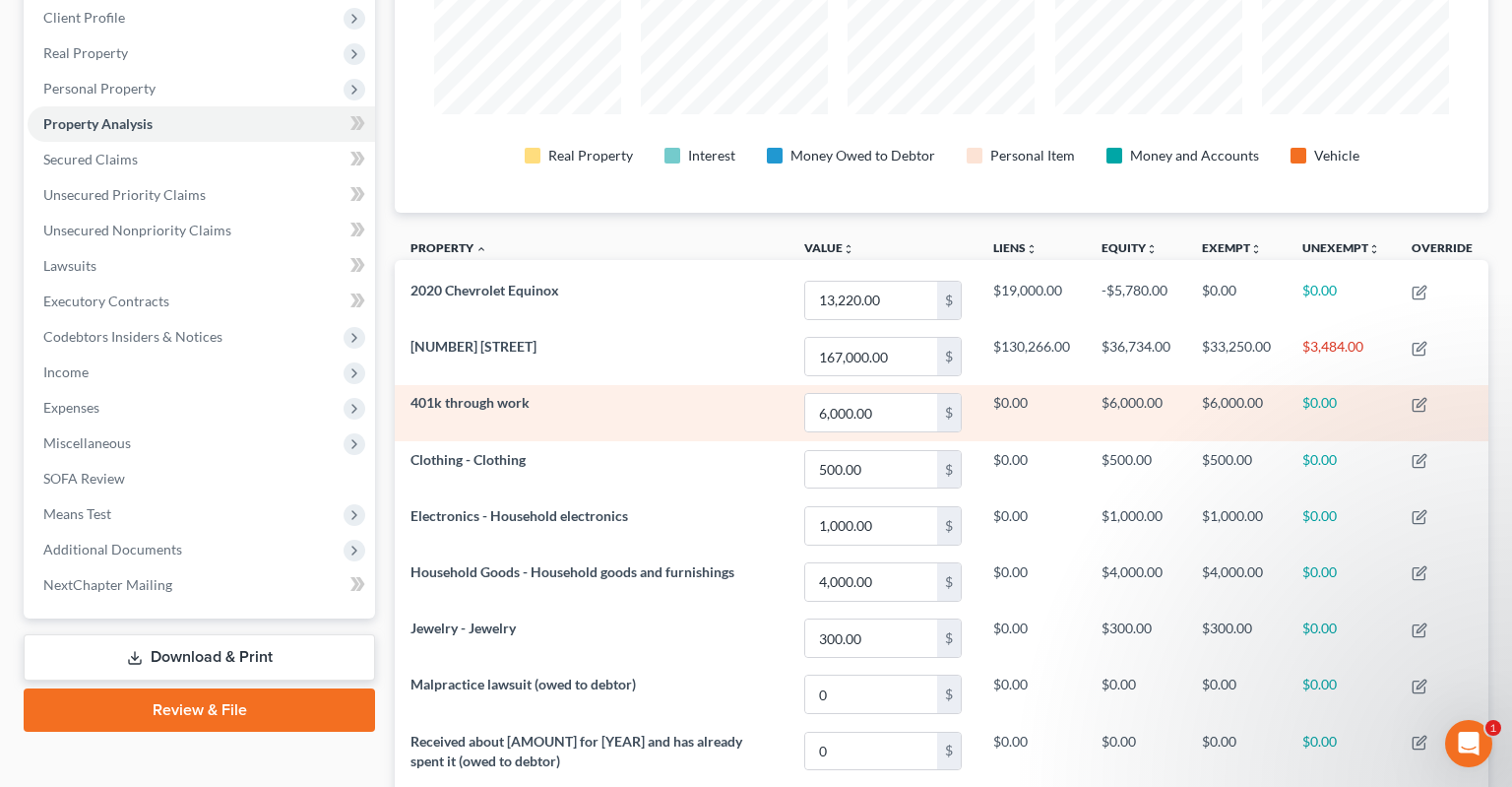 click on "$6,000.00" at bounding box center (1236, 413) 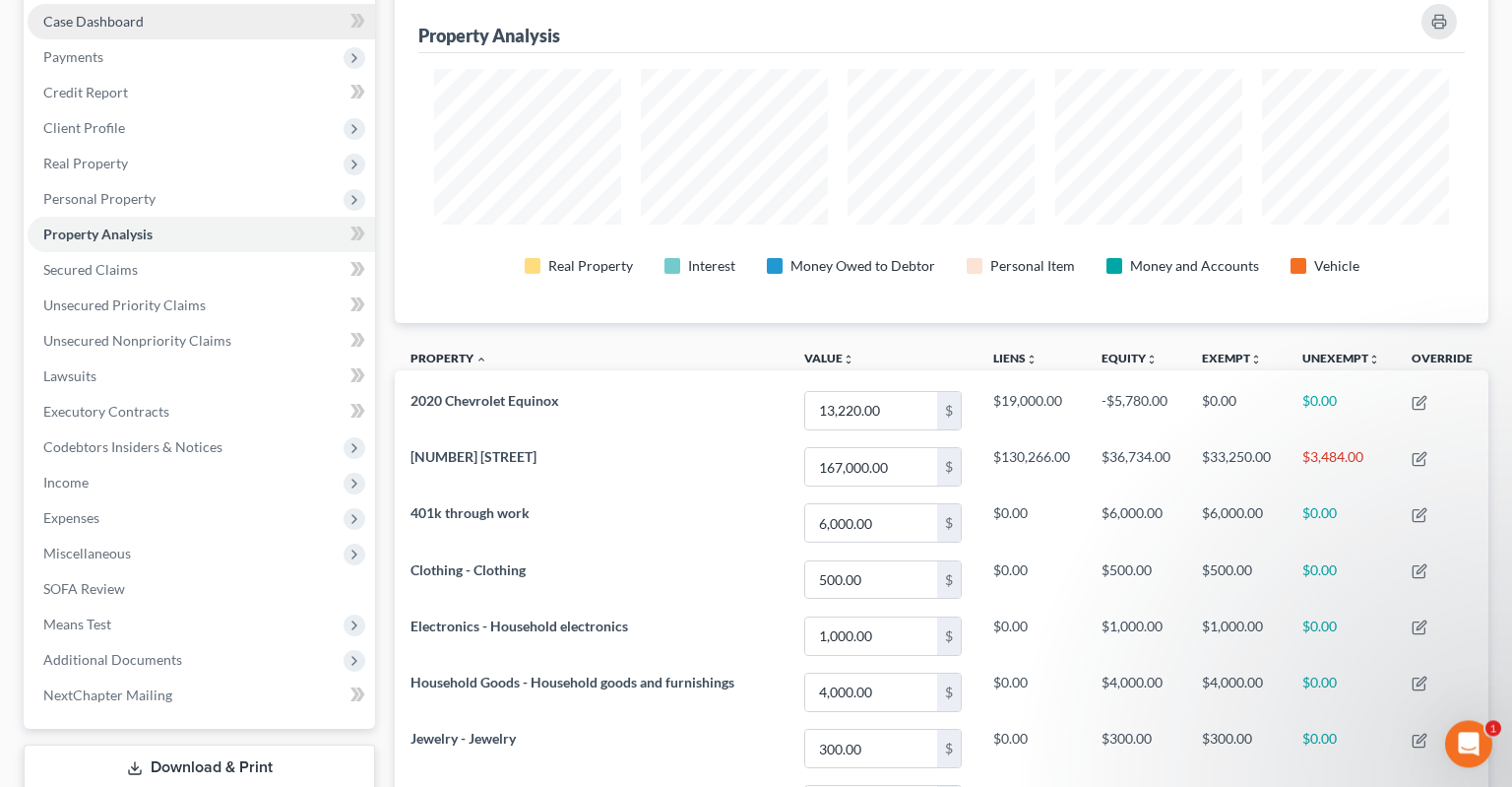 scroll, scrollTop: 103, scrollLeft: 0, axis: vertical 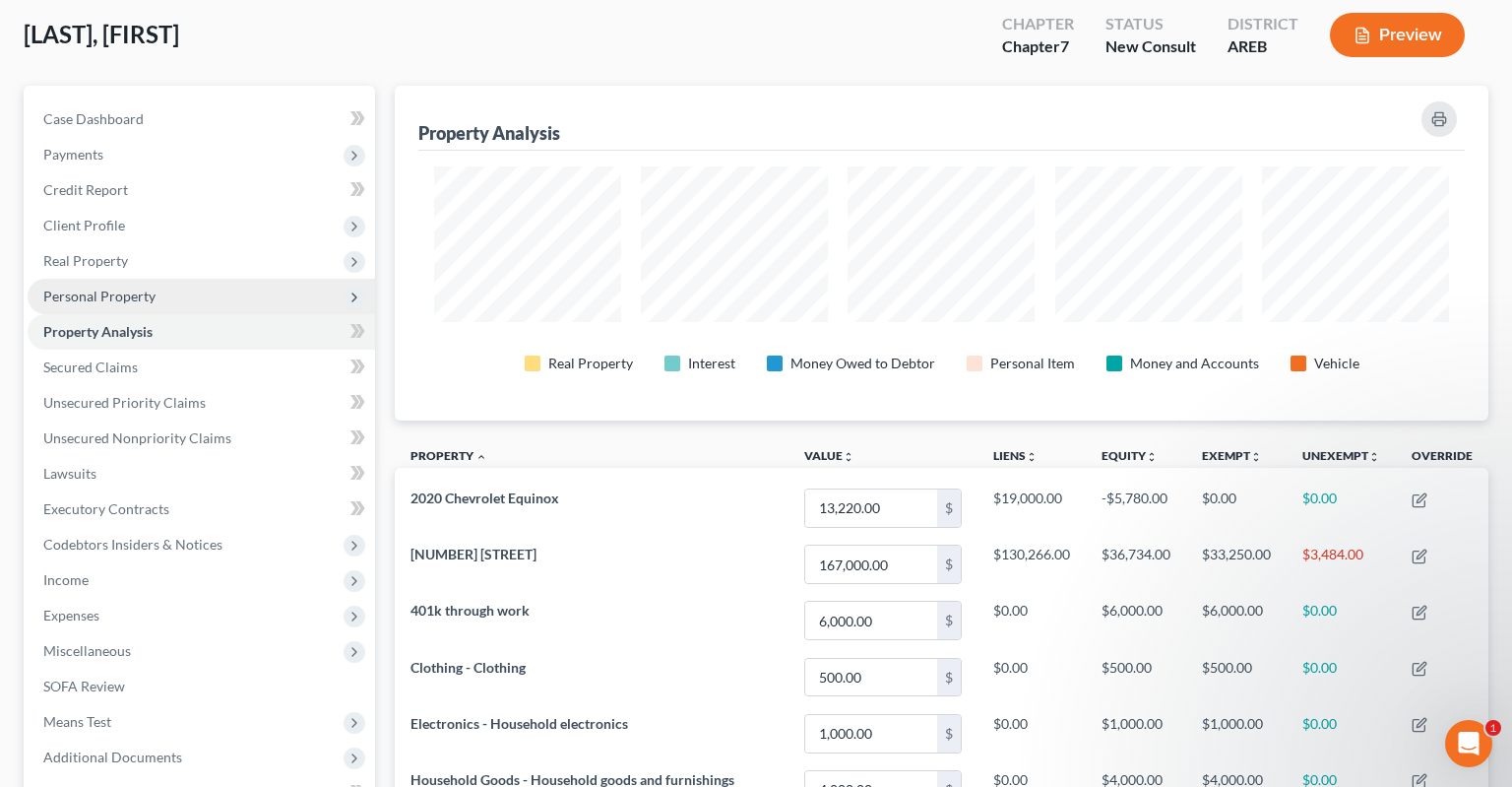 drag, startPoint x: 159, startPoint y: 227, endPoint x: 154, endPoint y: 285, distance: 58.2151 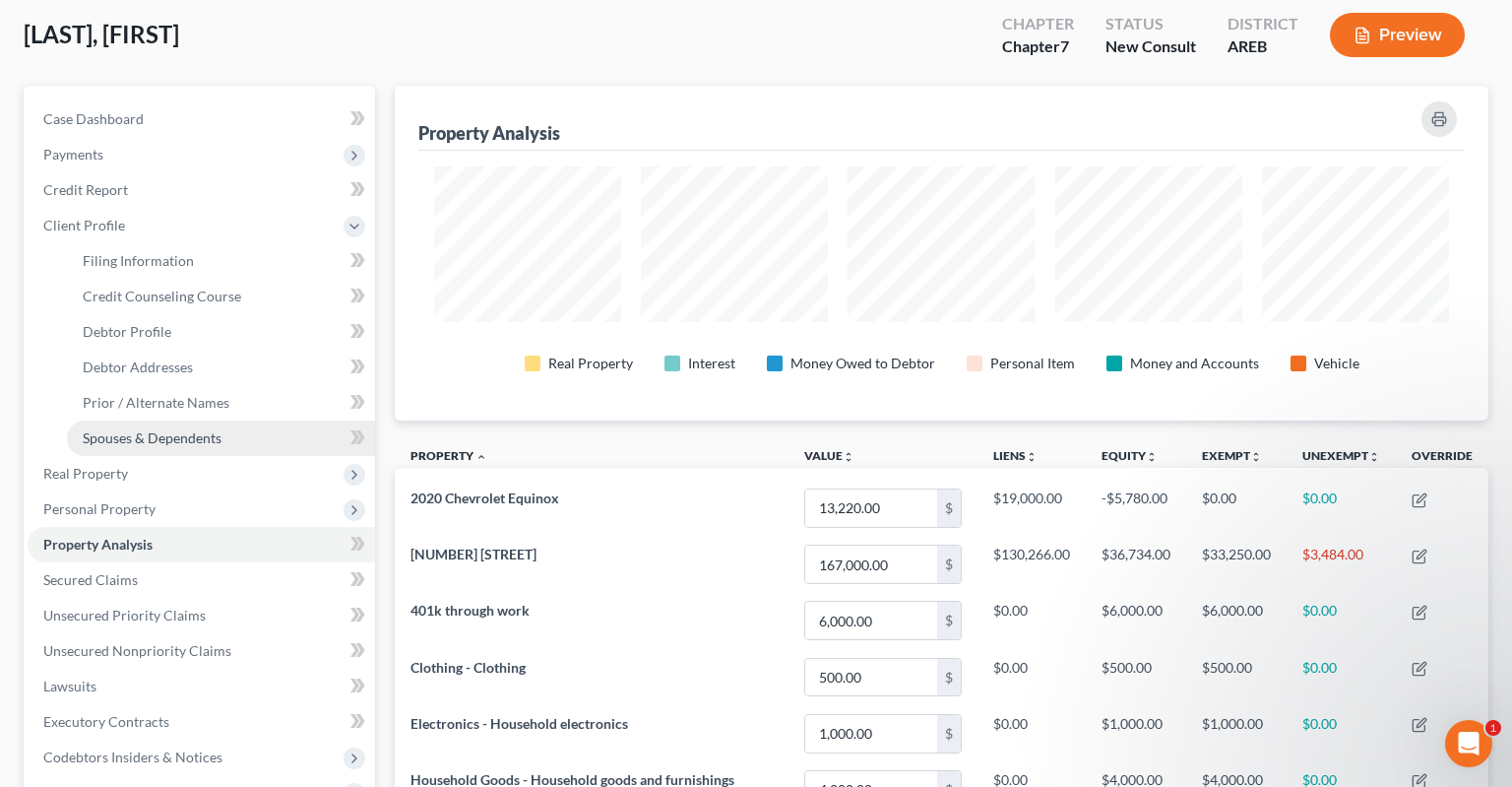 click on "Spouses & Dependents" at bounding box center [152, 437] 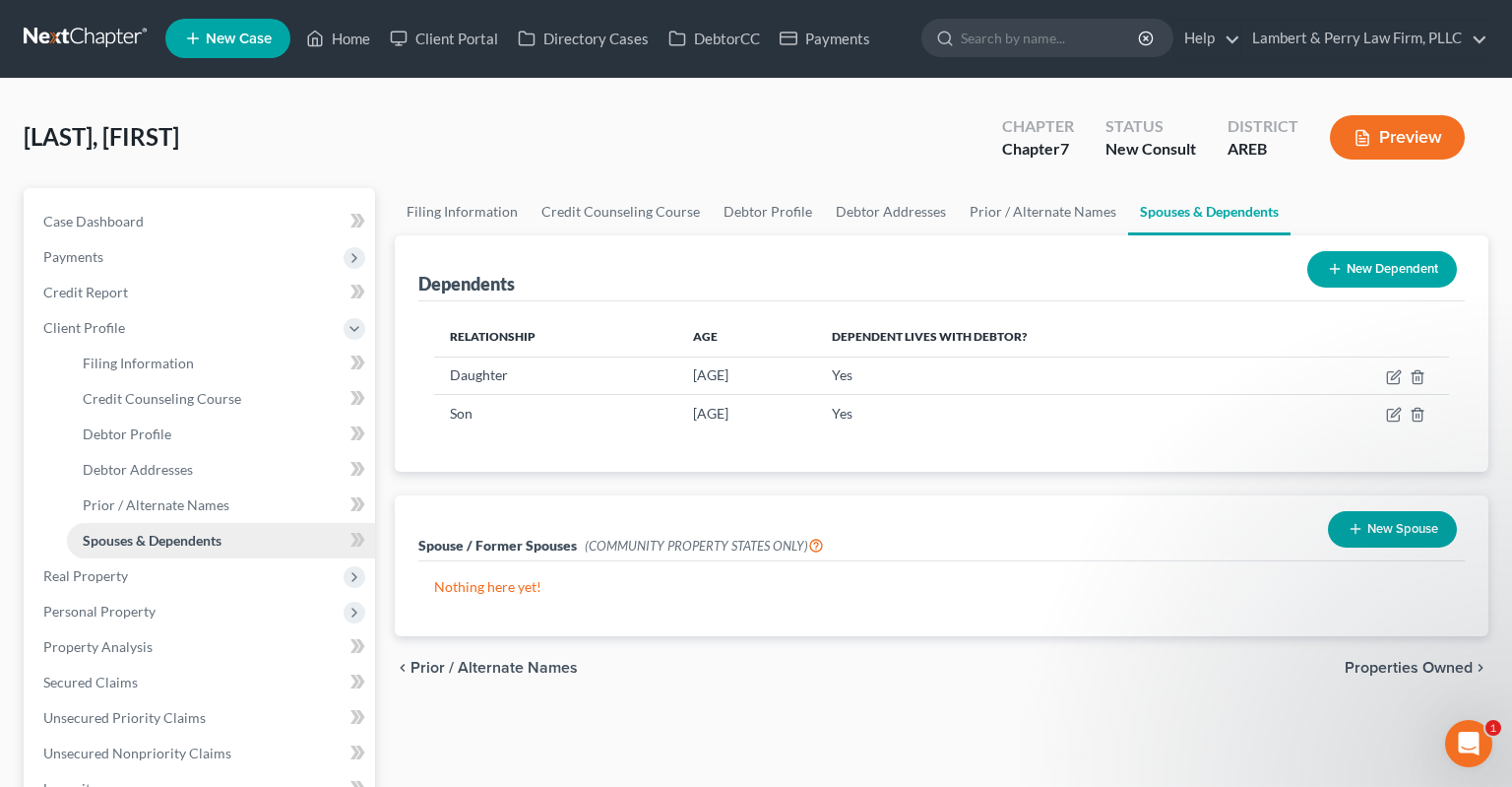 scroll, scrollTop: 0, scrollLeft: 0, axis: both 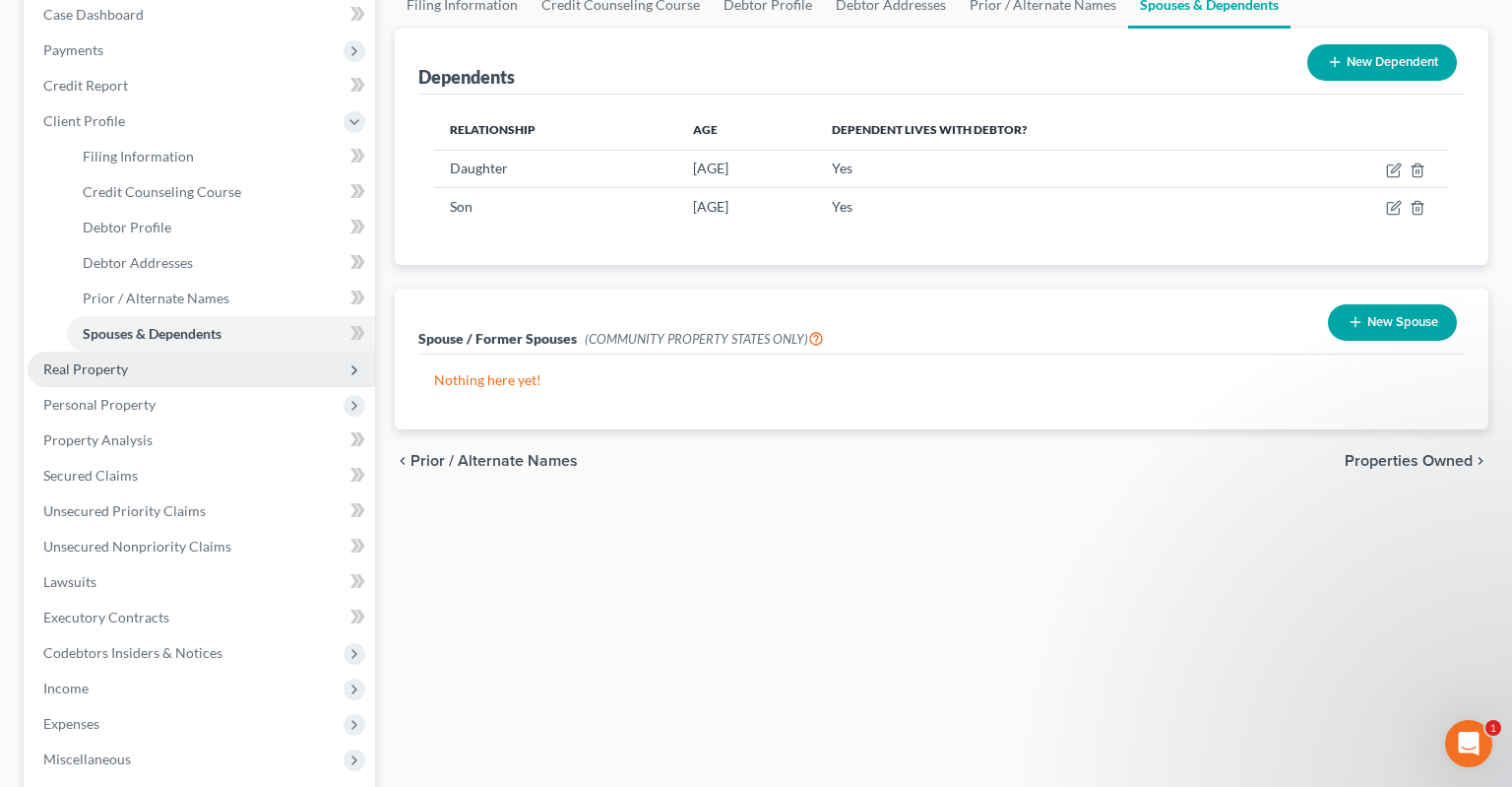 click on "Real Property" at bounding box center [201, 369] 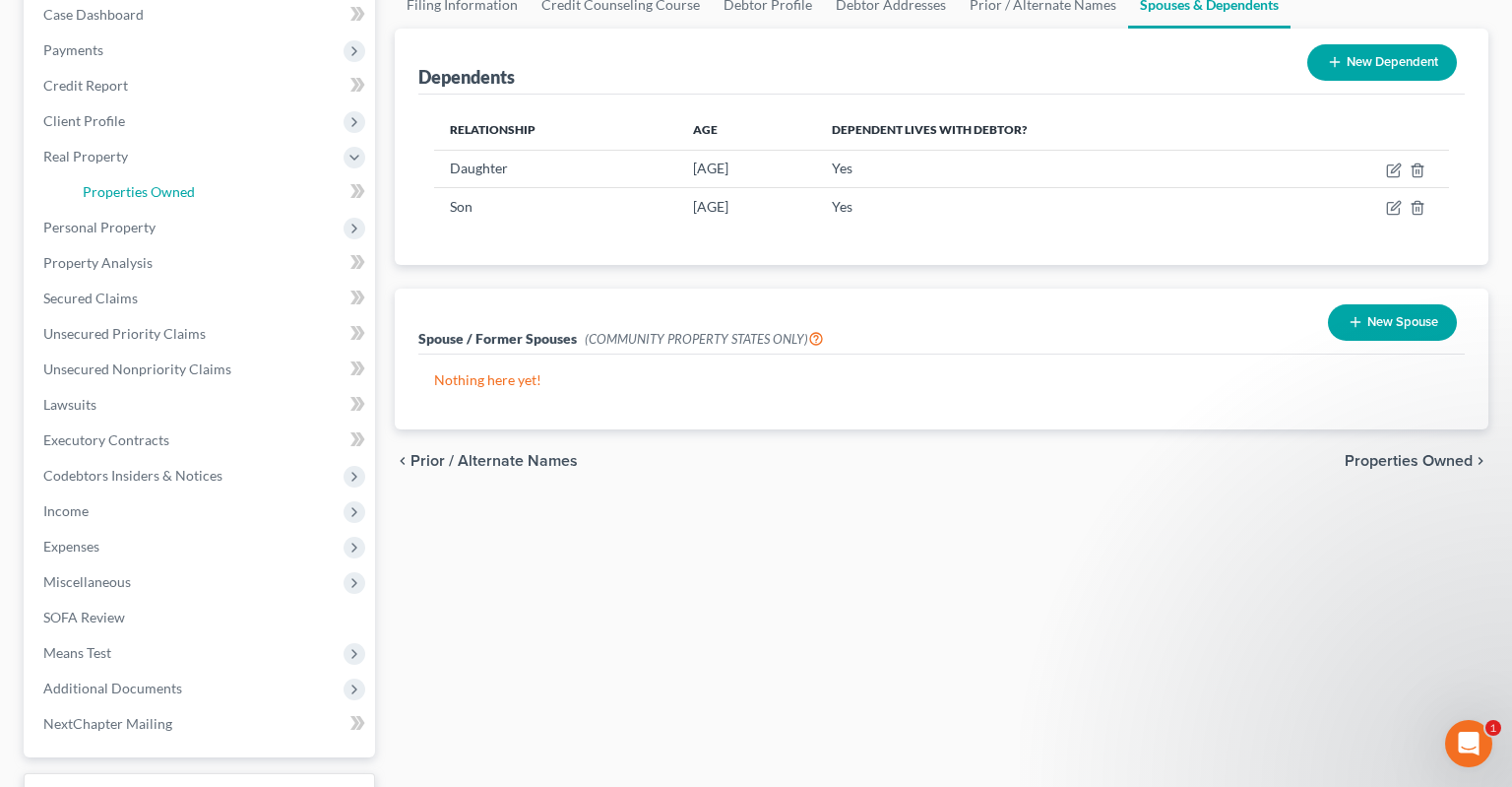 click on "Properties Owned" at bounding box center [220, 192] 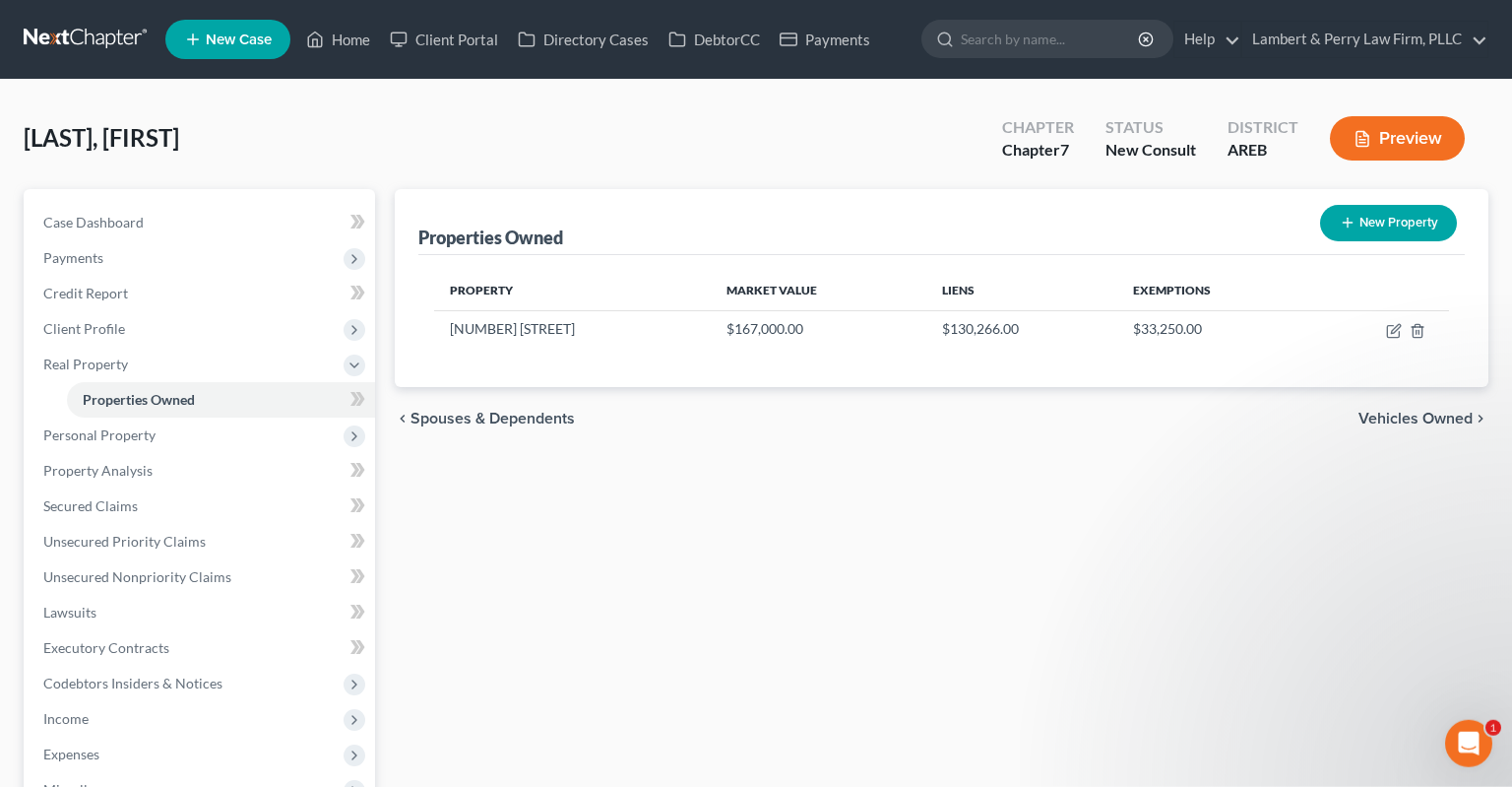 scroll, scrollTop: 0, scrollLeft: 0, axis: both 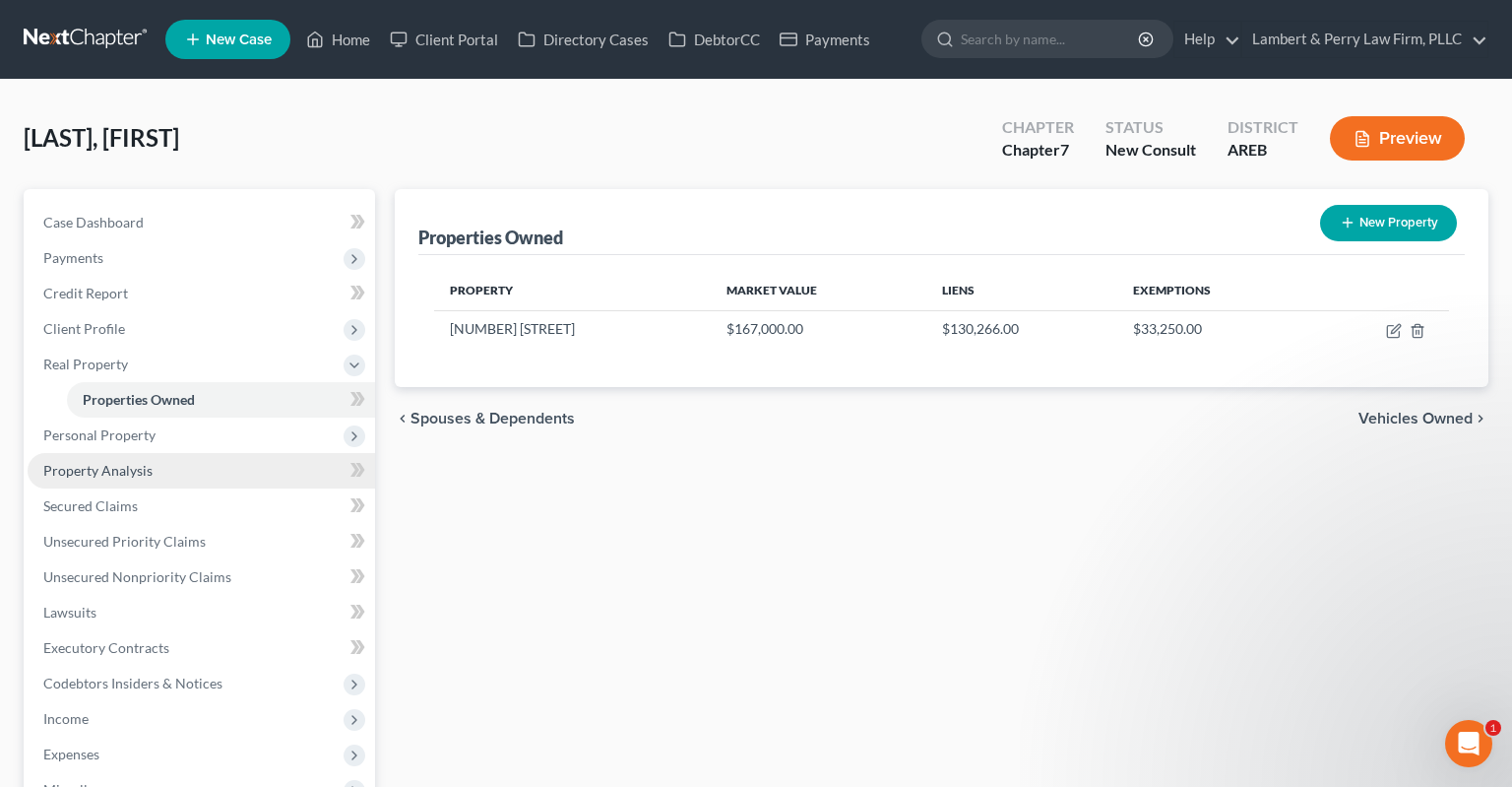 click on "Property Analysis" at bounding box center (201, 471) 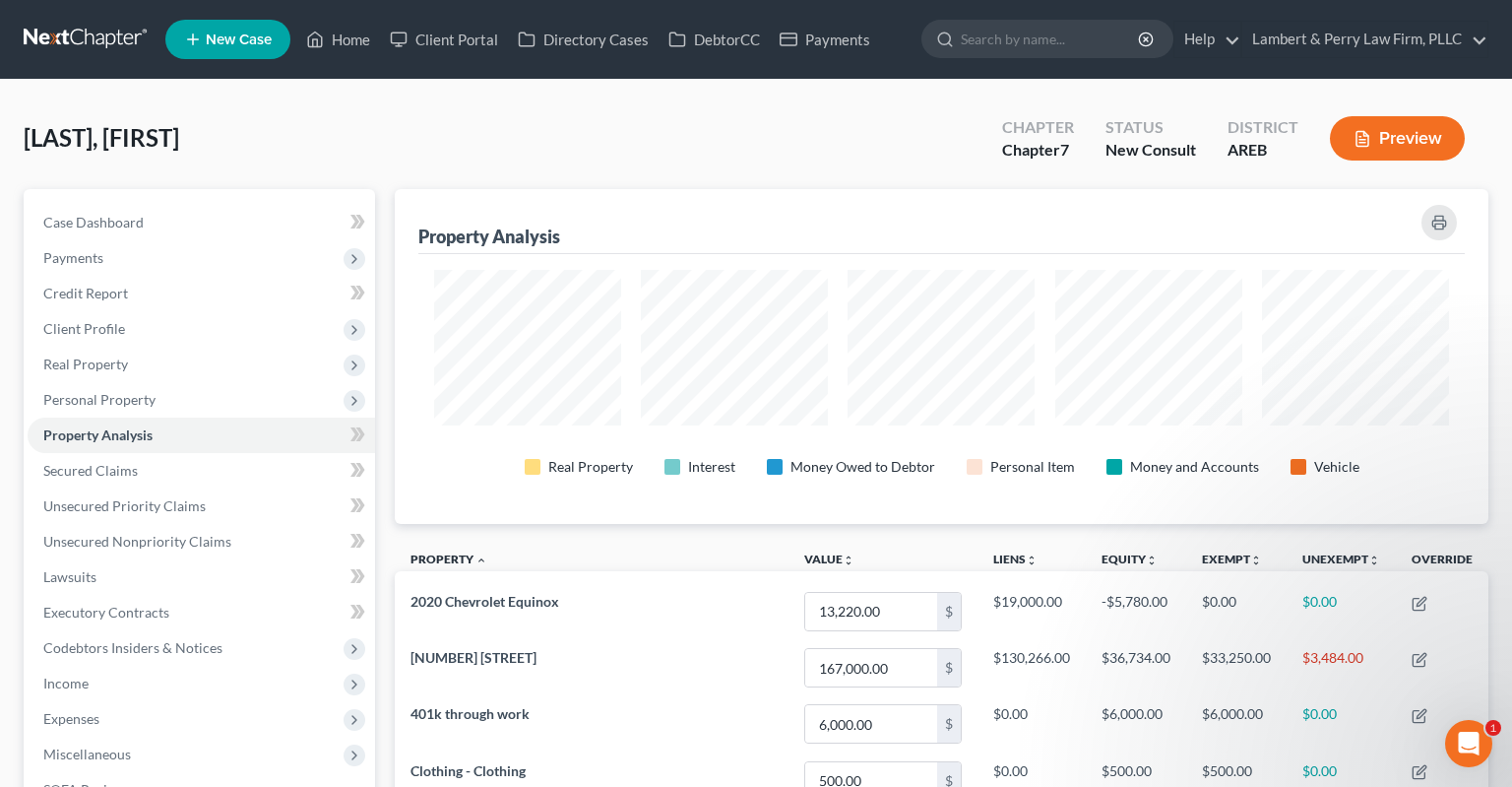 scroll, scrollTop: 984646, scrollLeft: 983280, axis: both 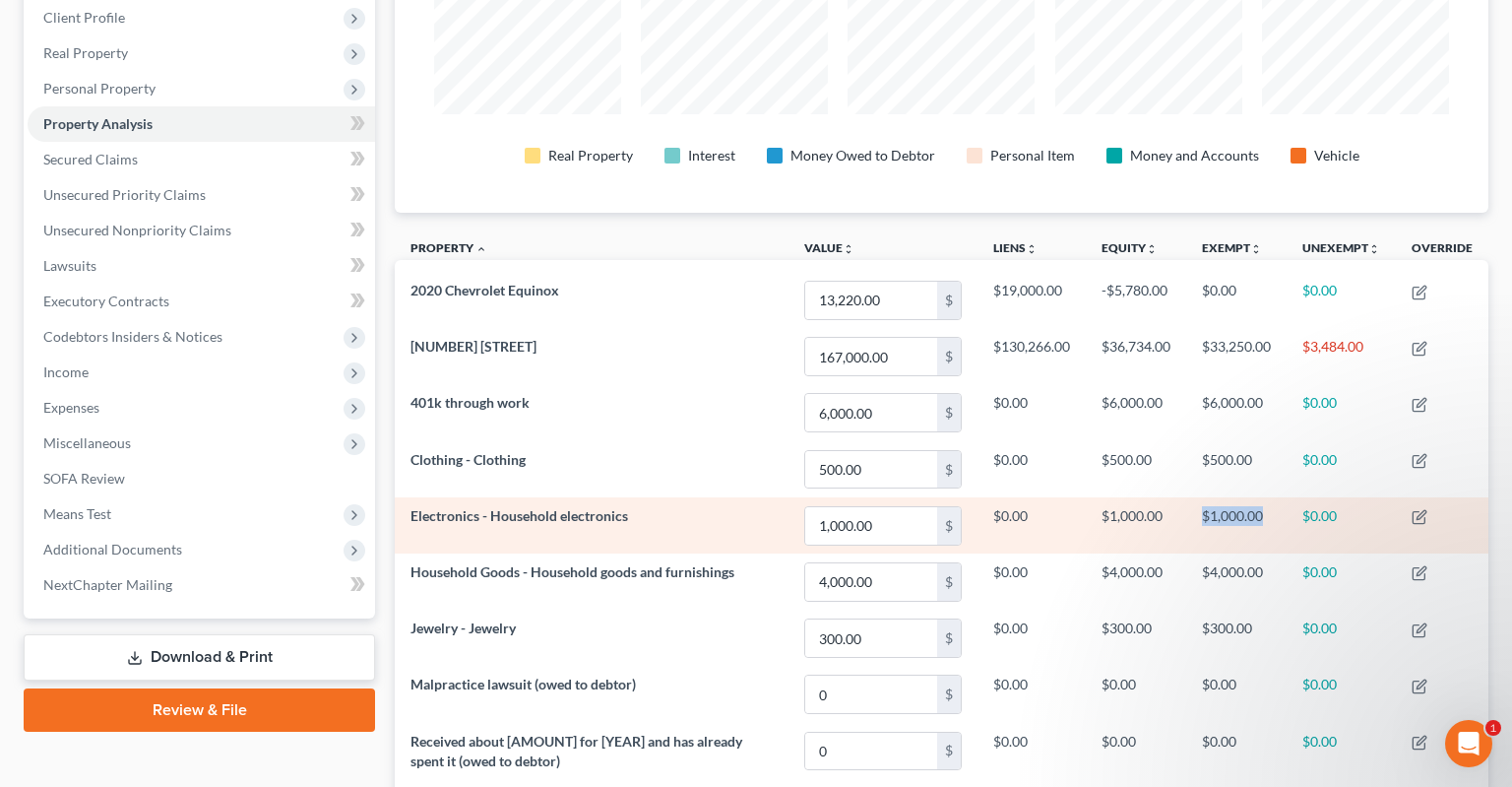 drag, startPoint x: 1217, startPoint y: 509, endPoint x: 1265, endPoint y: 514, distance: 48.25971 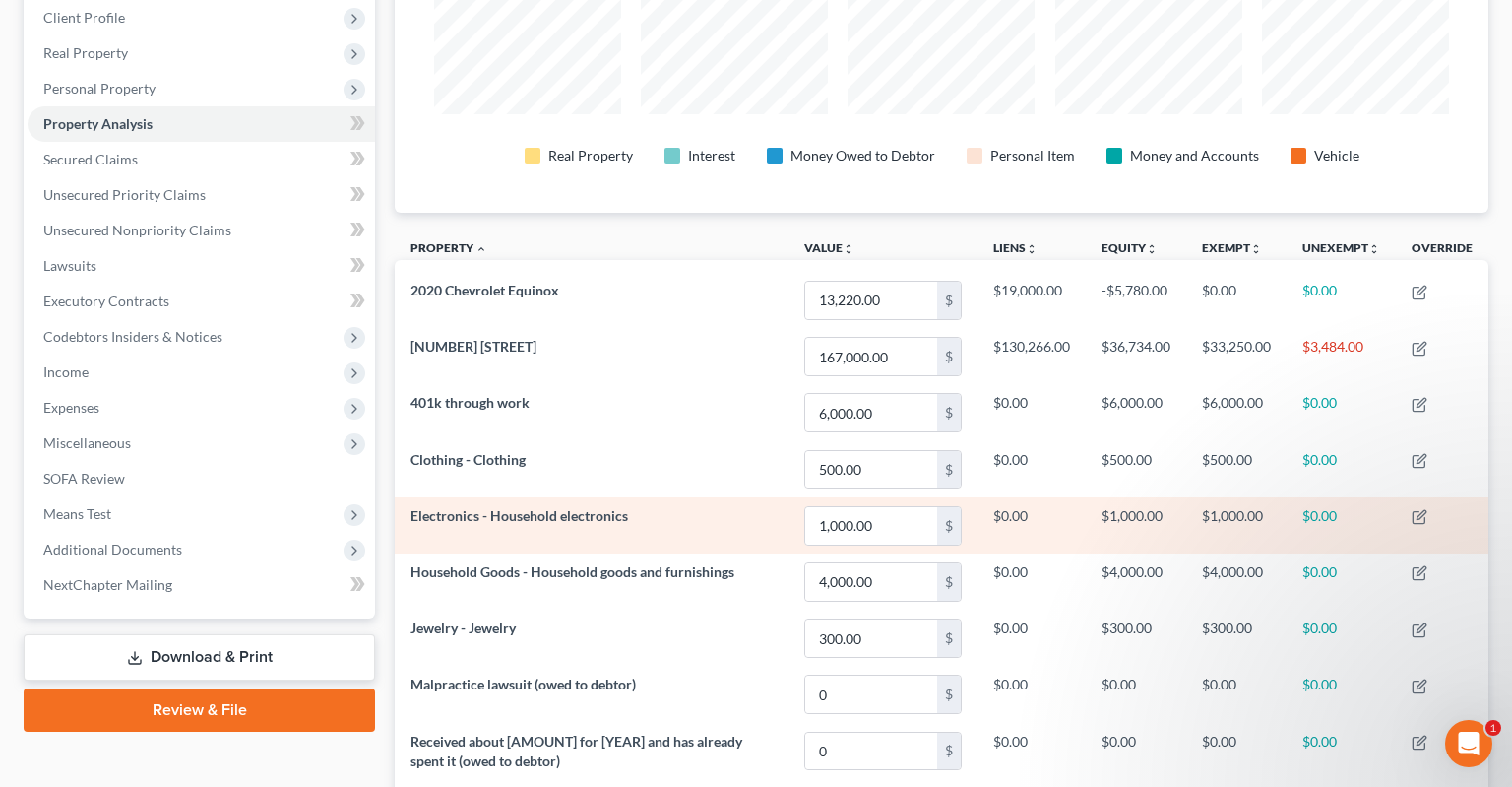 click on "$1,000.00" at bounding box center [1236, 525] 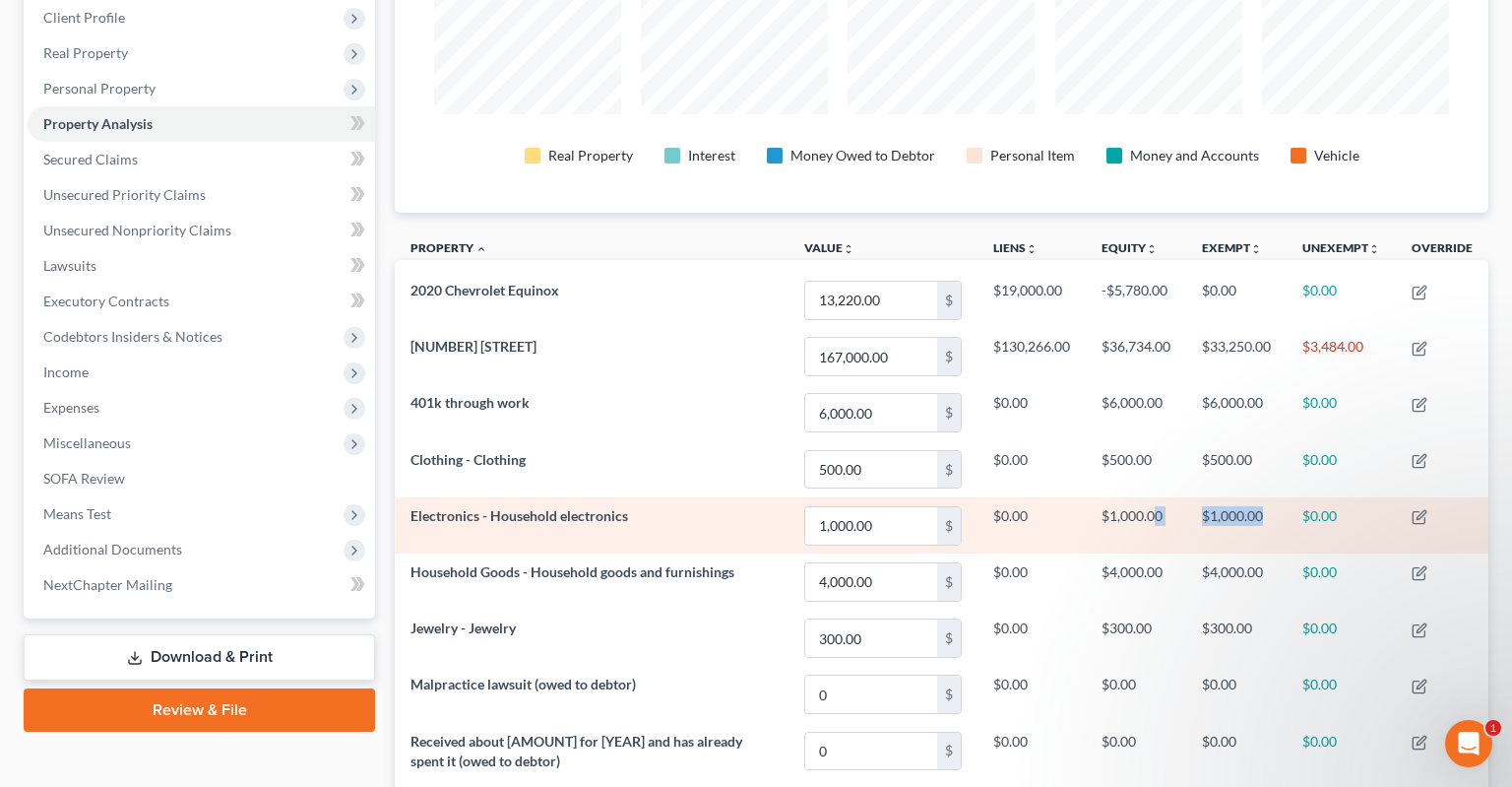 drag, startPoint x: 1266, startPoint y: 512, endPoint x: 1179, endPoint y: 540, distance: 91.39475 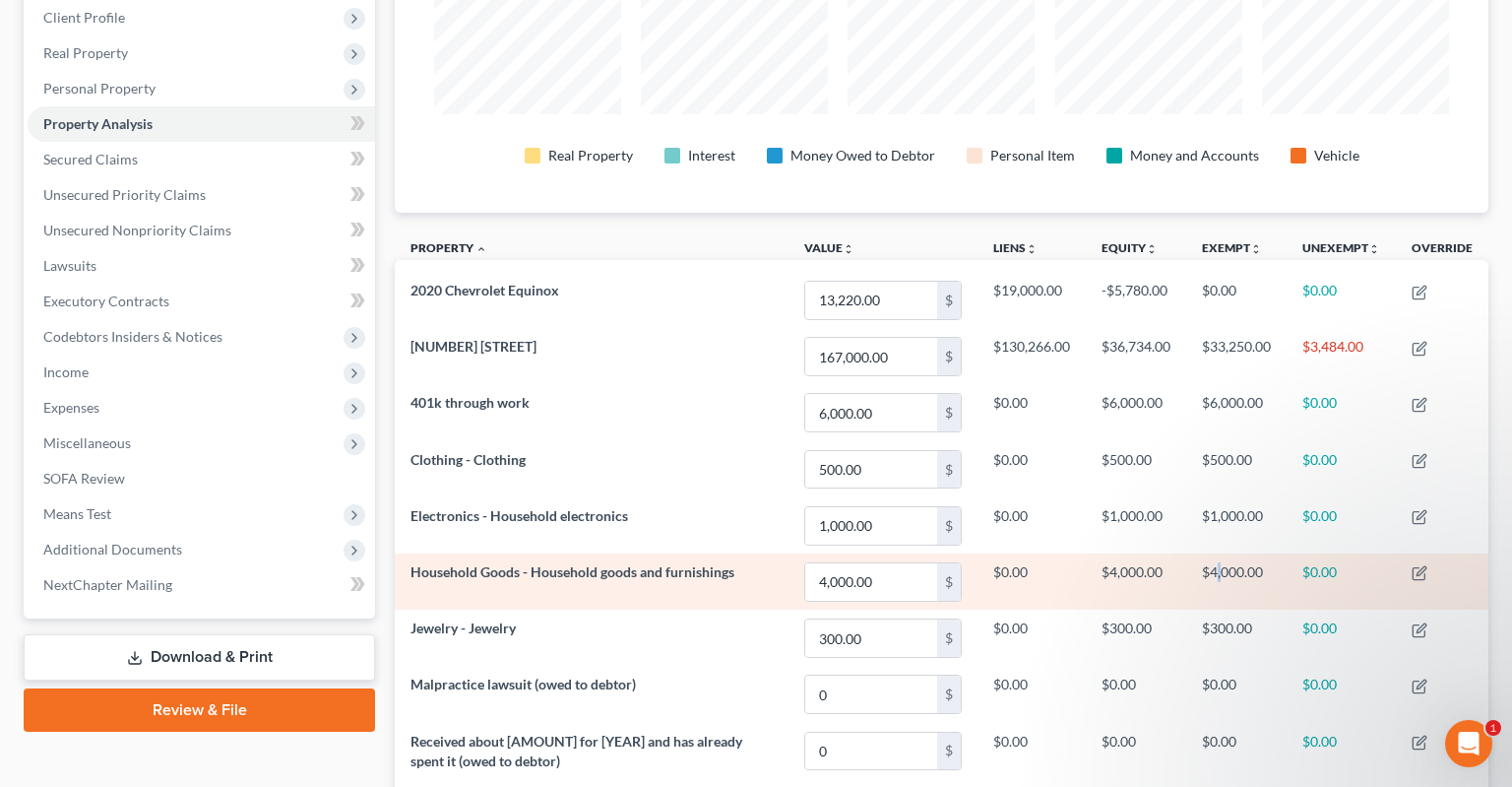 click on "$4,000.00" at bounding box center (1236, 581) 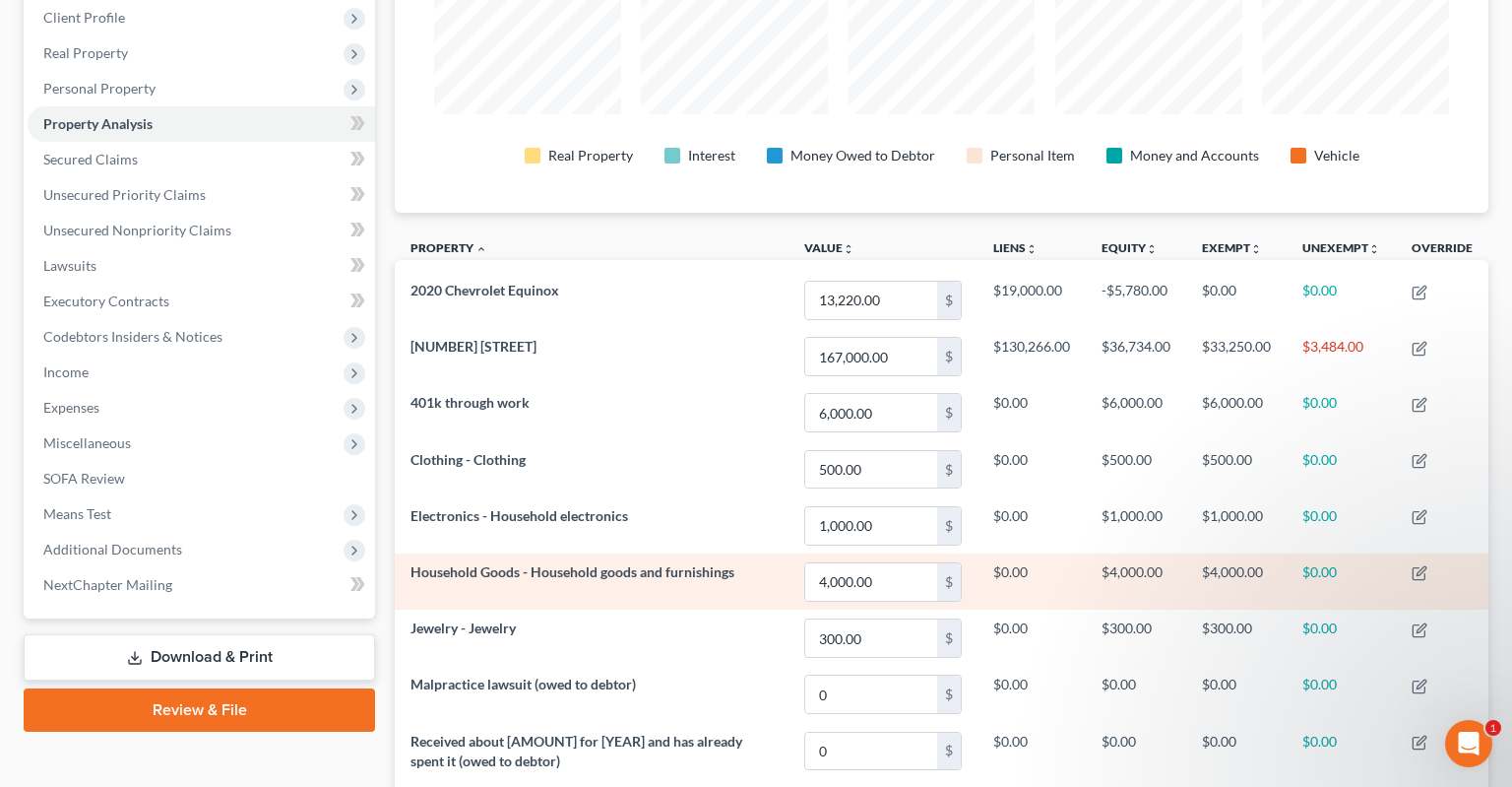click on "$4,000.00" at bounding box center [1236, 581] 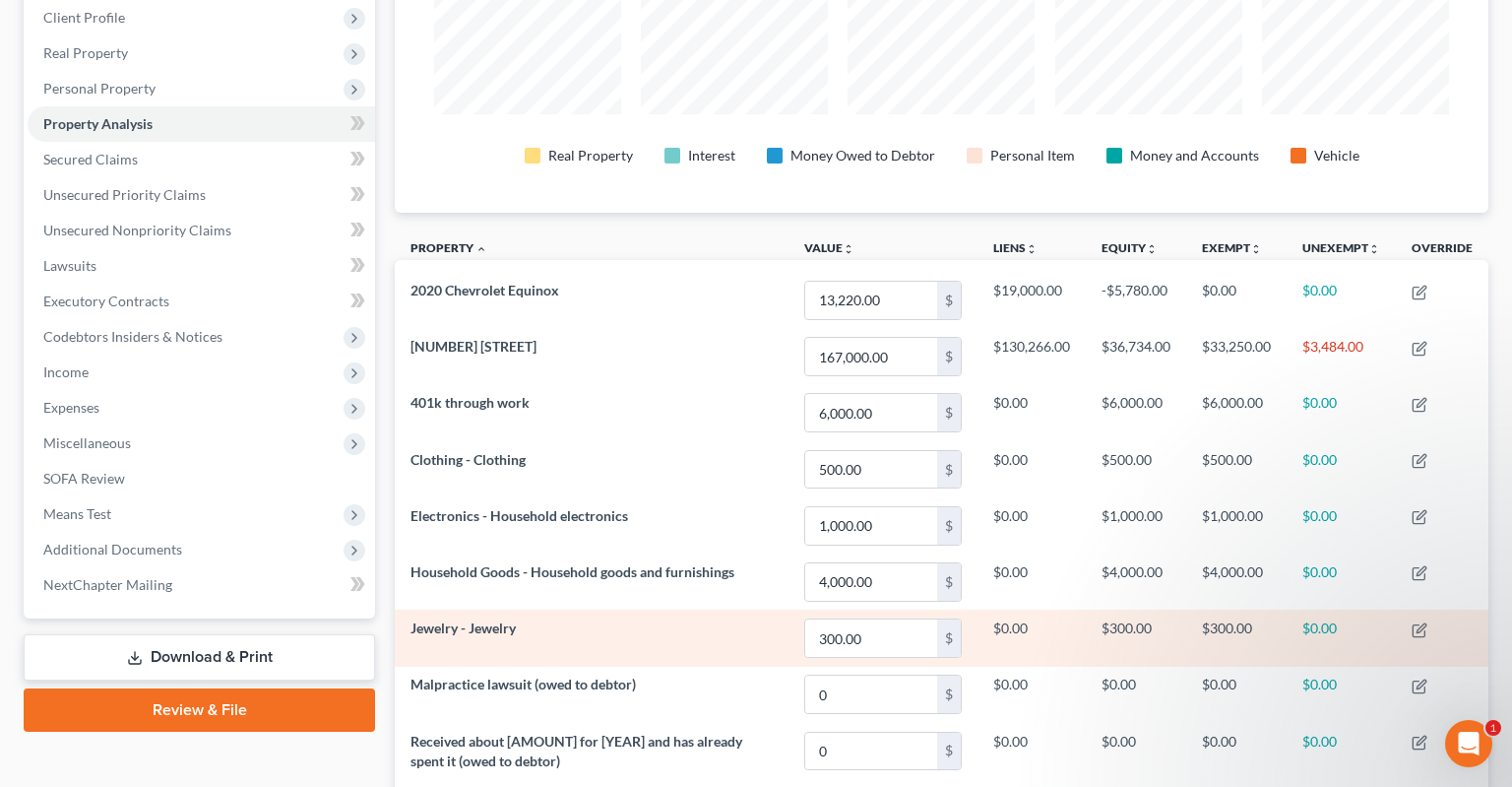drag, startPoint x: 1227, startPoint y: 595, endPoint x: 1228, endPoint y: 625, distance: 30.01666 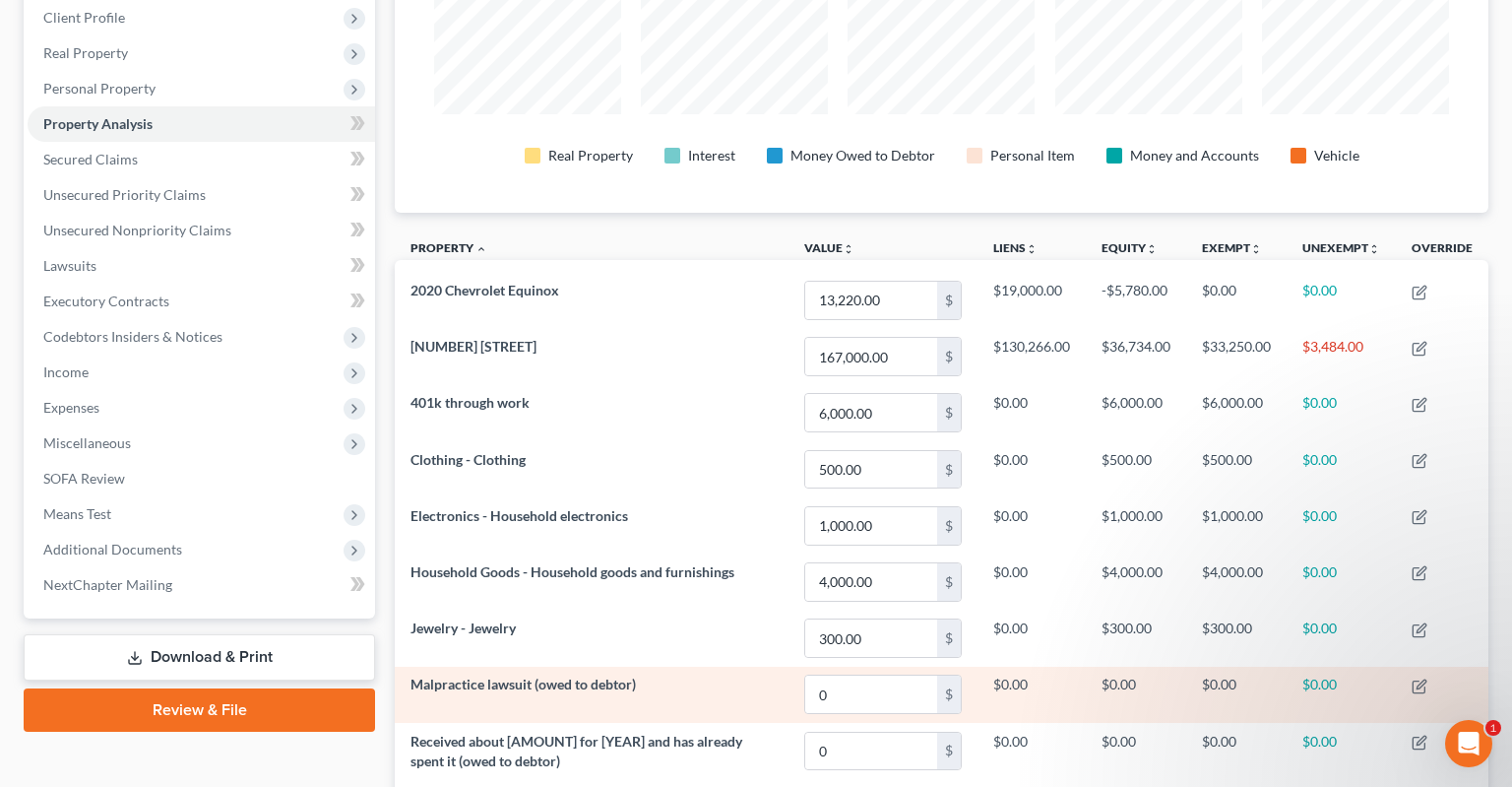 click on "$300.00" at bounding box center [1236, 637] 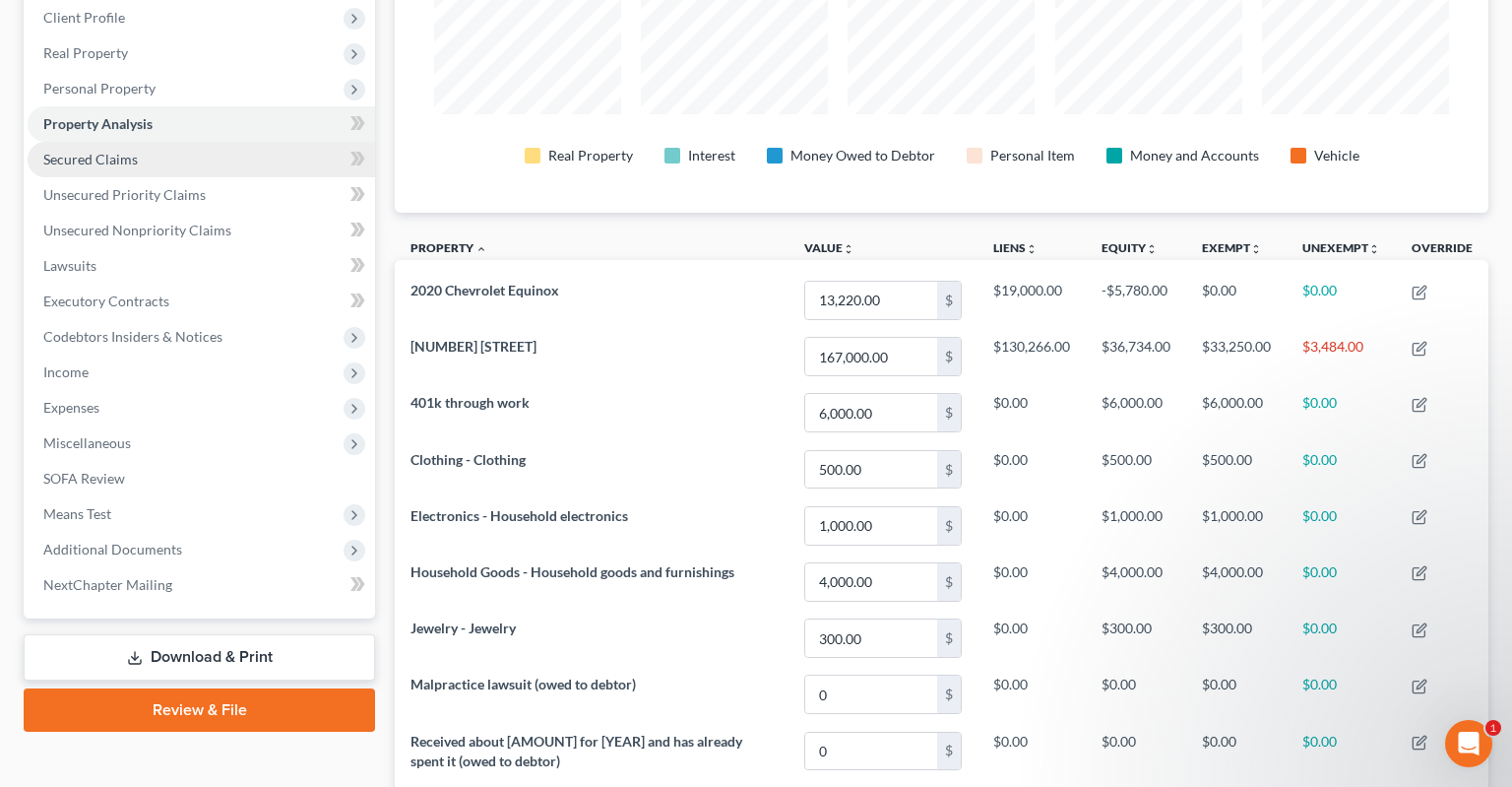 click on "Secured Claims" at bounding box center (201, 160) 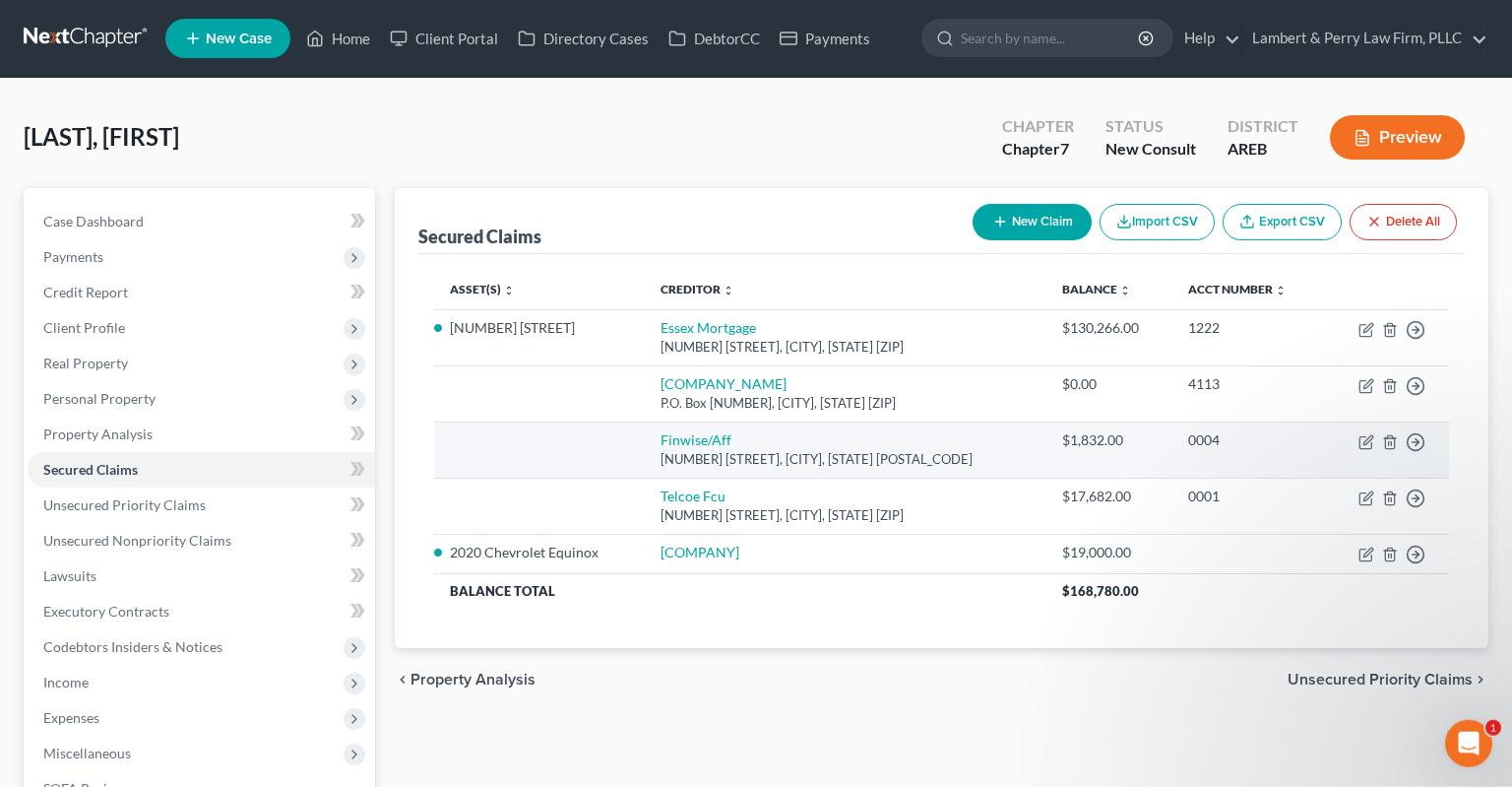 scroll, scrollTop: 0, scrollLeft: 0, axis: both 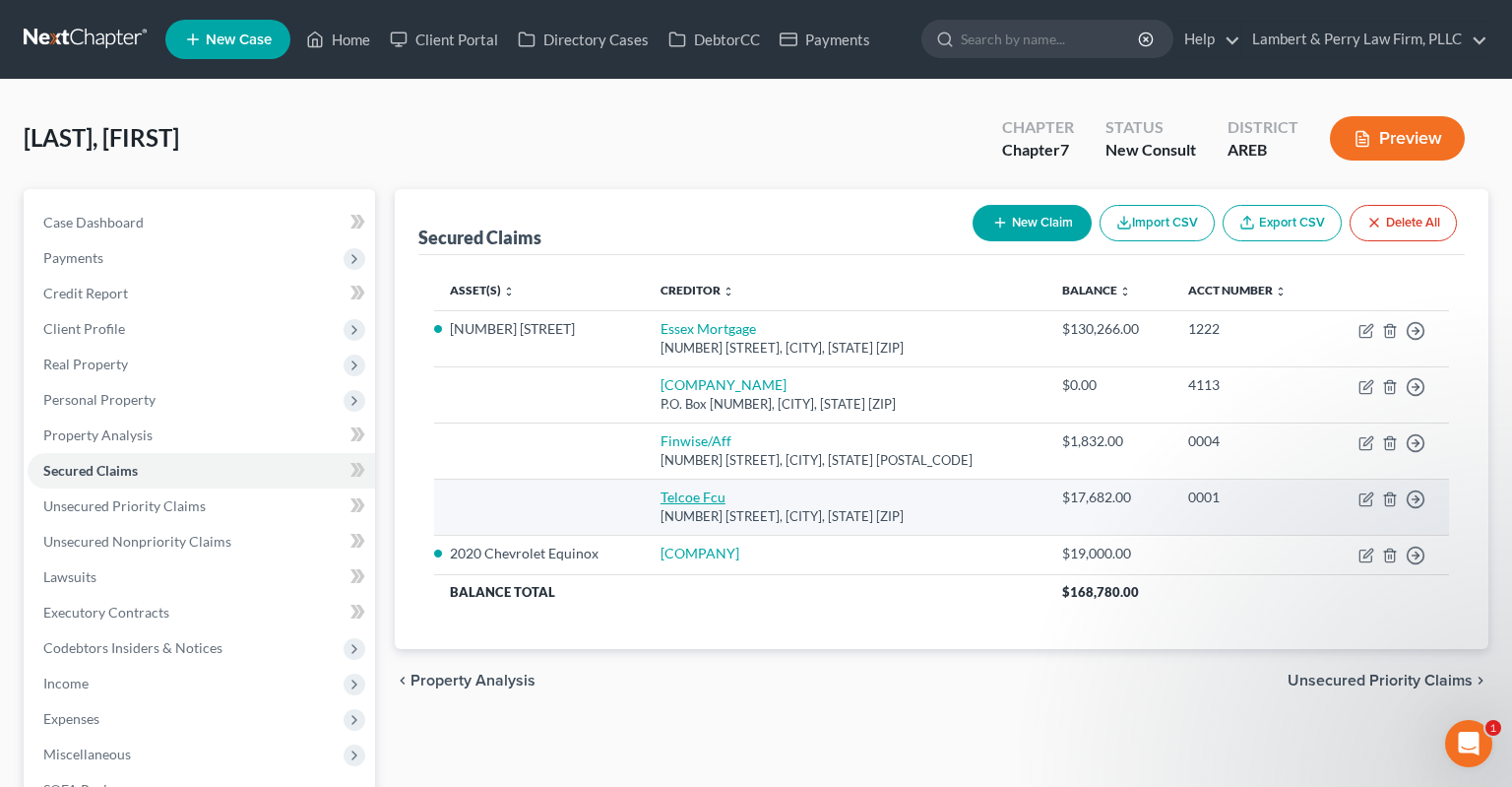 click on "Telcoe Fcu" at bounding box center [693, 496] 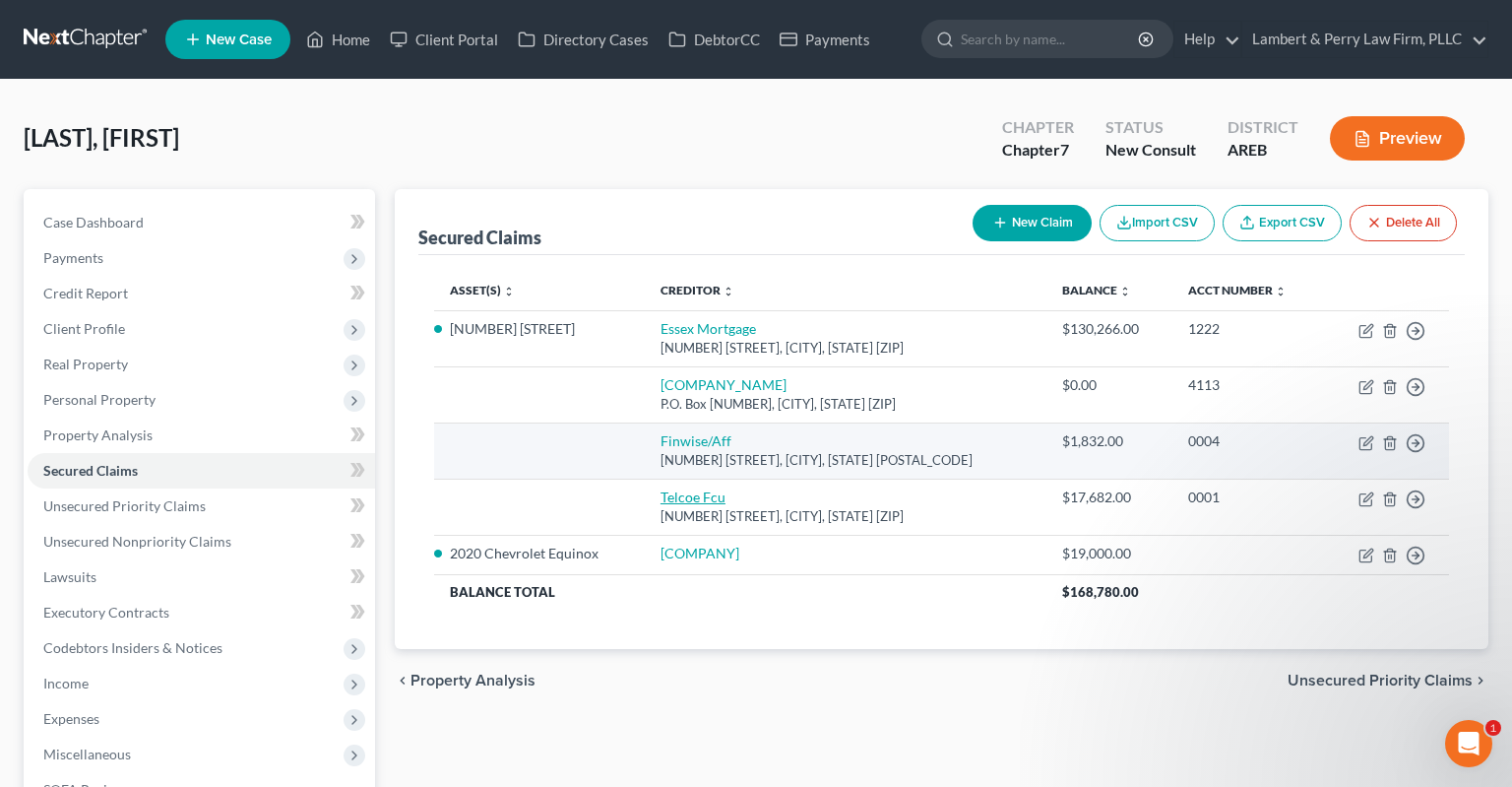 select on "2" 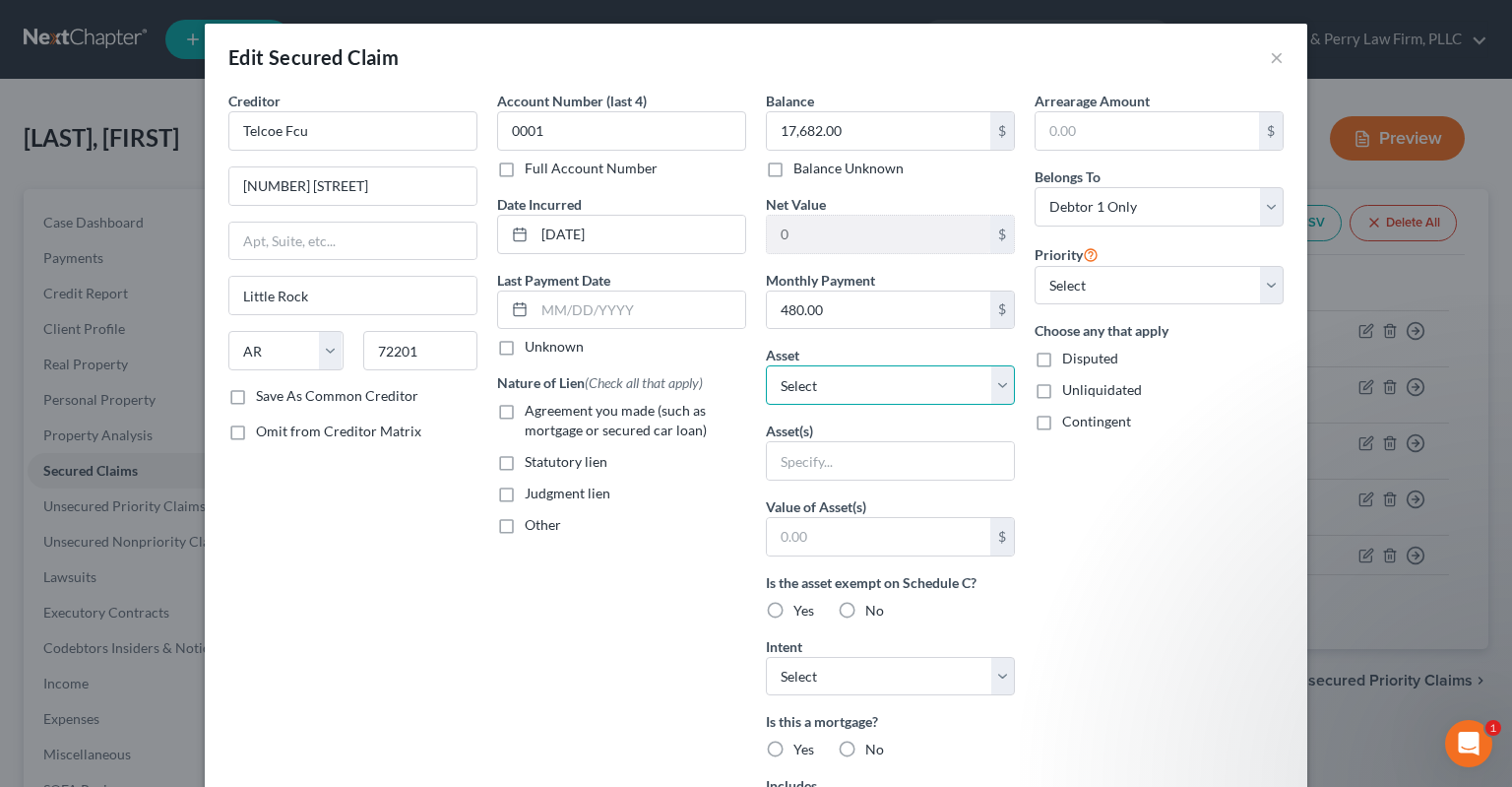 click on "Select Other Multiple Assets [NUMBER] [STREET] - [AMOUNT] 401k through work - [AMOUNT] Term life insurance - [AMOUNT] Malpractice lawsuit (owed to debtor) - [AMOUNT] Clothing - Clothing - [AMOUNT] [COMPANY] (Checking Account) - [AMOUNT] [YEAR] [VEHICLE] - [AMOUNT] Household Goods - Household goods and furnishings - [AMOUNT] Received about [AMOUNT] for [YEAR] and has already spent it (owed to debtor) - [AMOUNT] Jewelry - Jewelry - [AMOUNT] Electronics - Household electronics - [AMOUNT] [COMPANY] (Savings Account) - [AMOUNT]" at bounding box center [890, 385] 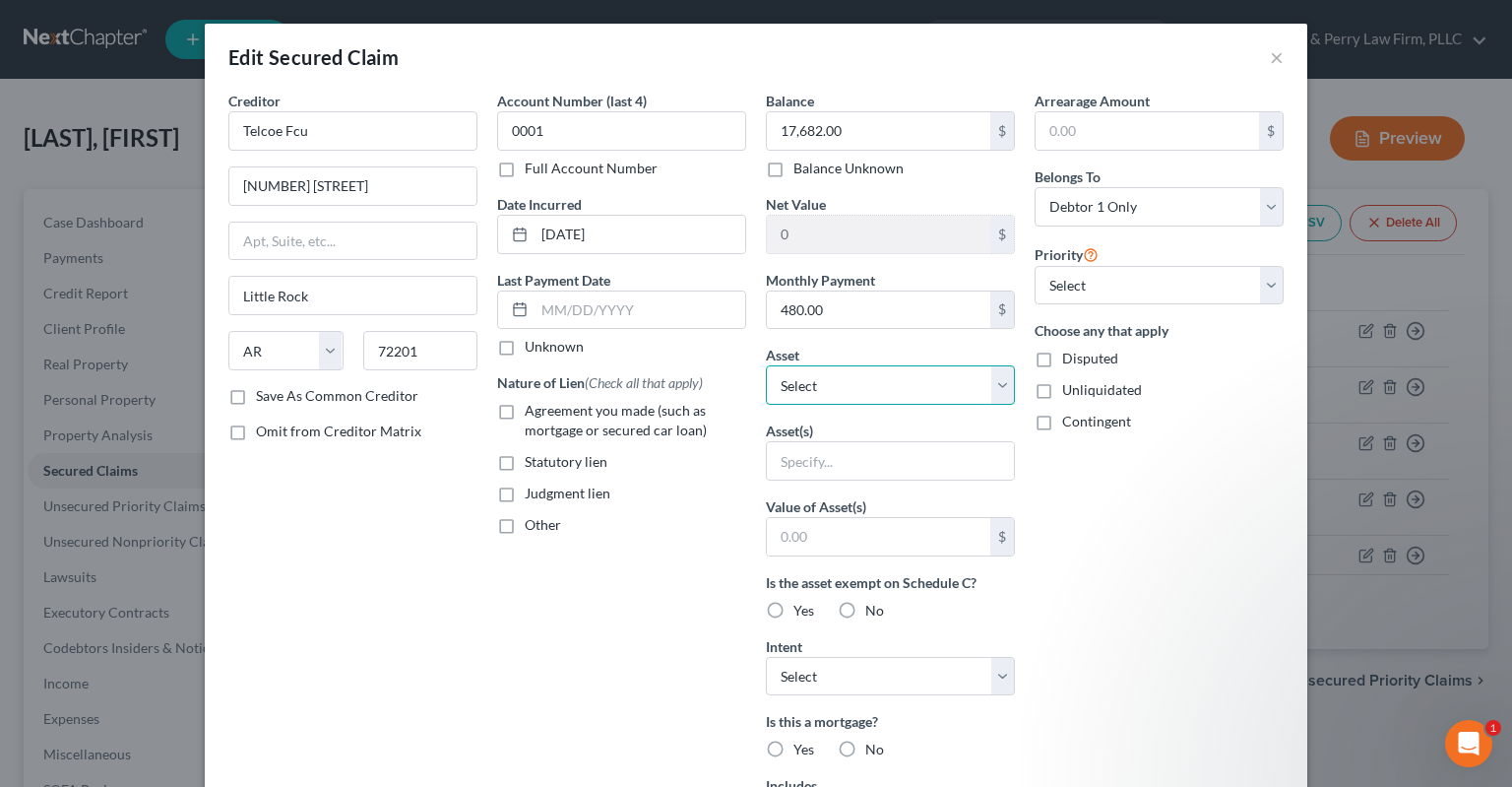 select on "8" 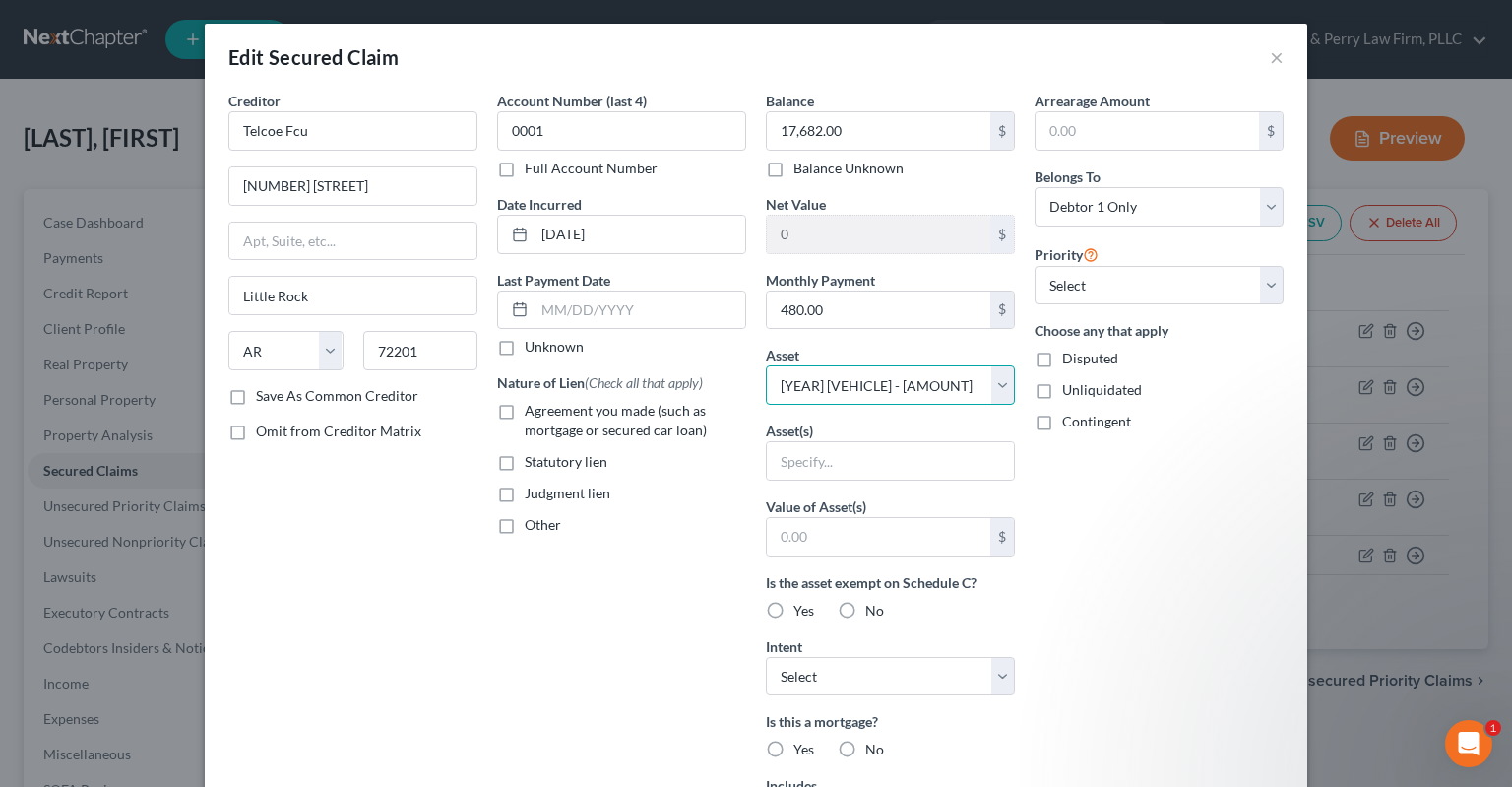 click on "[YEAR] [VEHICLE] - [AMOUNT]" at bounding box center [0, 0] 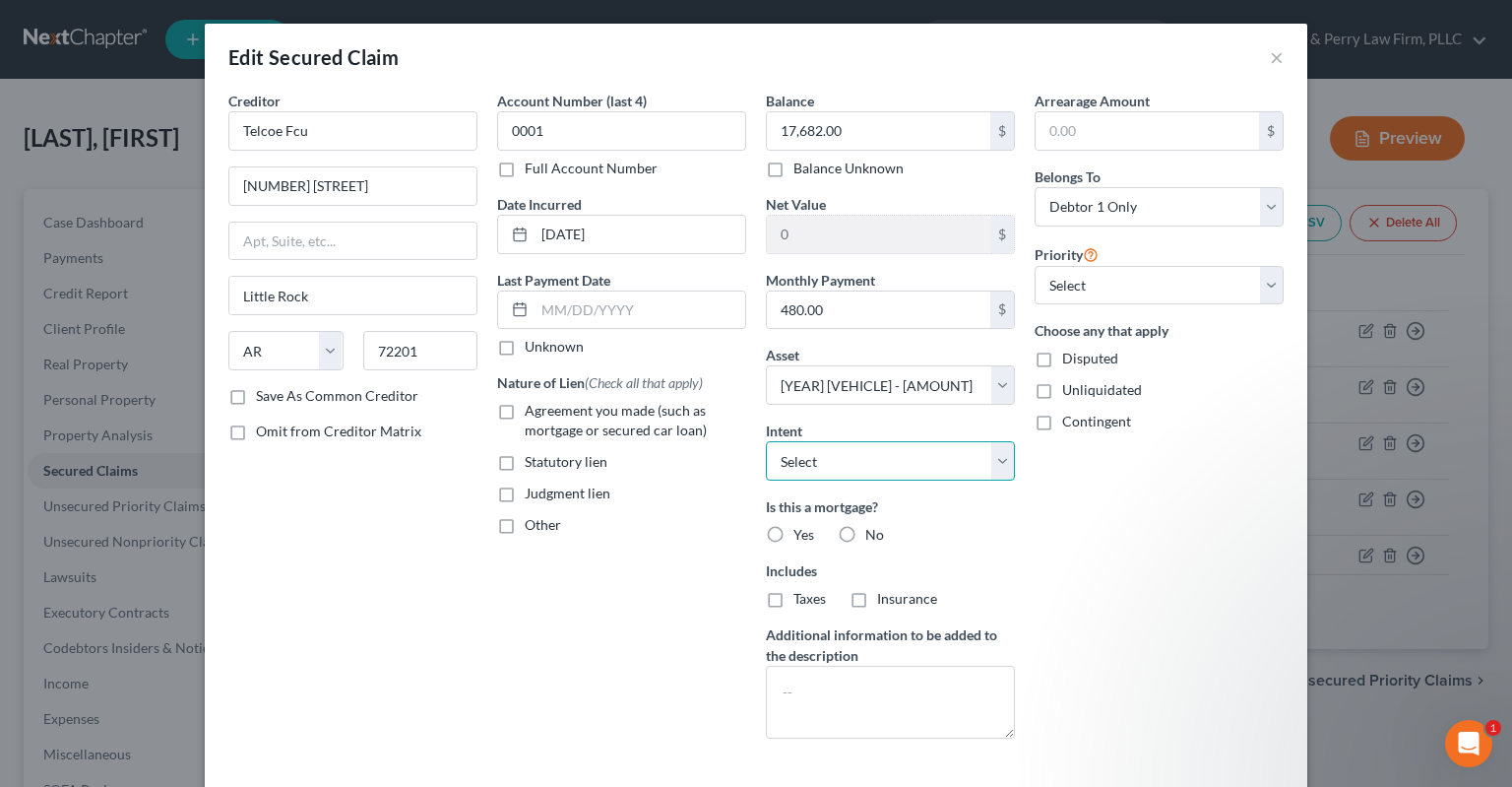 click on "Select Surrender Redeem Reaffirm Avoid Other" at bounding box center [890, 461] 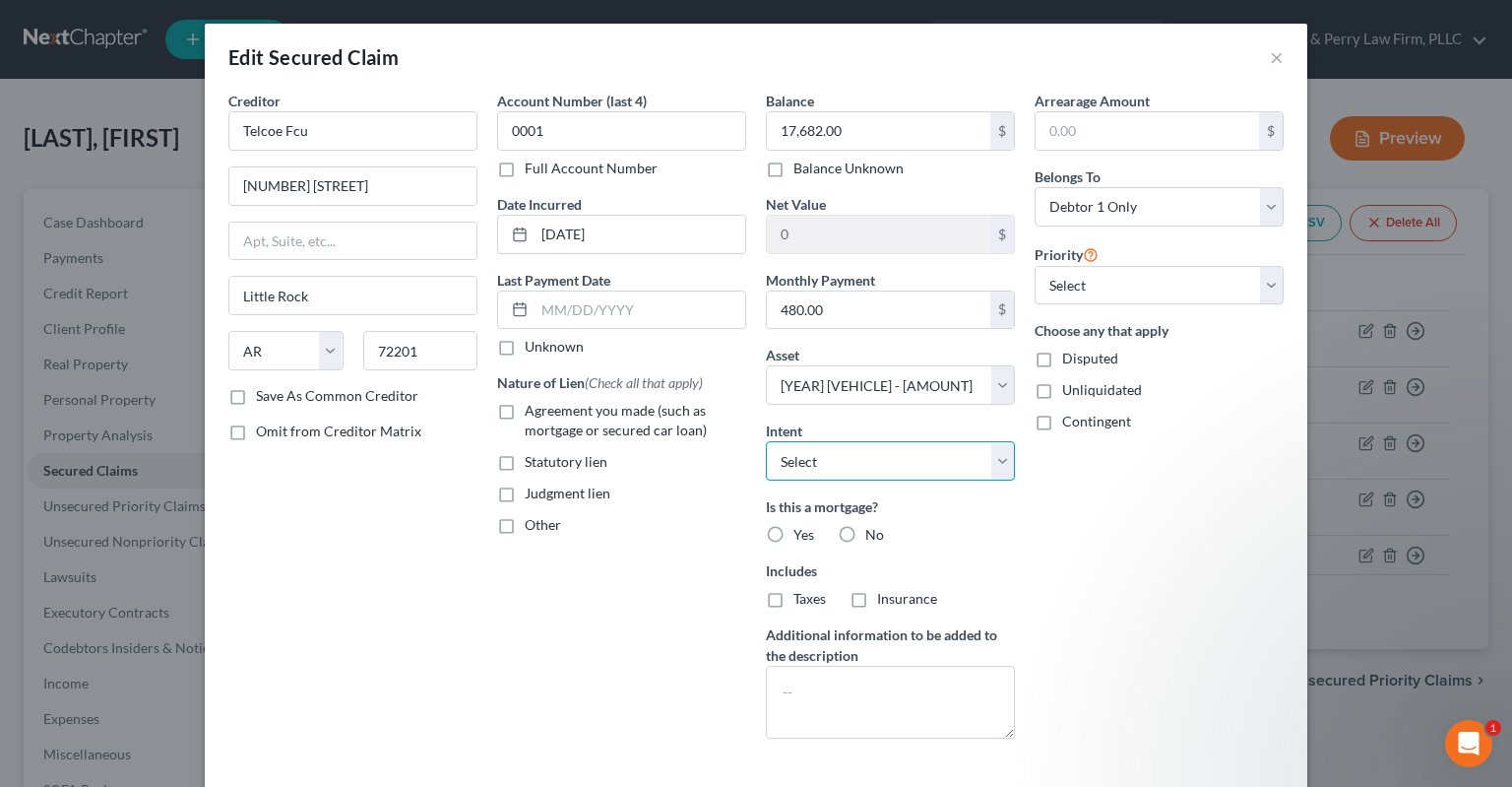 select on "2" 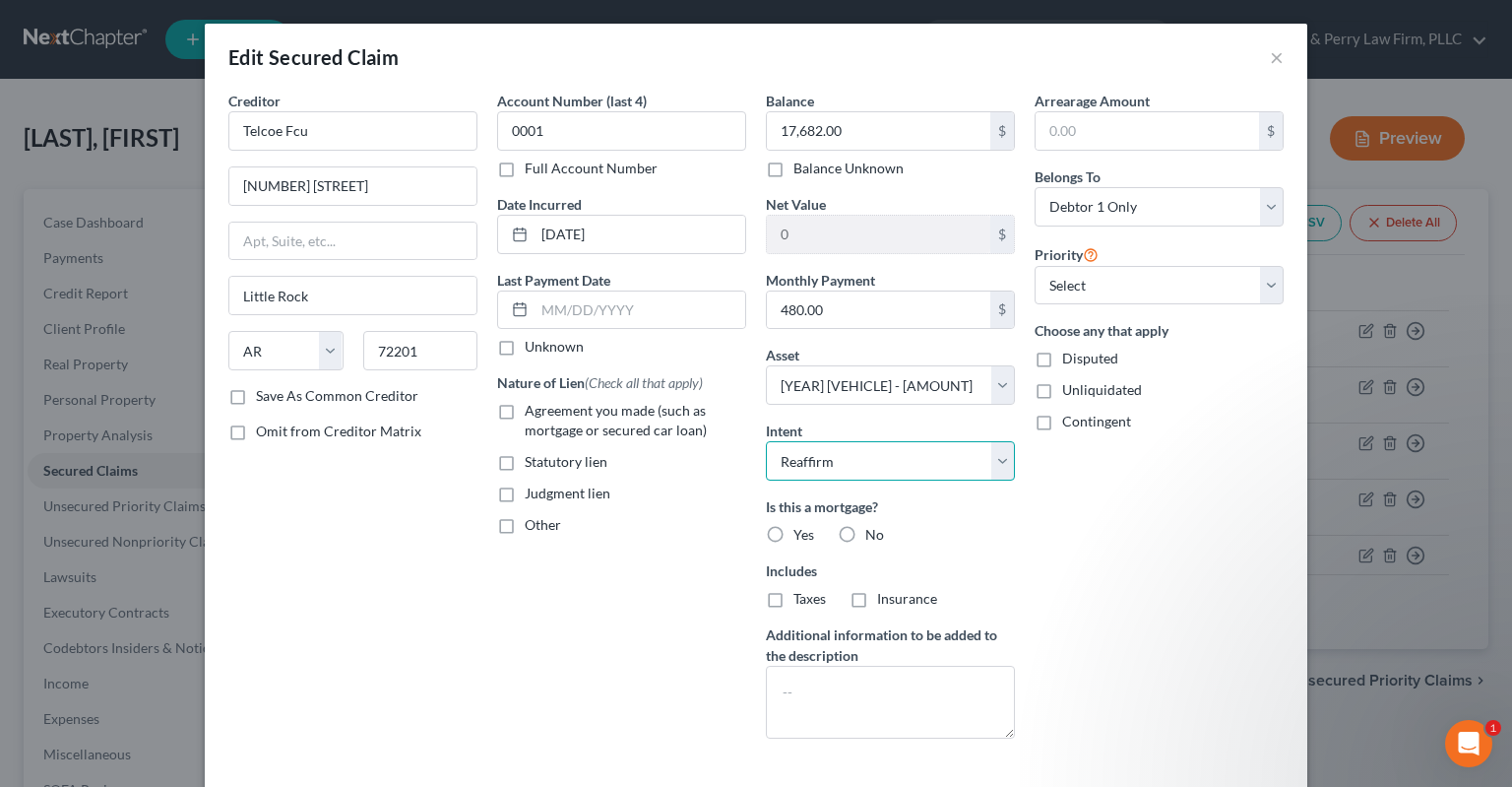 click on "Reaffirm" at bounding box center [0, 0] 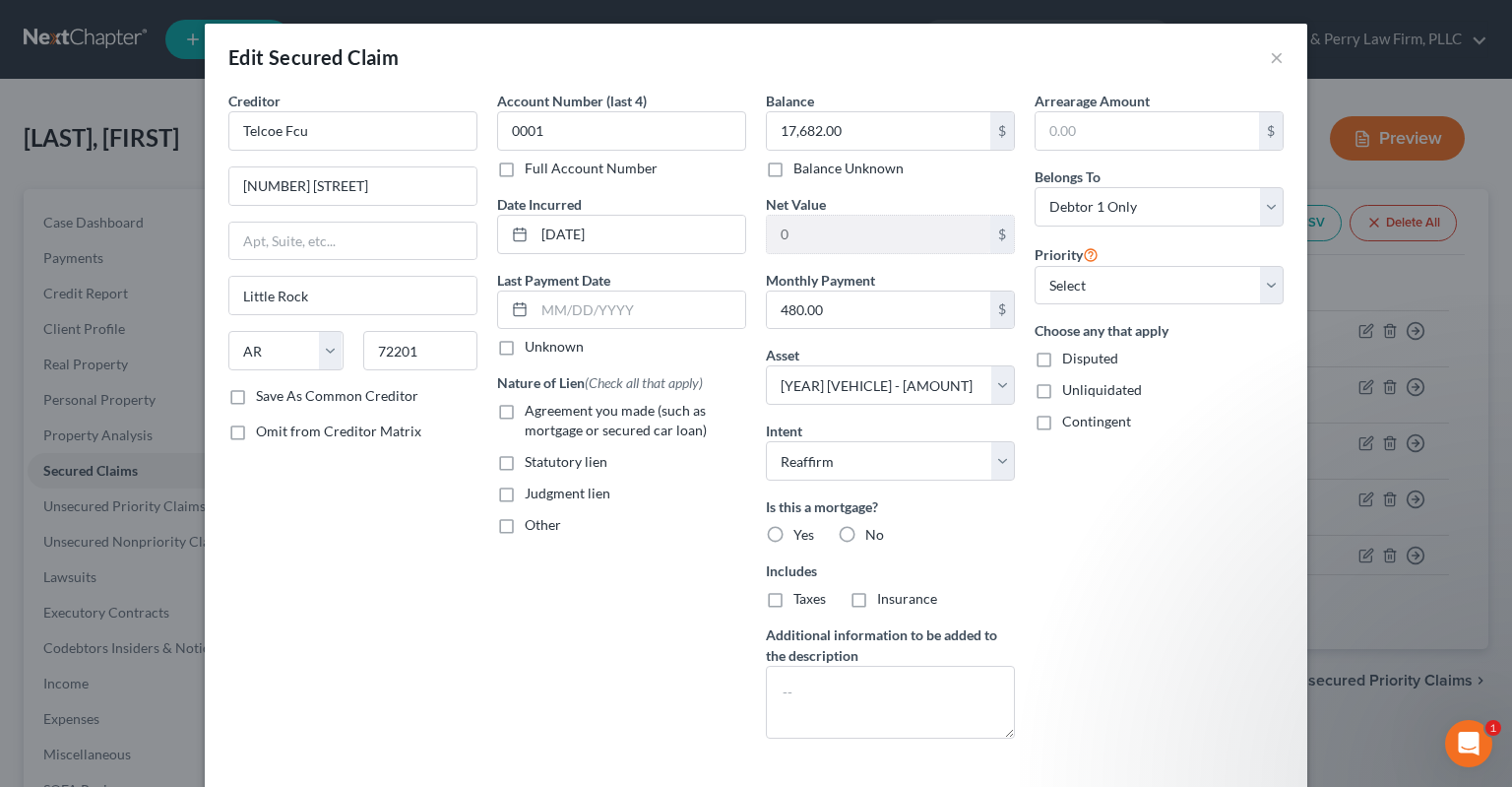 click on "Arrearage Amount $
Belongs To
*
Select Debtor 1 Only Debtor 2 Only Debtor 1 And Debtor 2 Only At Least One Of The Debtors And Another Community Property Priority  Select 1st 2nd 3rd 4th 5th 6th 7th 8th 9th 10th 11th 12th 13th 14th 15th 16th 17th 18th 19th 20th 21th 22th 23th 24th 25th 26th 27th 28th 29th 30th Choose any that apply Disputed Unliquidated Contingent" at bounding box center [1159, 423] 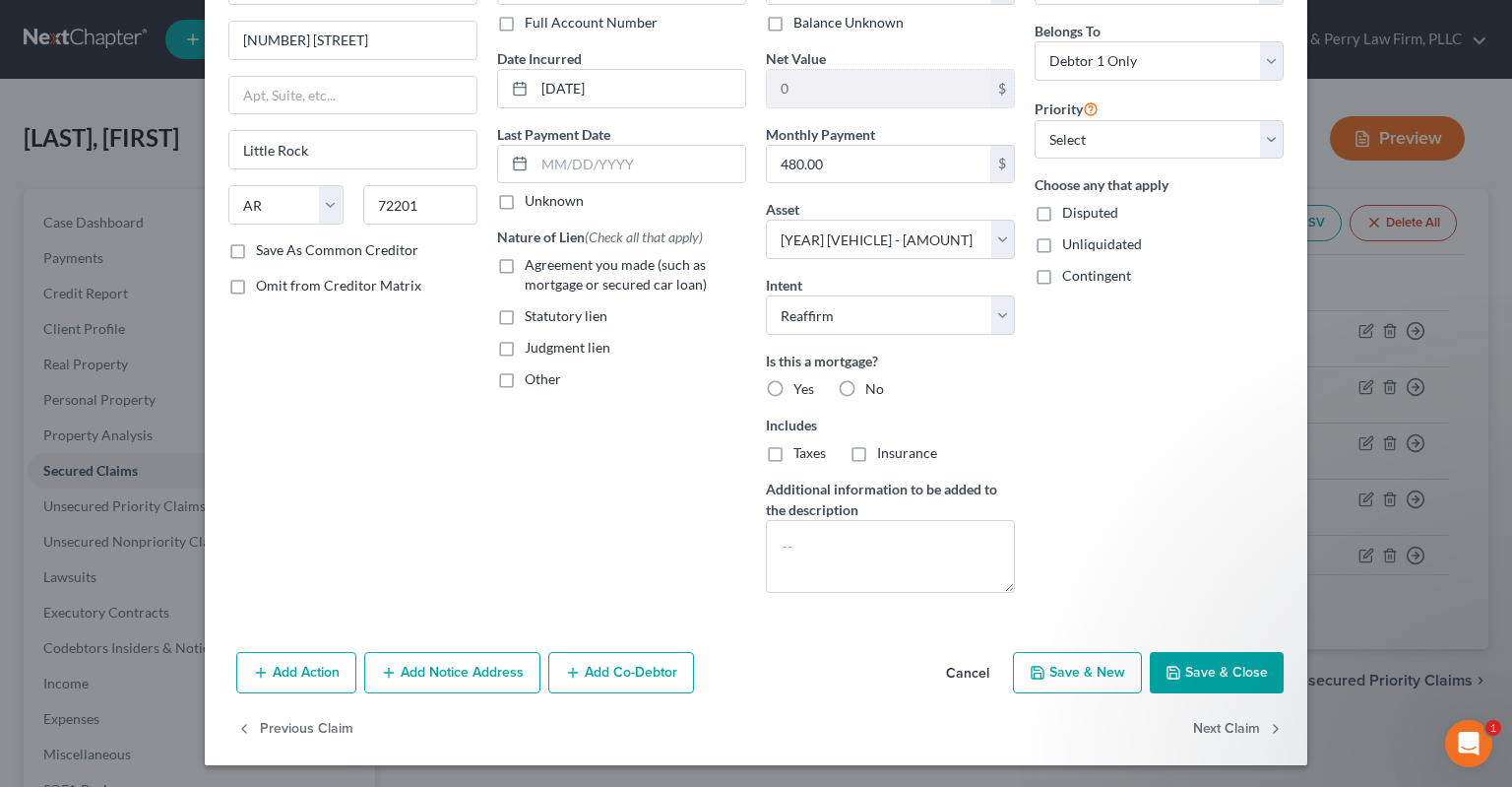 click 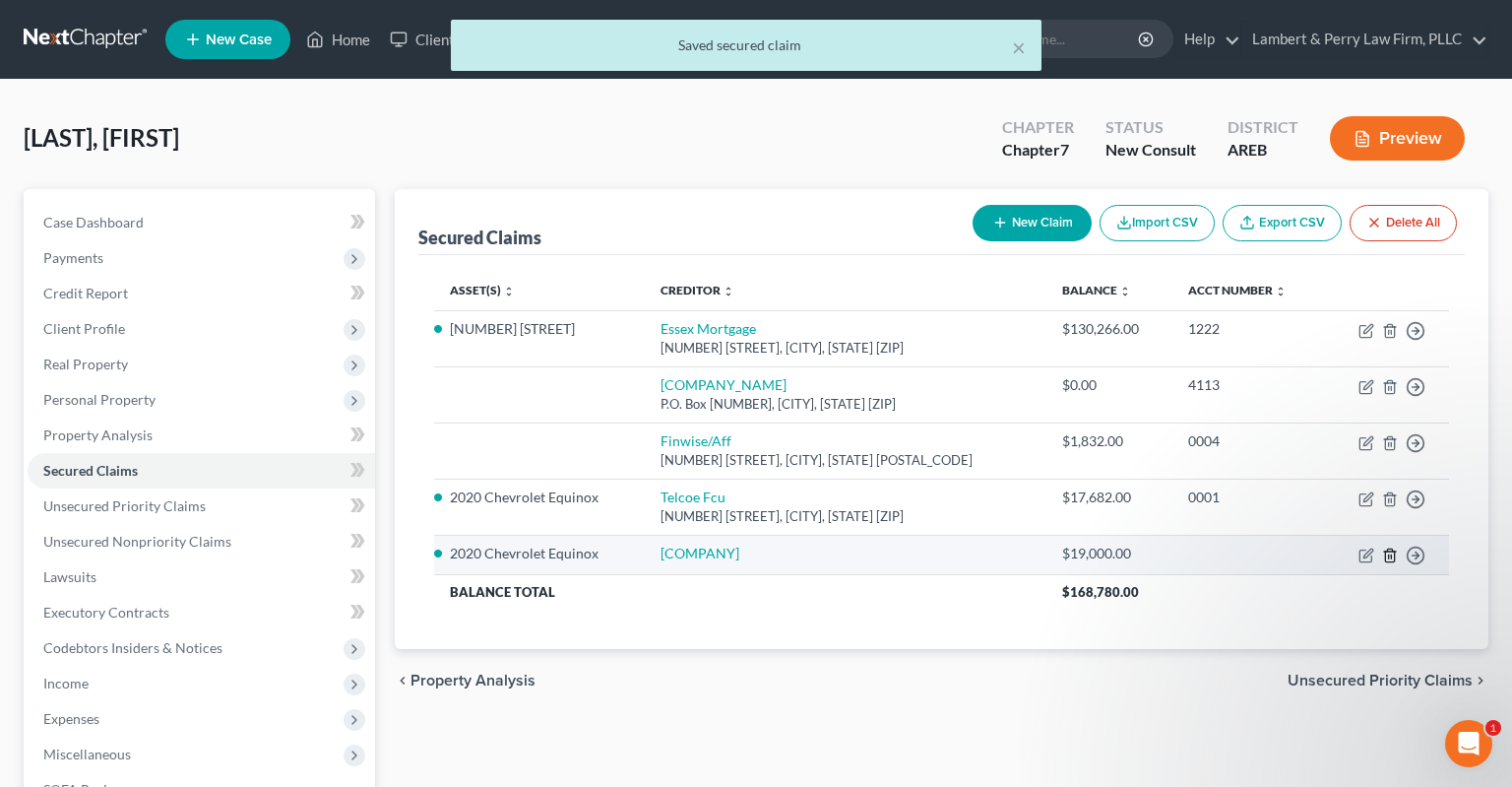 click 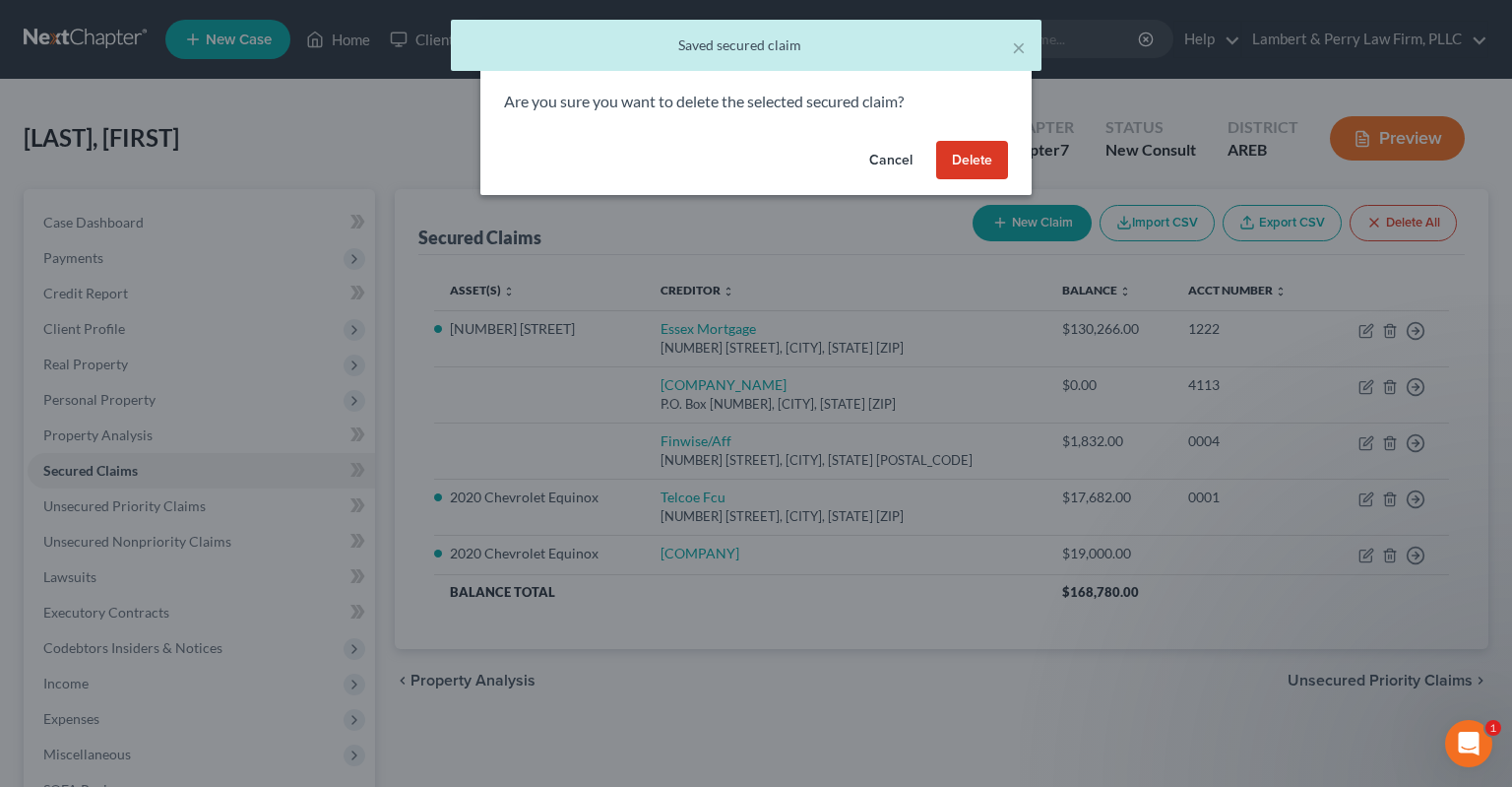 click on "Delete" at bounding box center [972, 161] 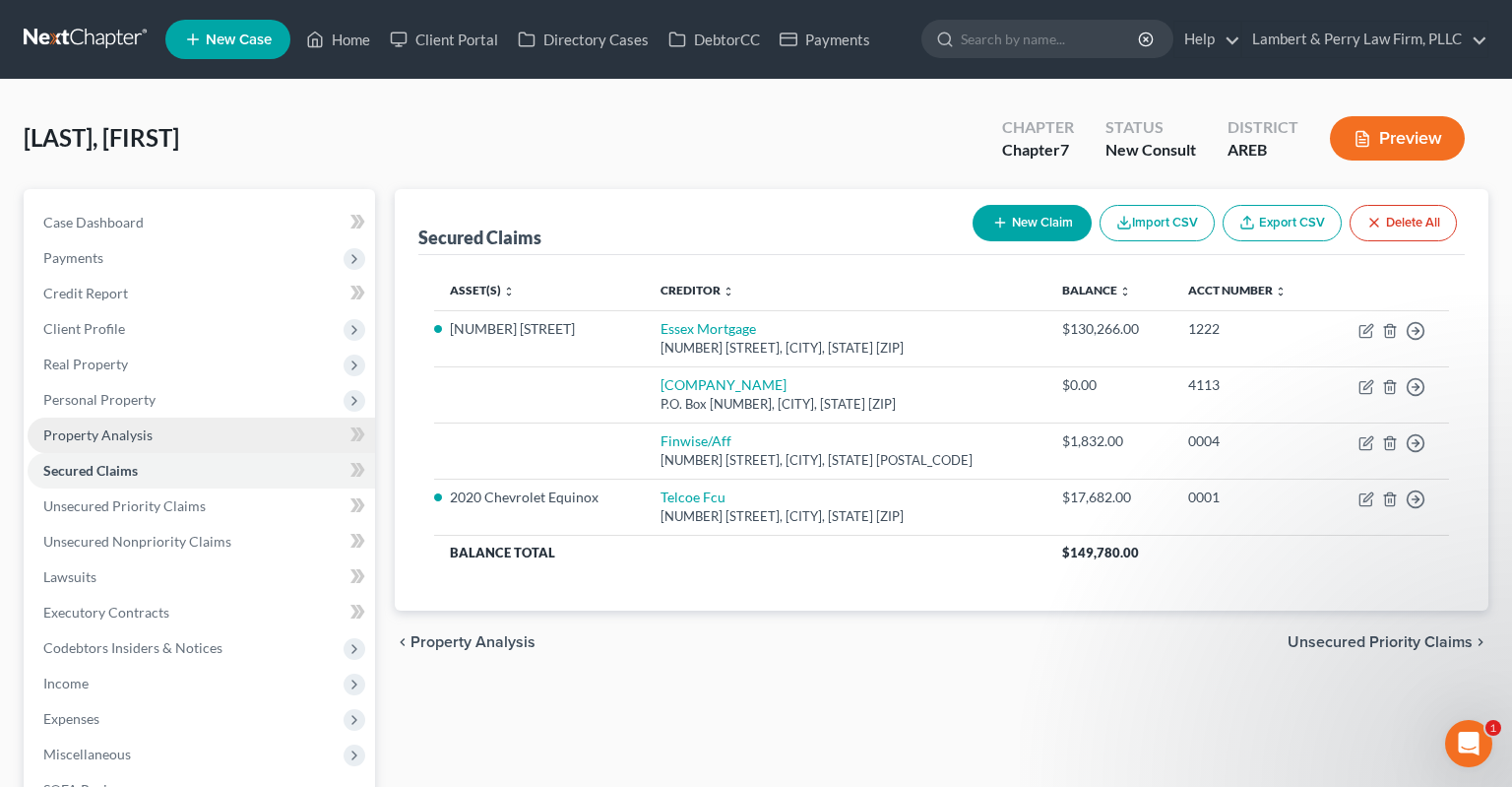 click on "Property Analysis" at bounding box center (201, 435) 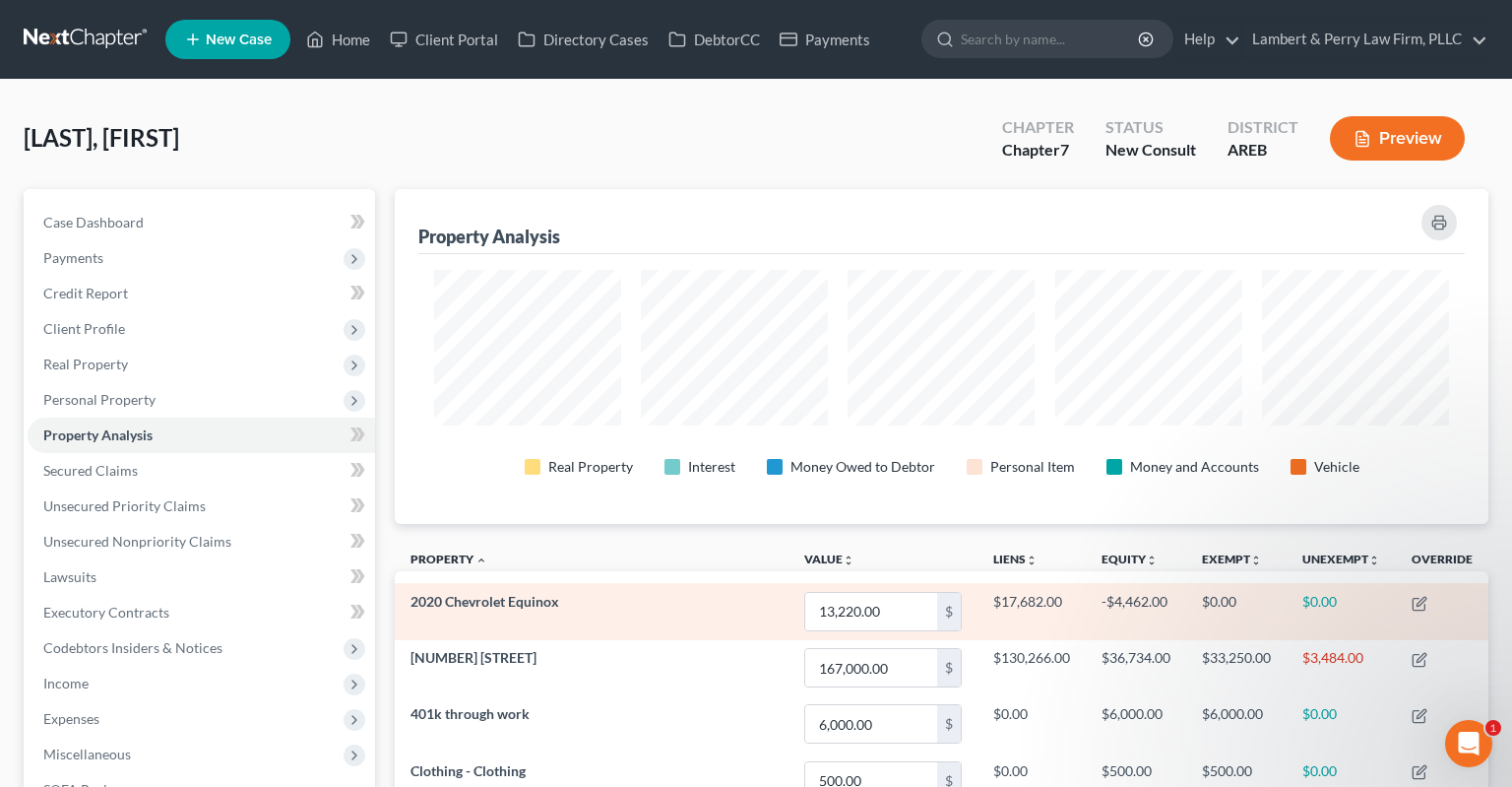 scroll, scrollTop: 984646, scrollLeft: 983280, axis: both 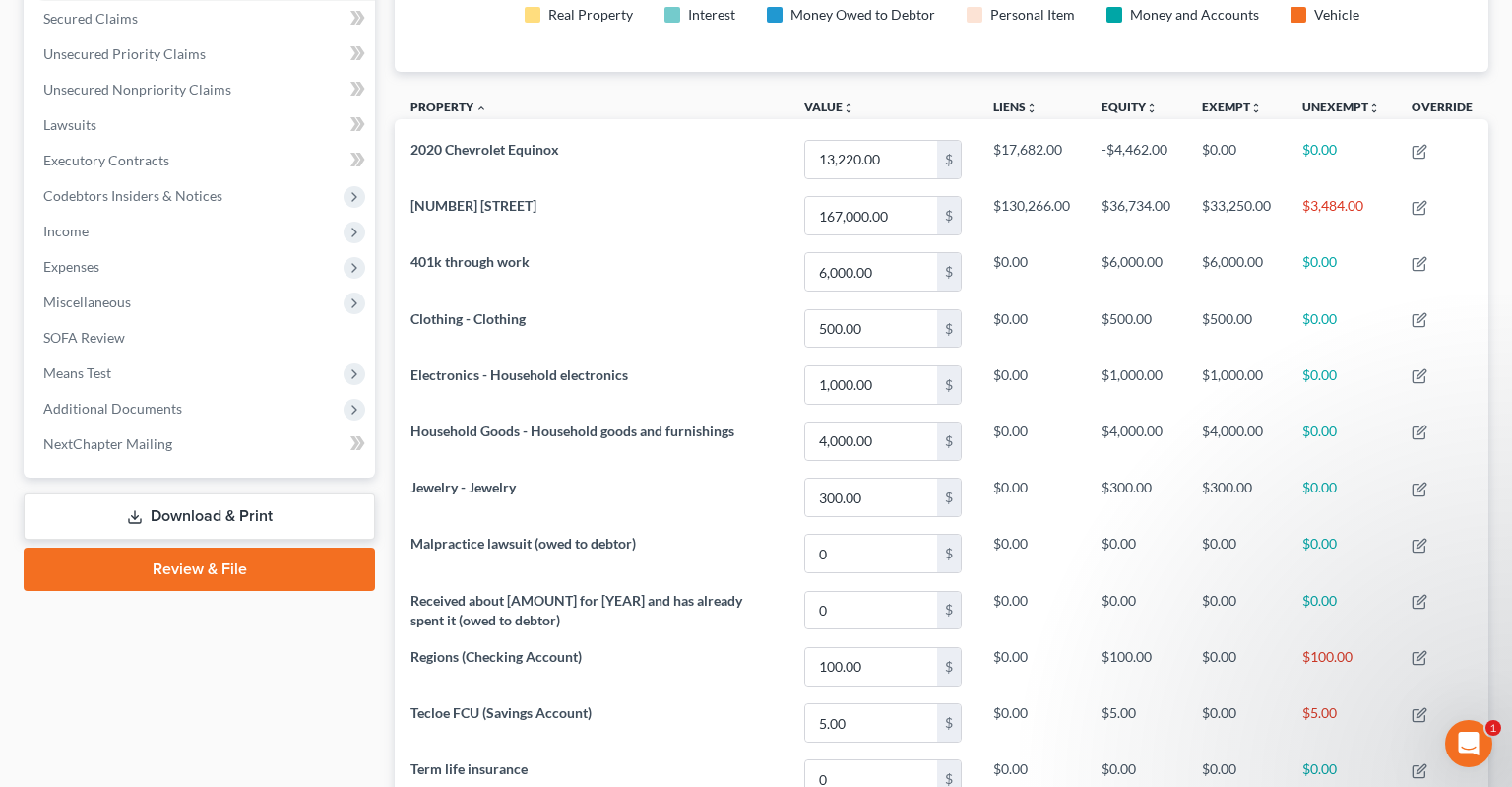 click on "Property
unfold_more
expand_more
expand_less" at bounding box center (592, 109) 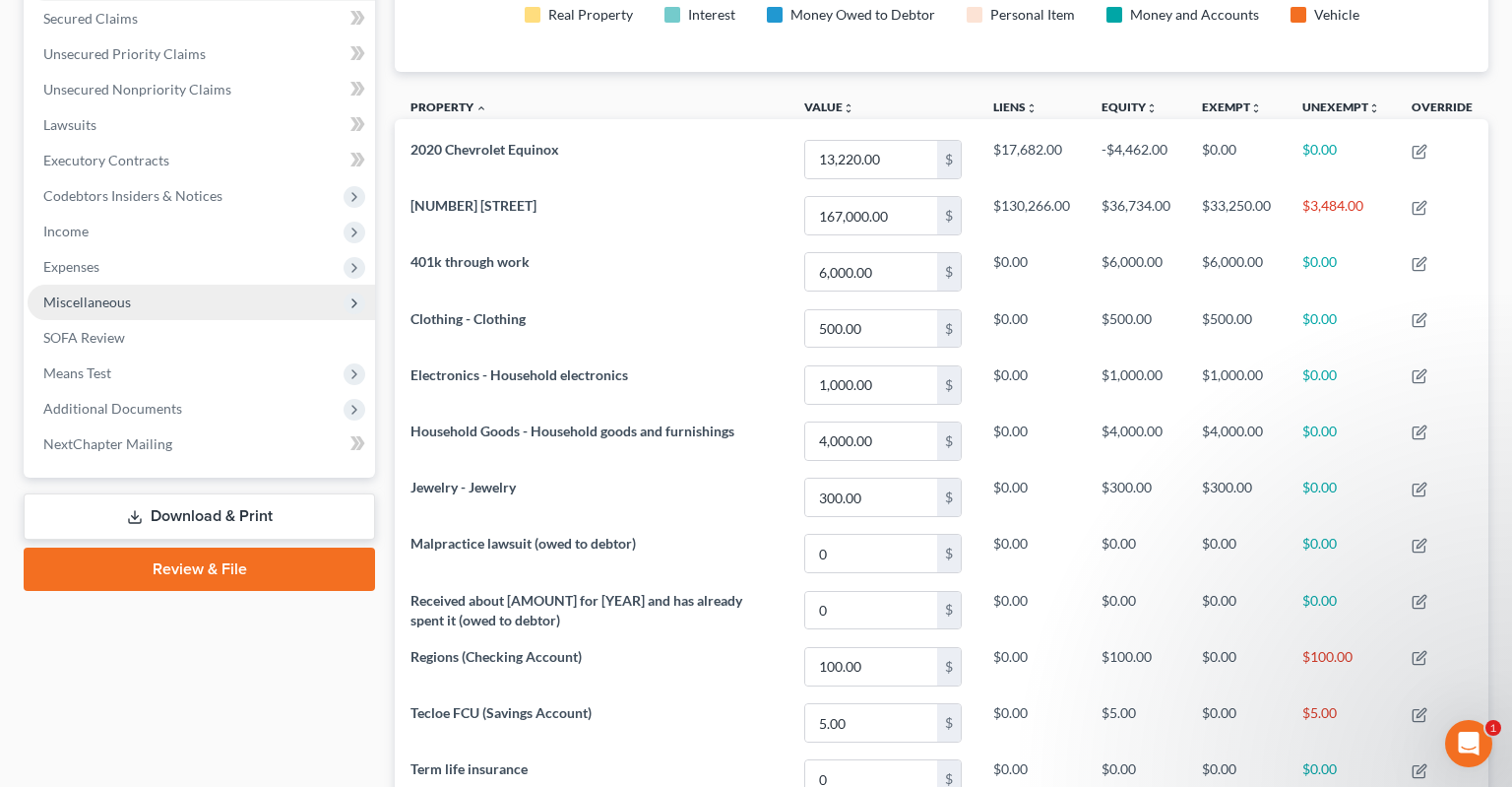 scroll, scrollTop: 0, scrollLeft: 0, axis: both 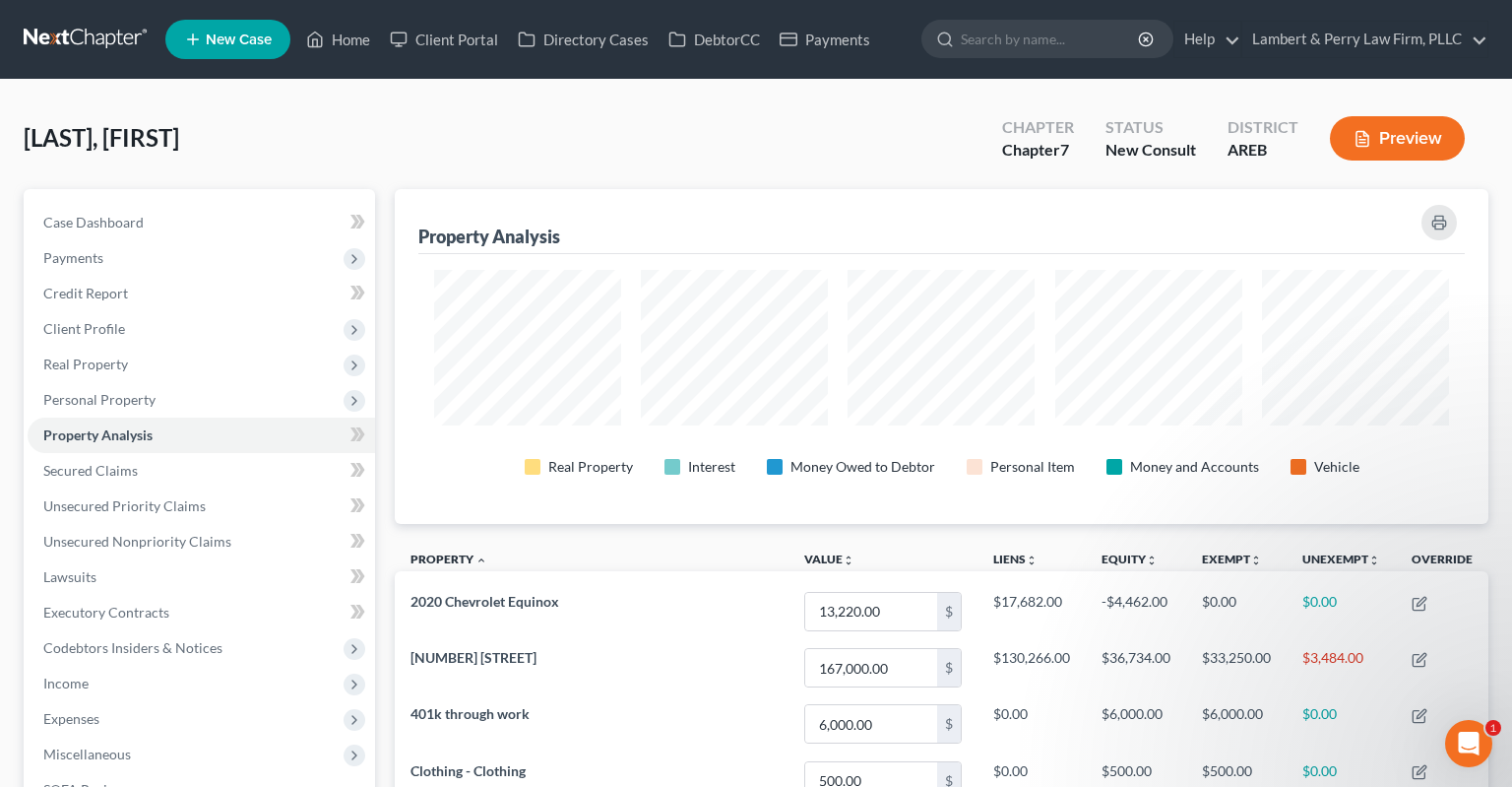 click on "Home New Case Client Portal Directory Cases DebtorCC Payments [COMPANY] [COMPANY] [EMAIL] My Account Settings Plan + Billing Account Add-Ons Upgrade to Whoa Help Center Webinars Training Videos What's new Log out New Case Home Client Portal Directory Cases DebtorCC Payments         - No Result - See all results Or Press Enter... Help Help Center Webinars Training Videos What's new [COMPANY] [COMPANY] [EMAIL] My Account Settings Plan + Billing Account Add-Ons Upgrade to Whoa Log out" at bounding box center [756, 39] 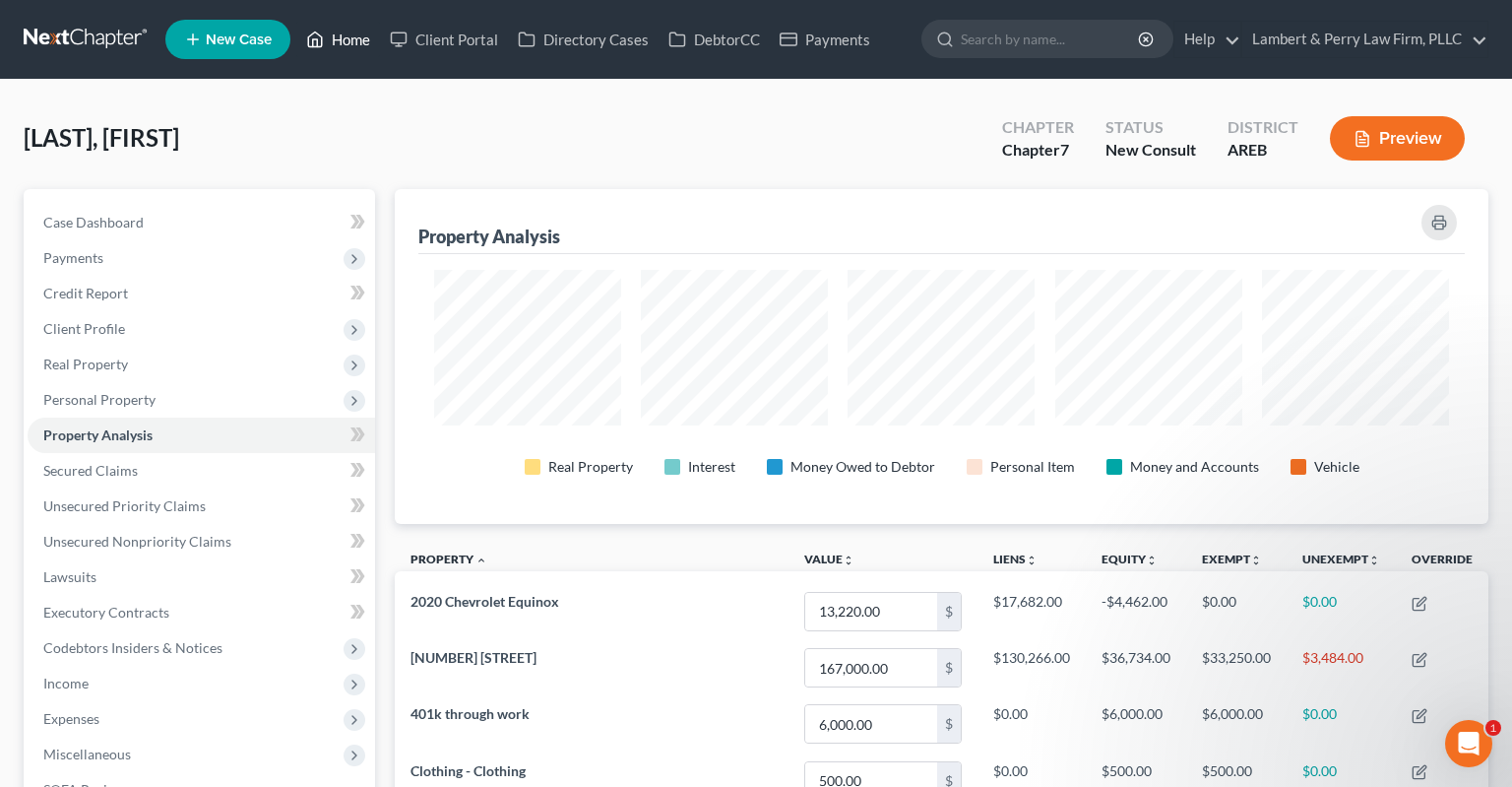 click on "Home" at bounding box center [338, 39] 